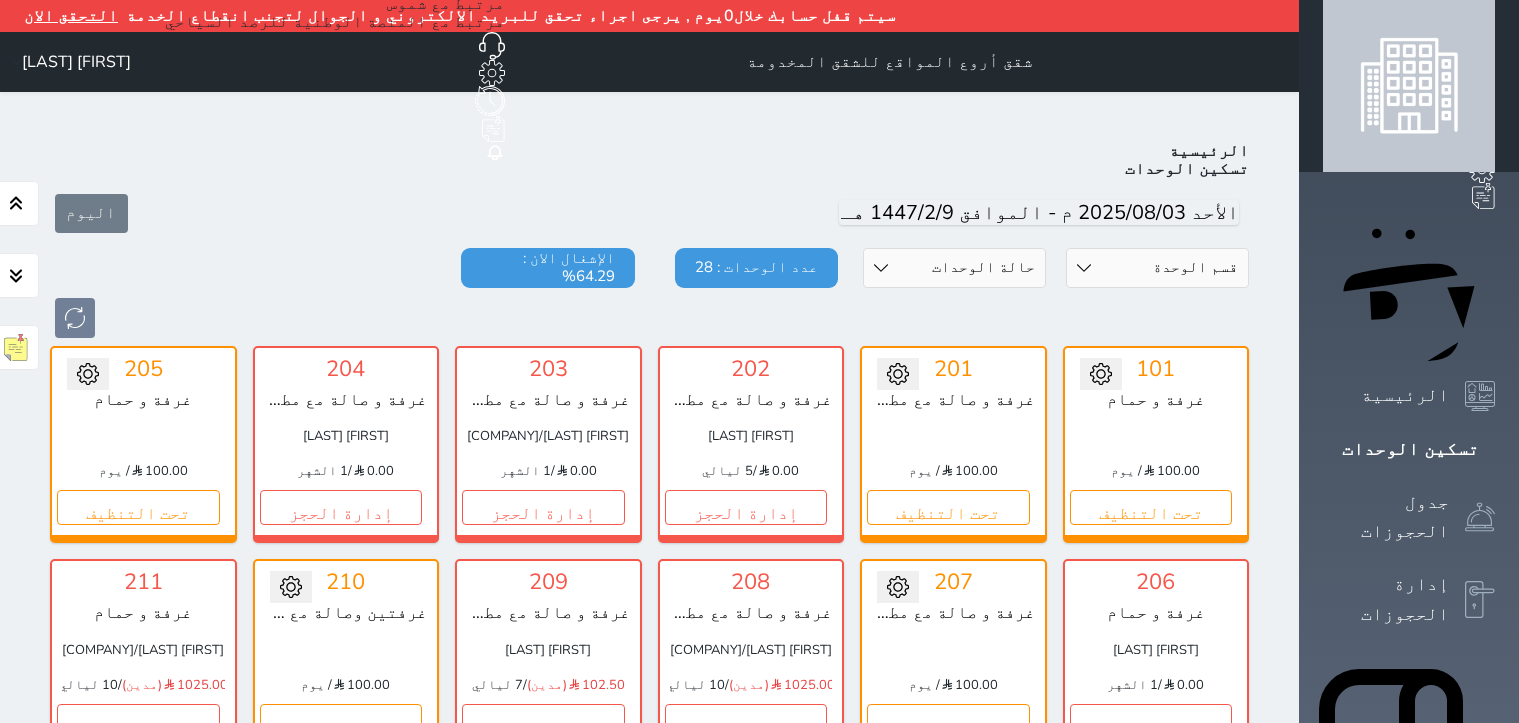 scroll, scrollTop: 100, scrollLeft: 0, axis: vertical 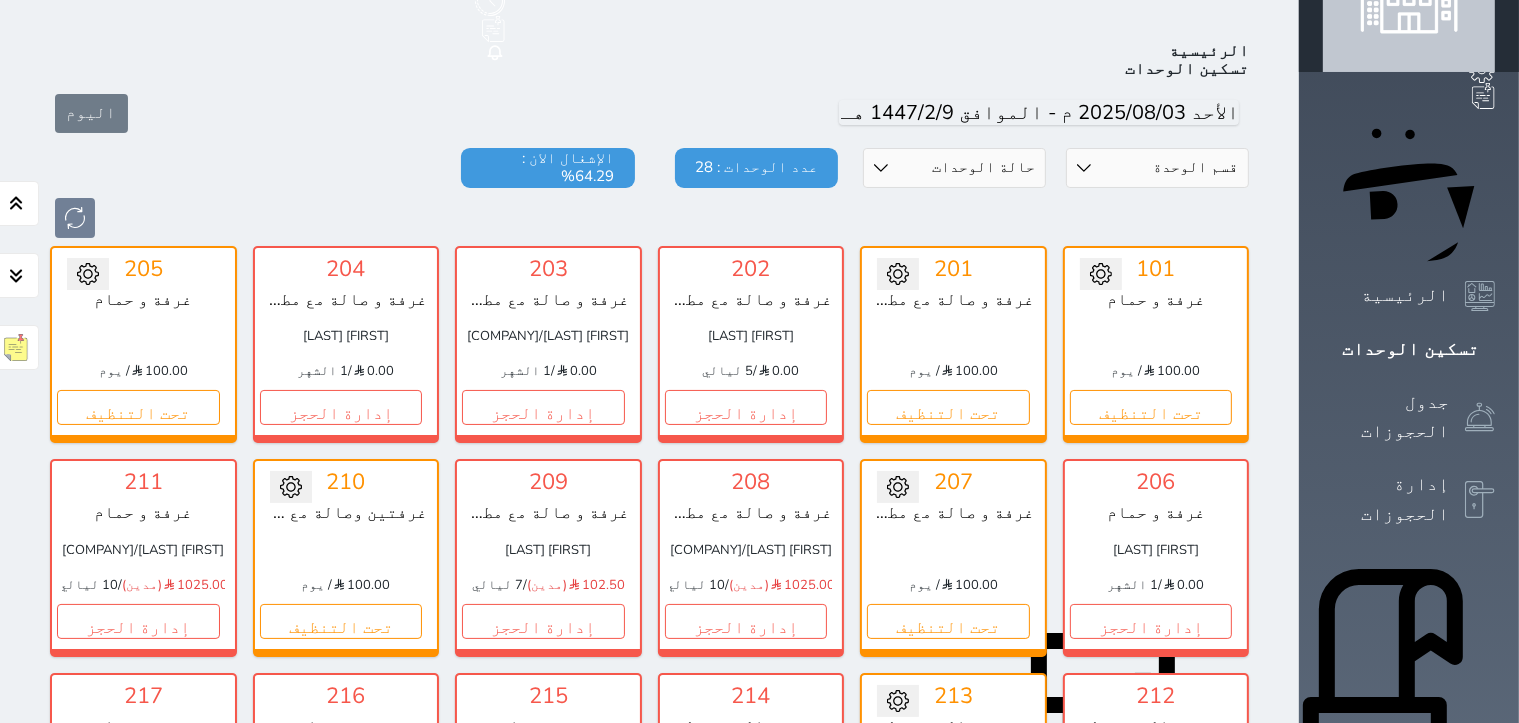 click 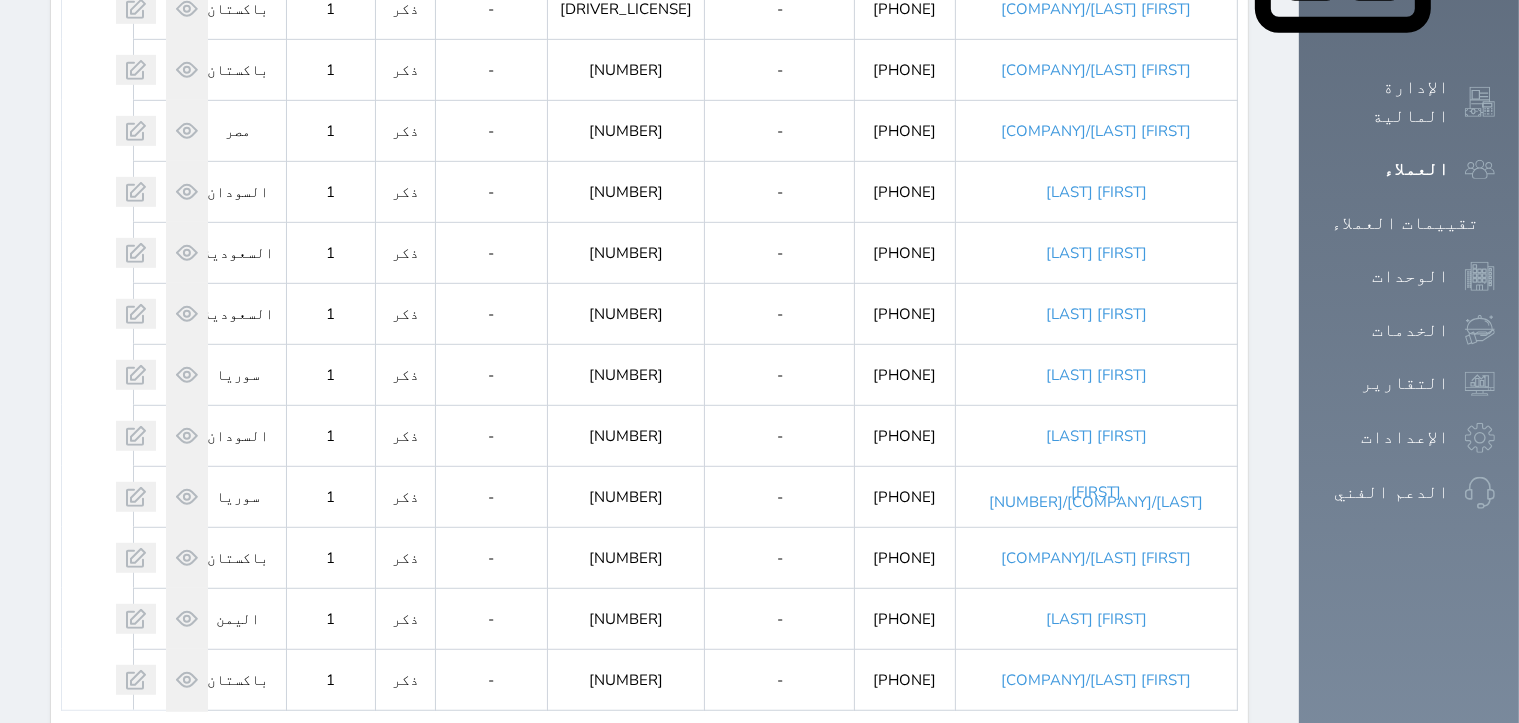 scroll, scrollTop: 1146, scrollLeft: 0, axis: vertical 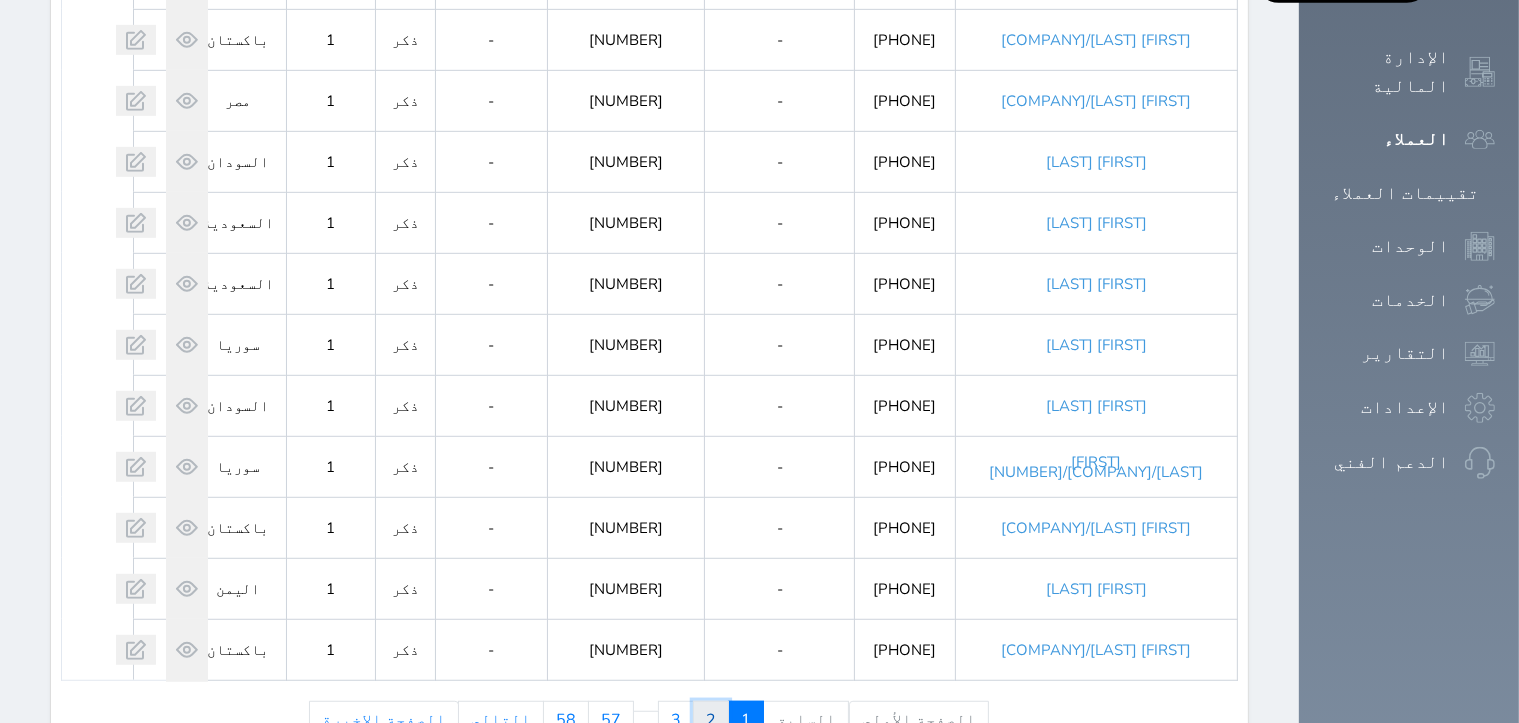click on "2" at bounding box center [711, 720] 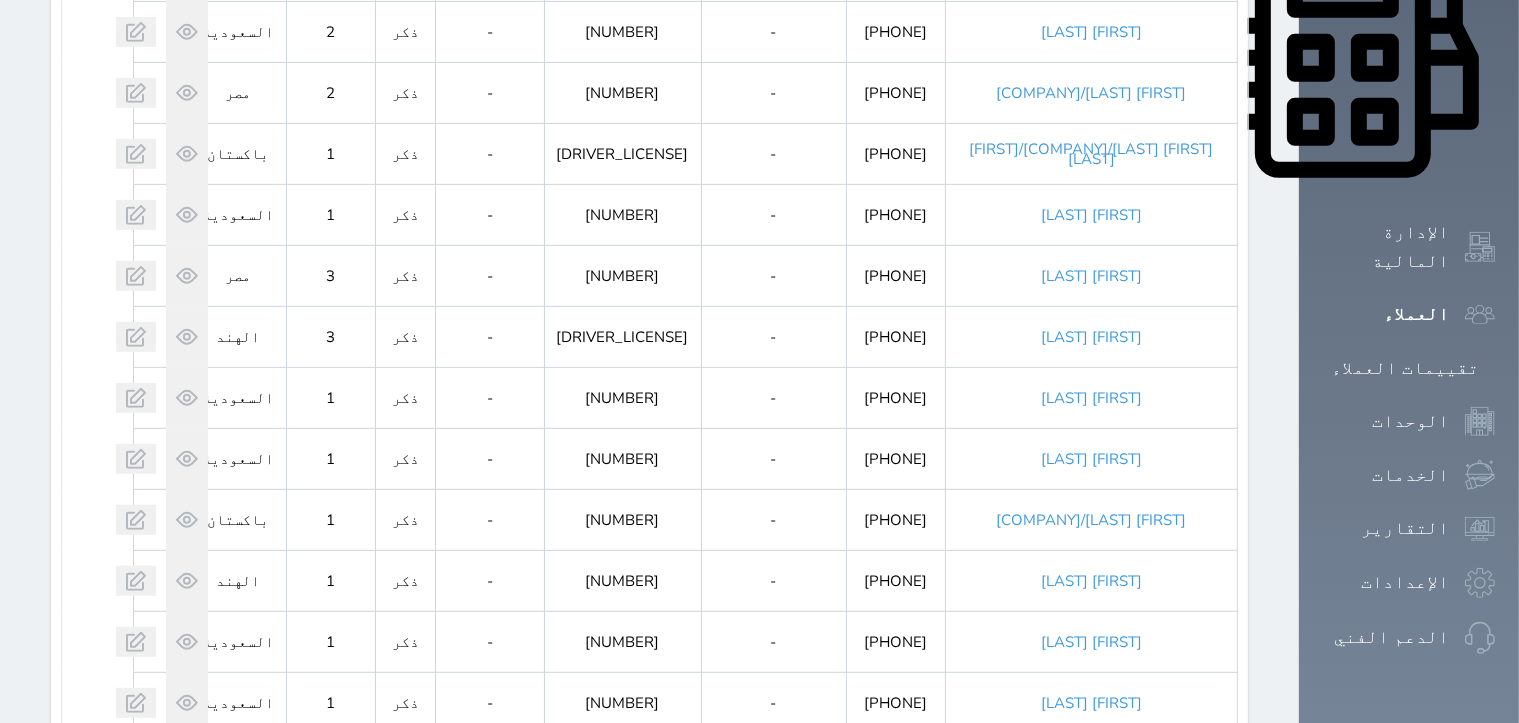 scroll, scrollTop: 1146, scrollLeft: 0, axis: vertical 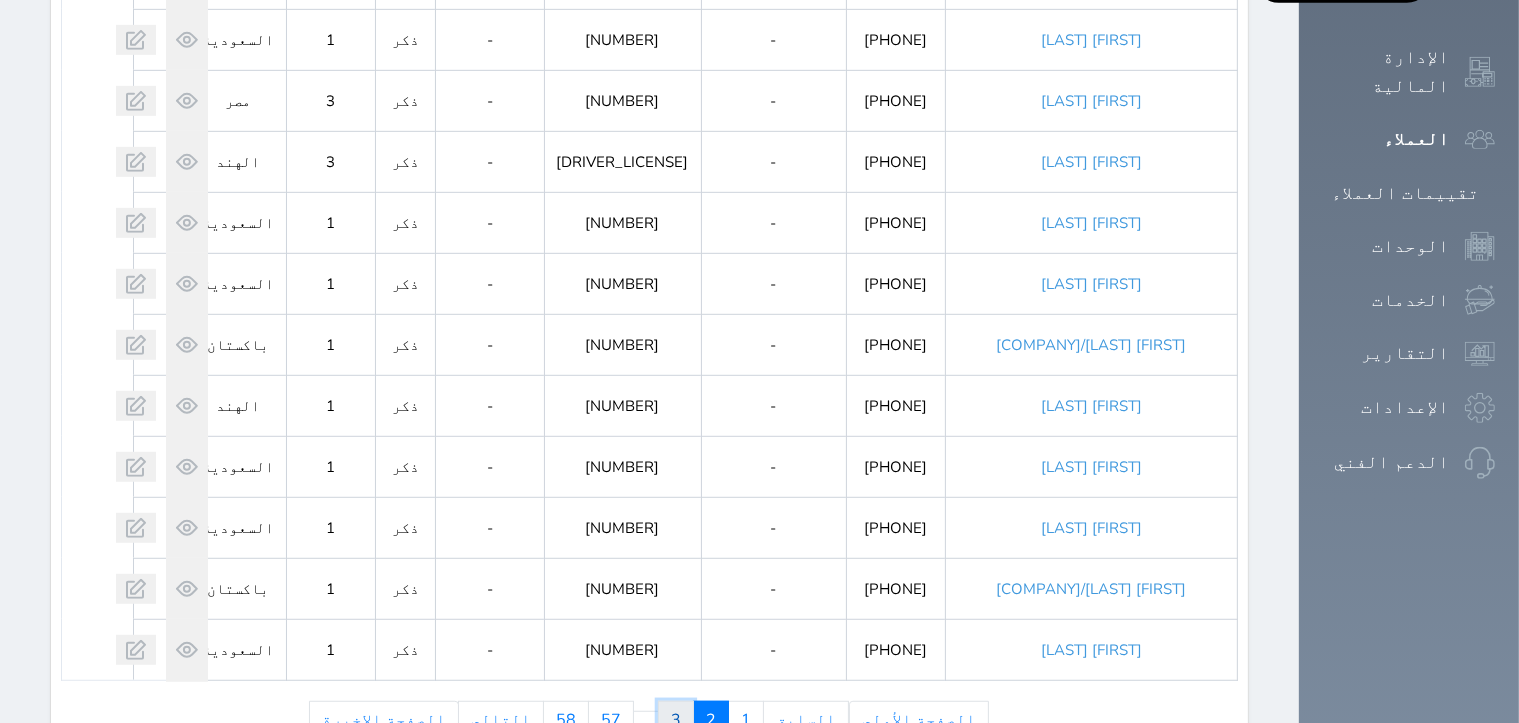 click on "3" at bounding box center (676, 720) 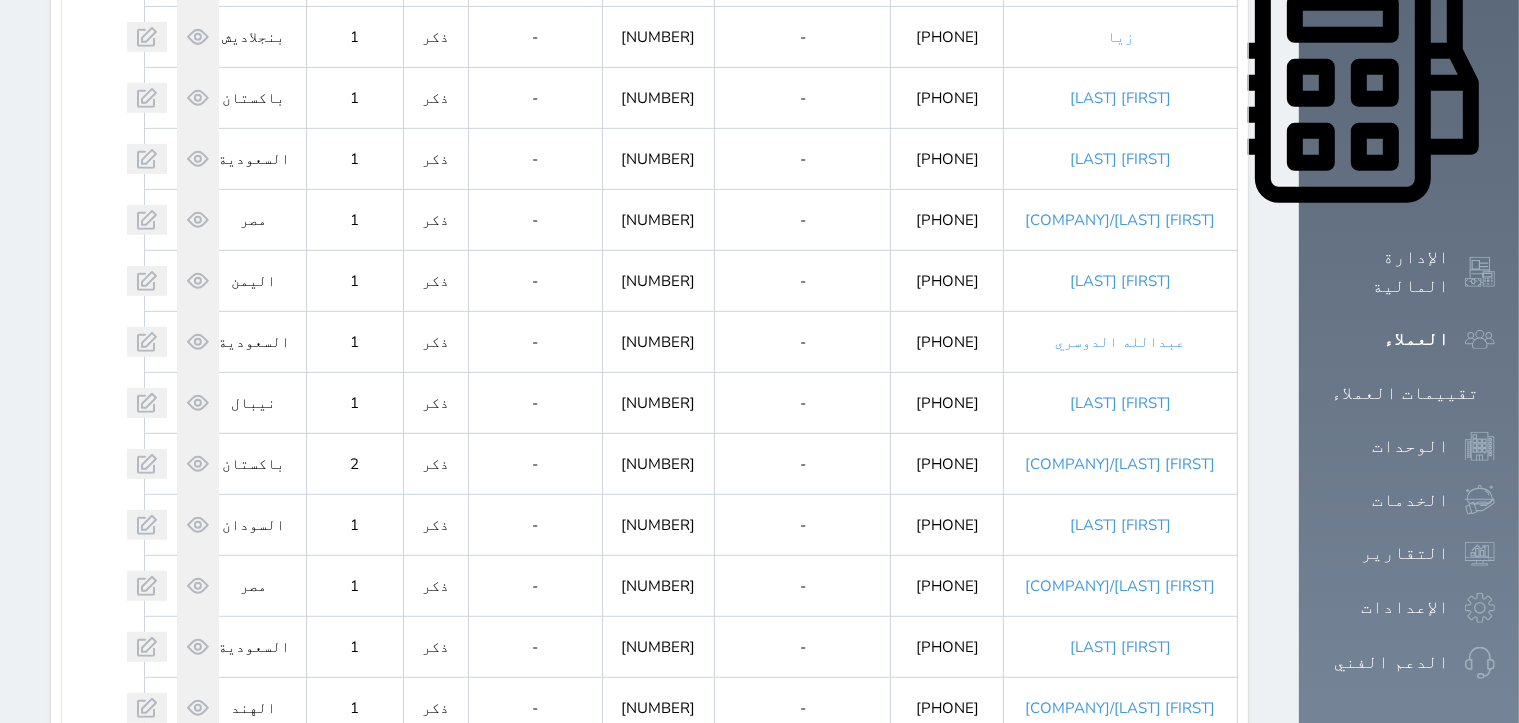 scroll, scrollTop: 1146, scrollLeft: 0, axis: vertical 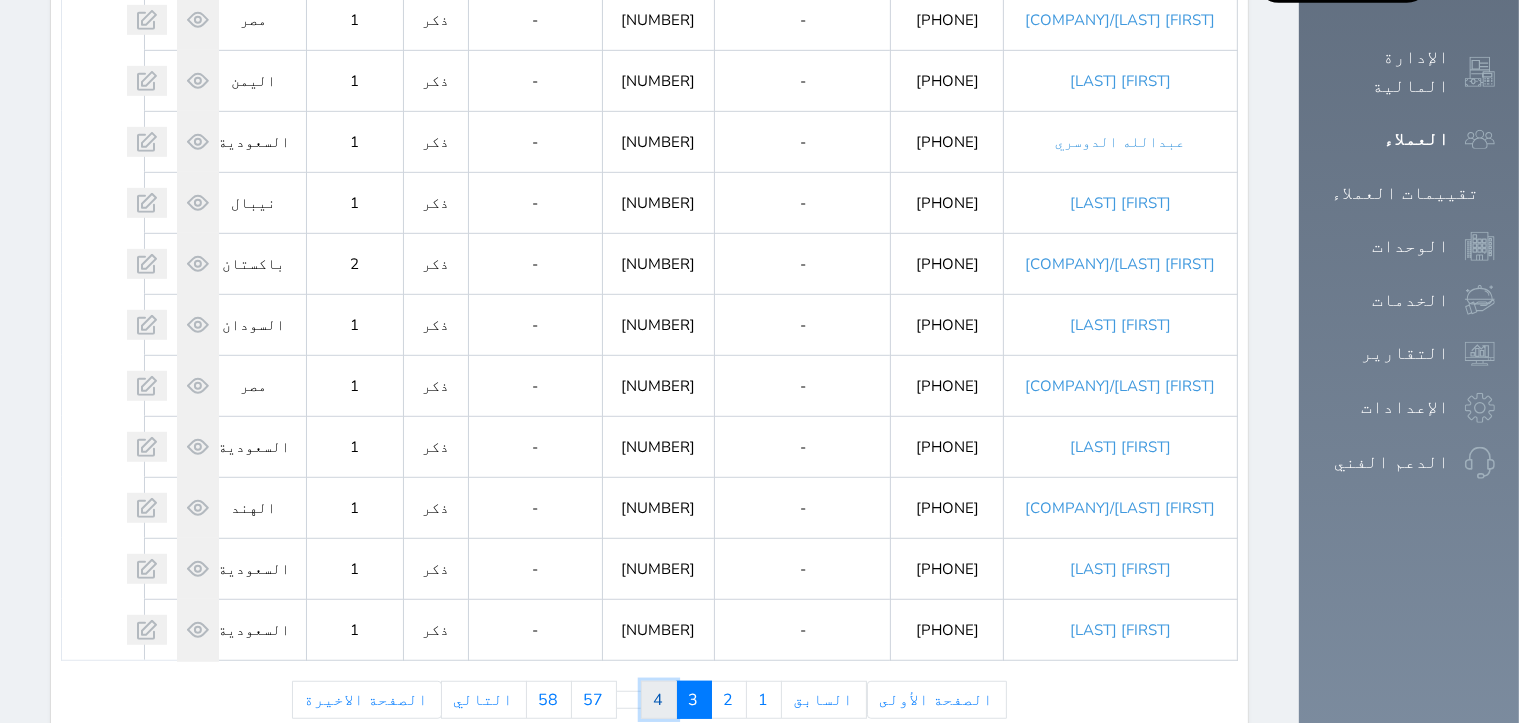 click on "4" at bounding box center (659, 700) 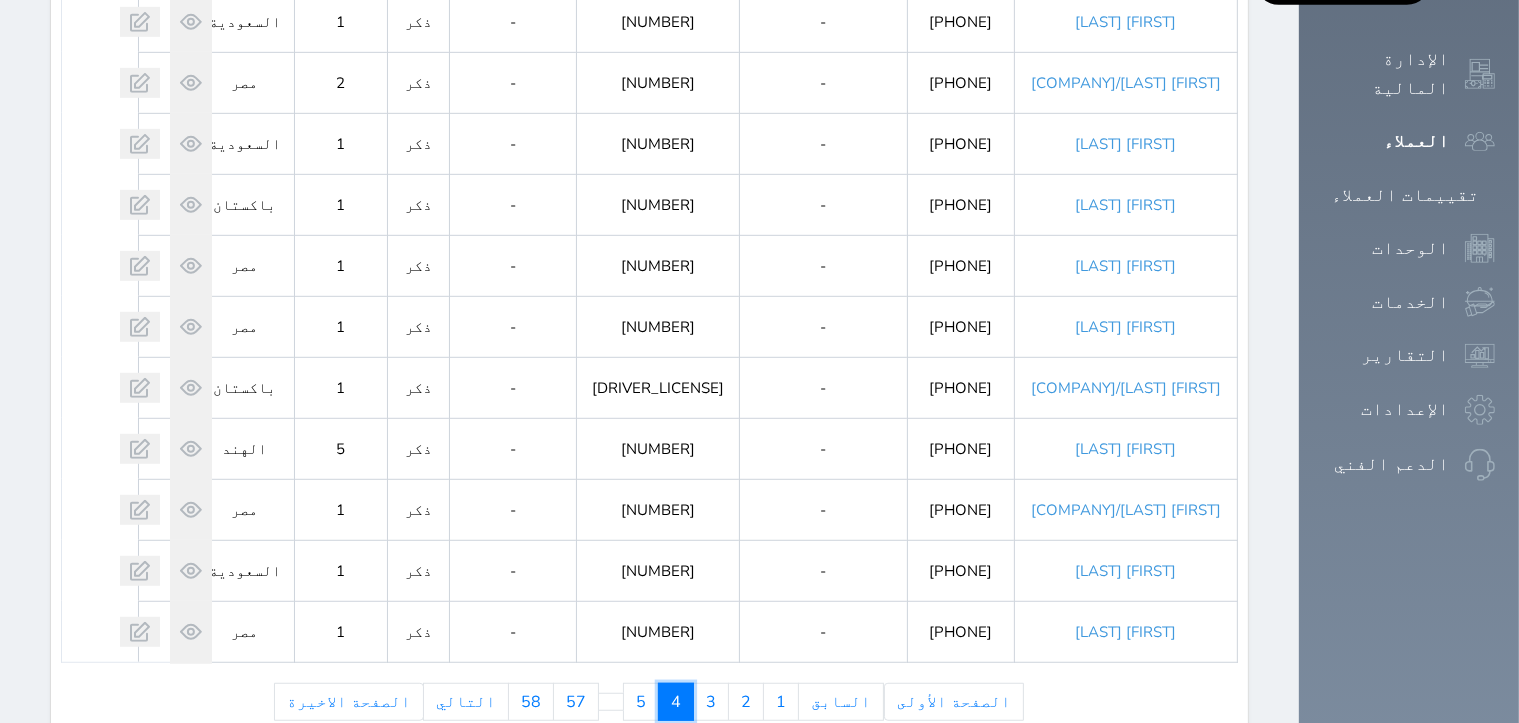 scroll, scrollTop: 1146, scrollLeft: 0, axis: vertical 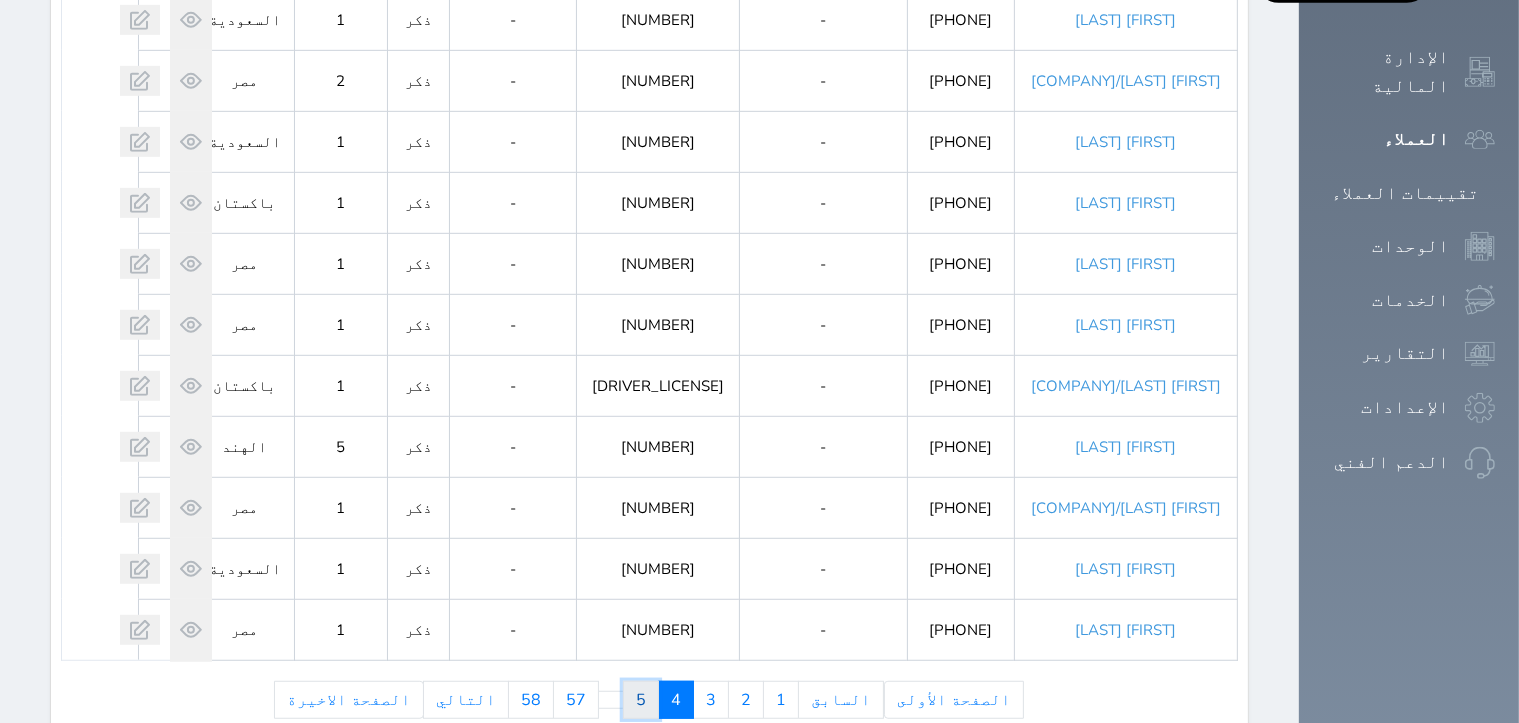 click on "5" at bounding box center (641, 700) 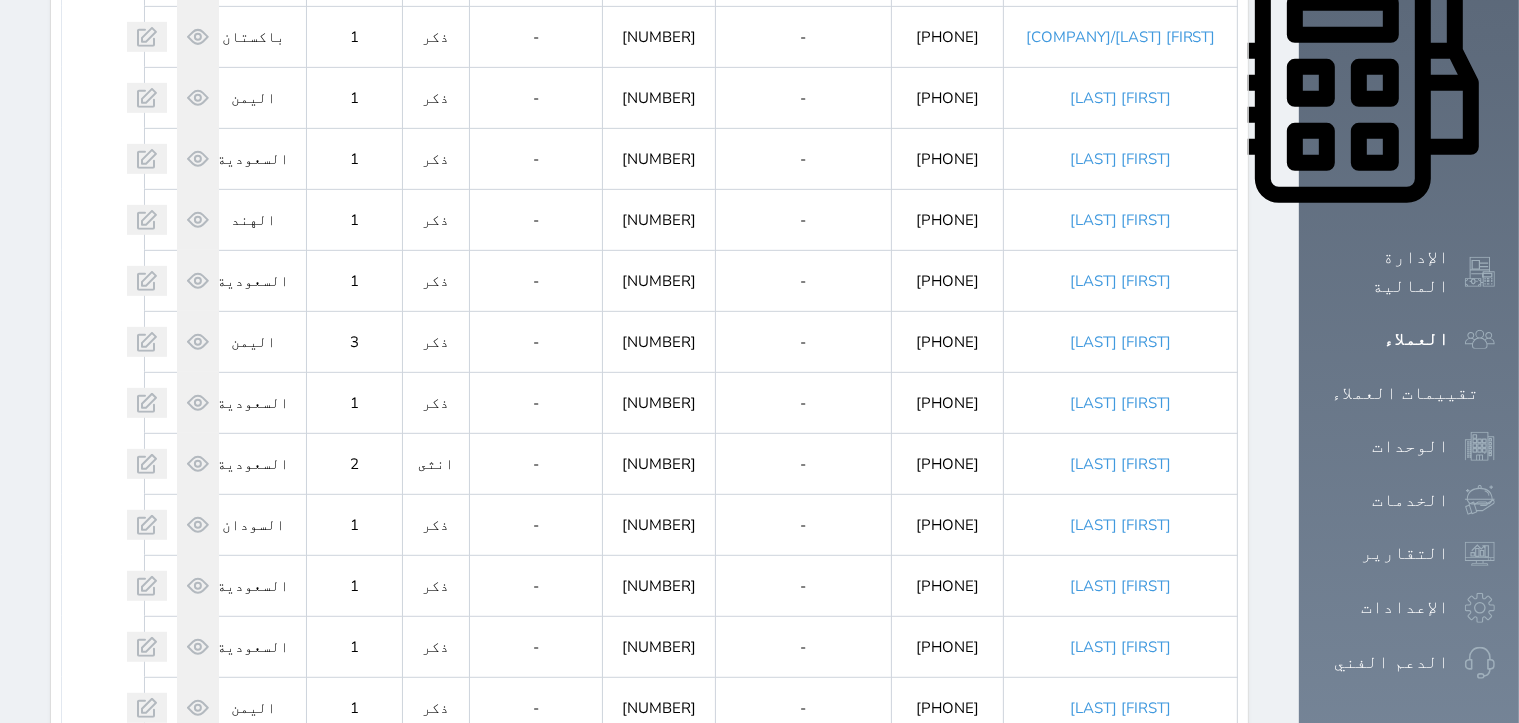 scroll, scrollTop: 1146, scrollLeft: 0, axis: vertical 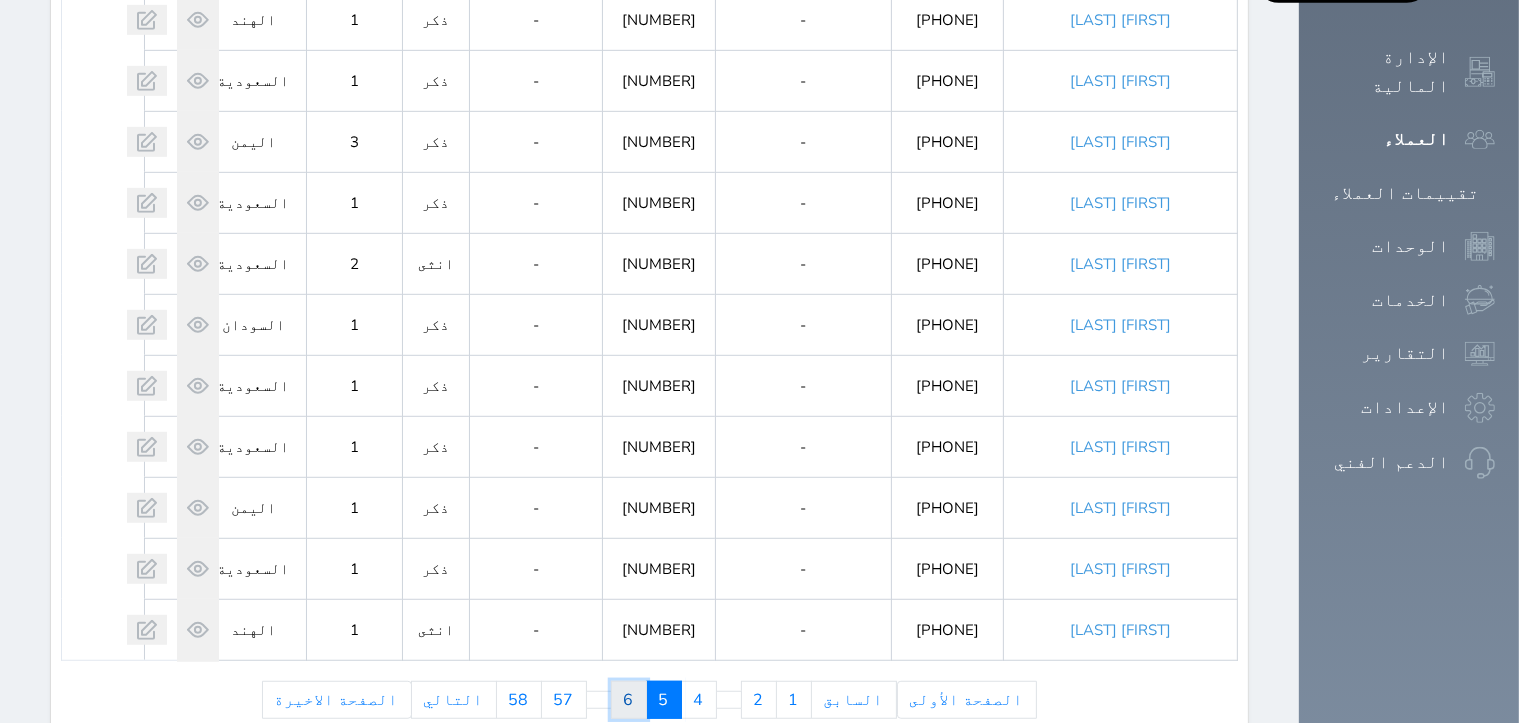 click on "6" at bounding box center [629, 700] 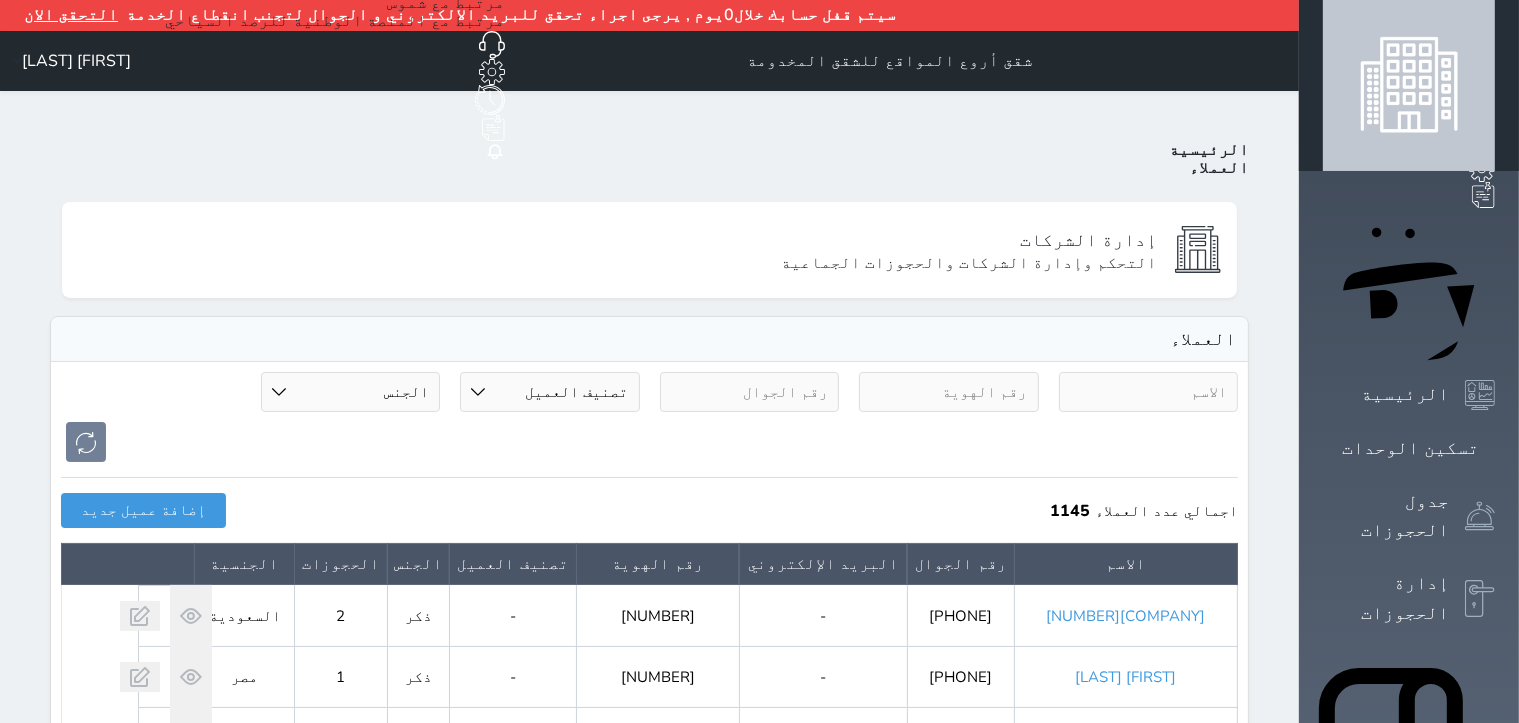 scroll, scrollTop: 0, scrollLeft: 0, axis: both 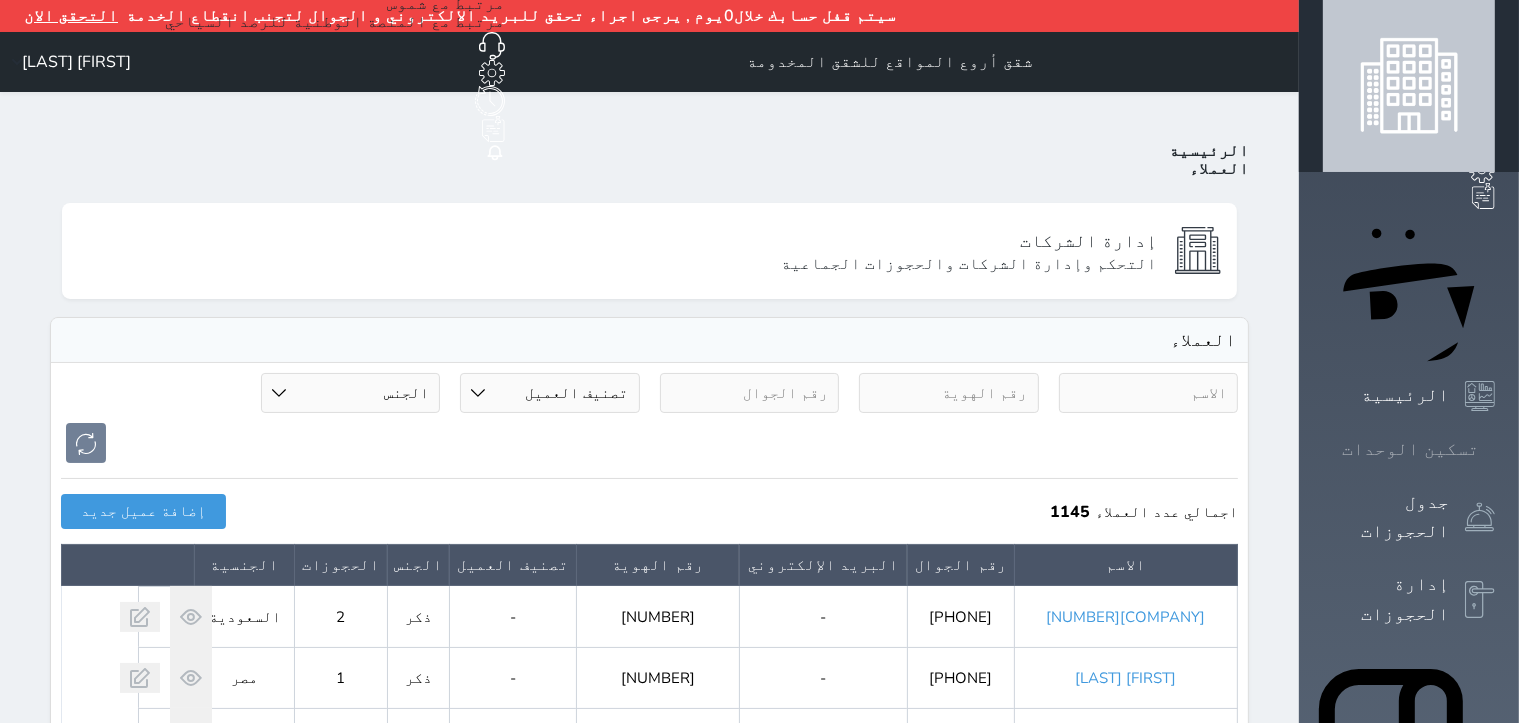 click on "تسكين الوحدات" at bounding box center [1410, 449] 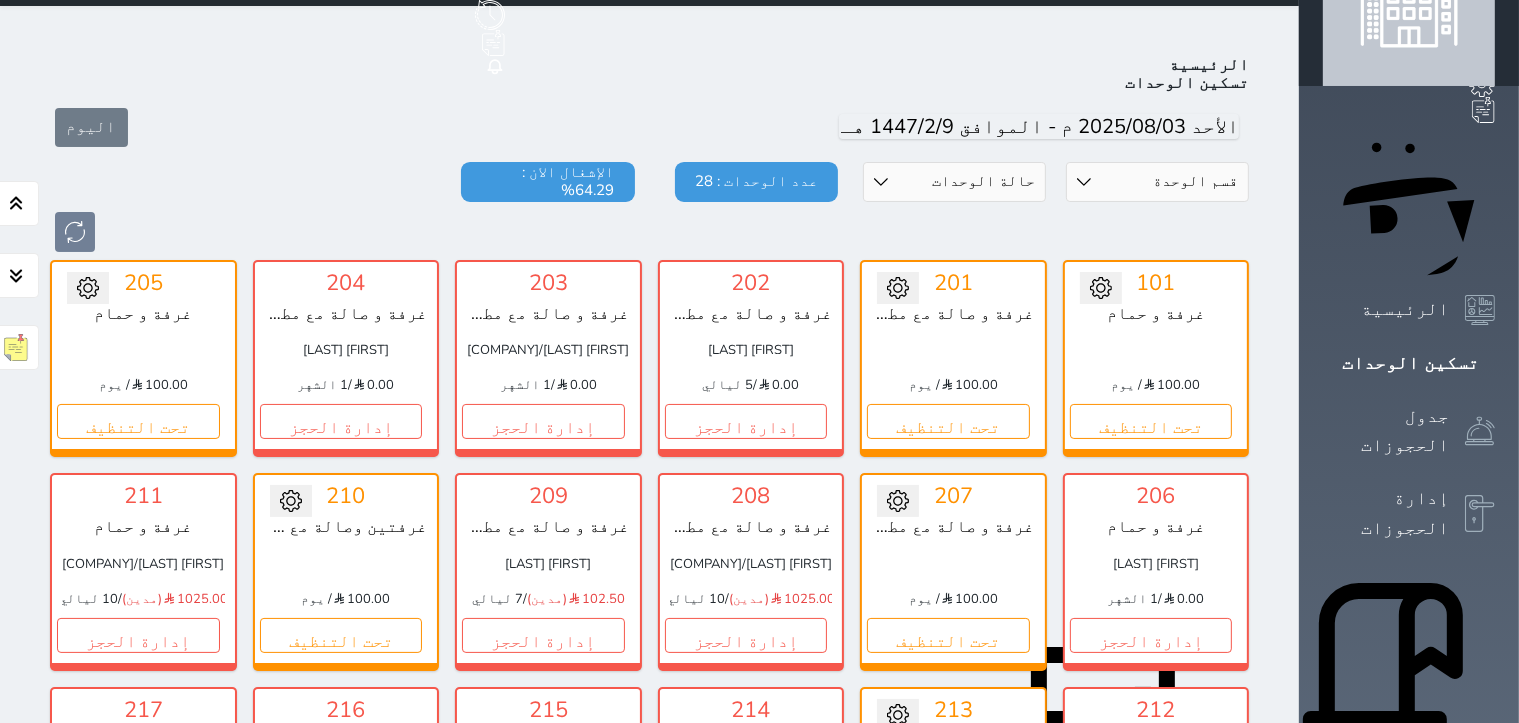 scroll, scrollTop: 109, scrollLeft: 0, axis: vertical 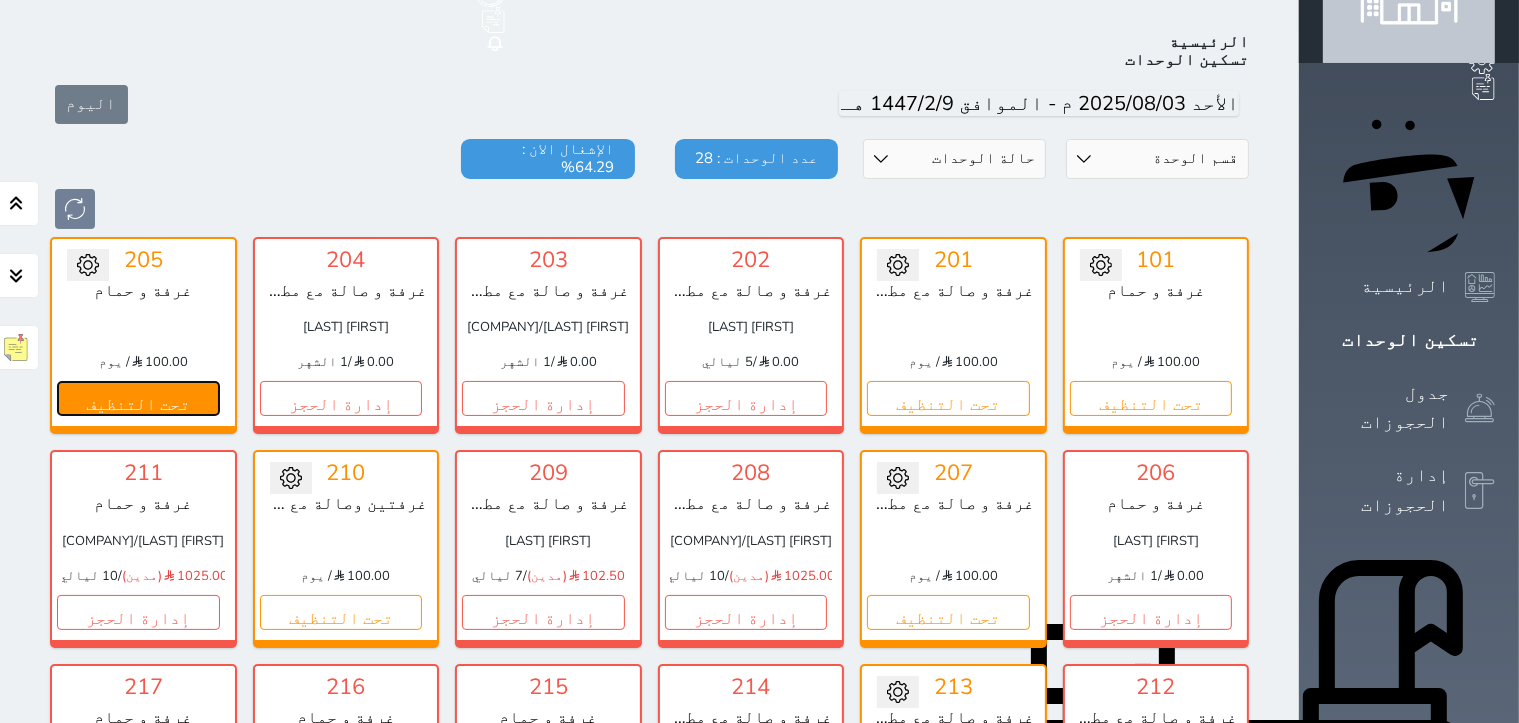 click on "تحت التنظيف" at bounding box center [138, 398] 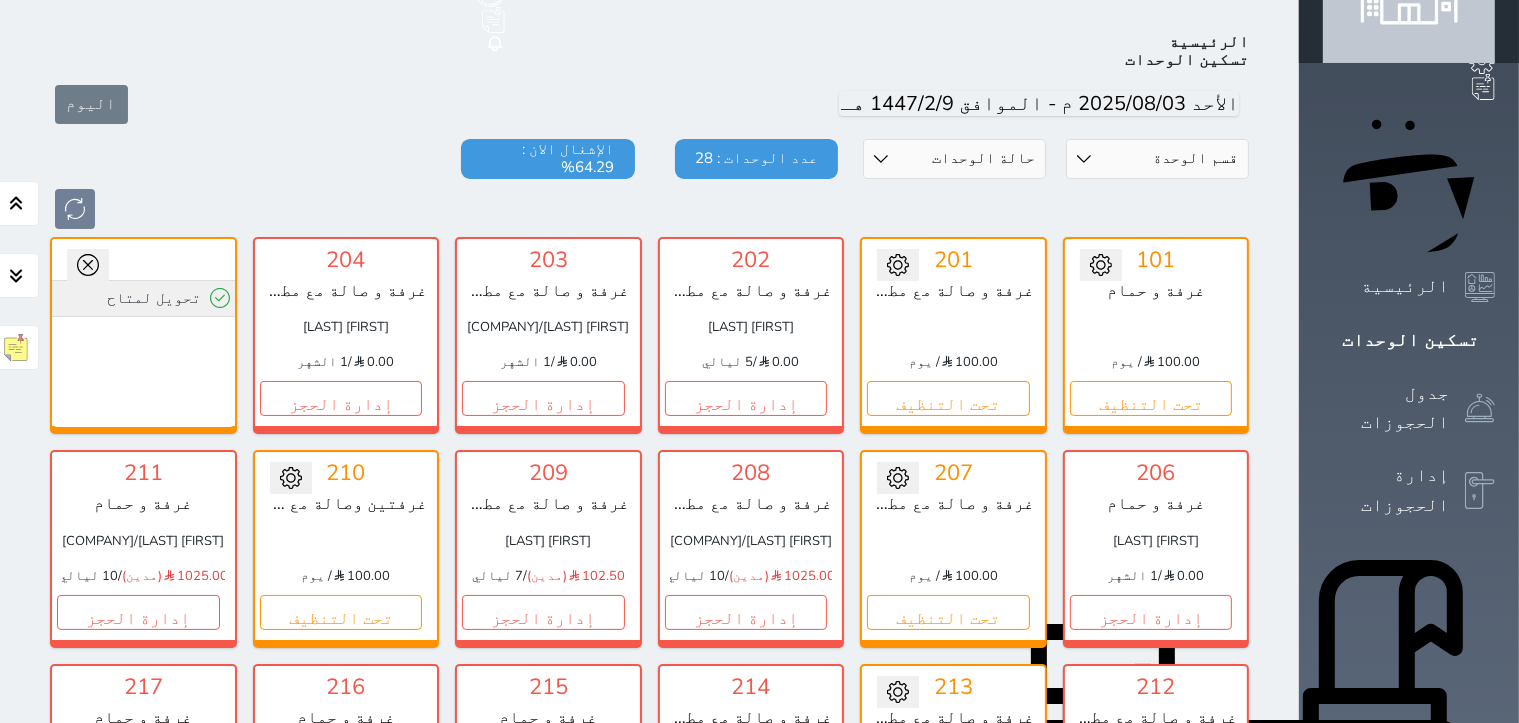 click on "تحويل لمتاح" at bounding box center (143, 298) 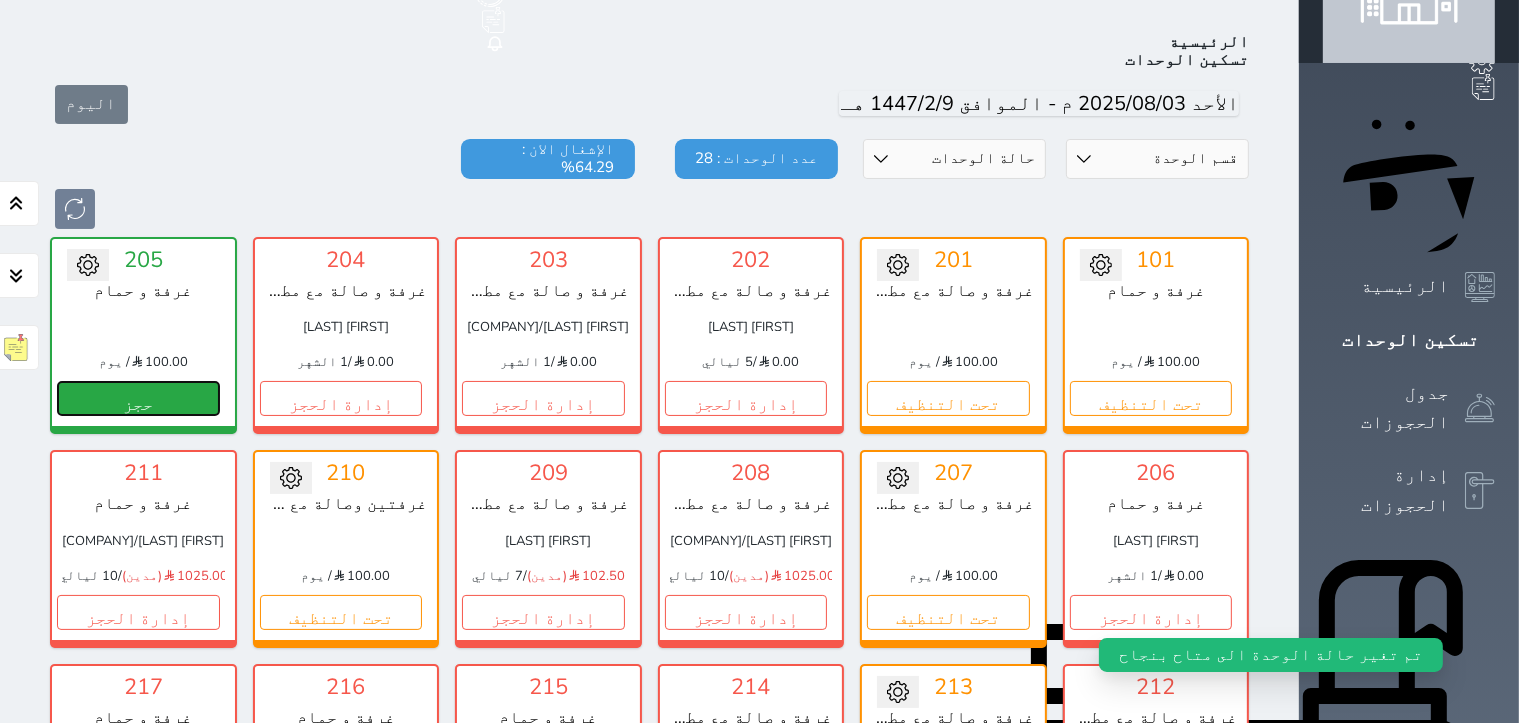 click on "حجز" at bounding box center (138, 398) 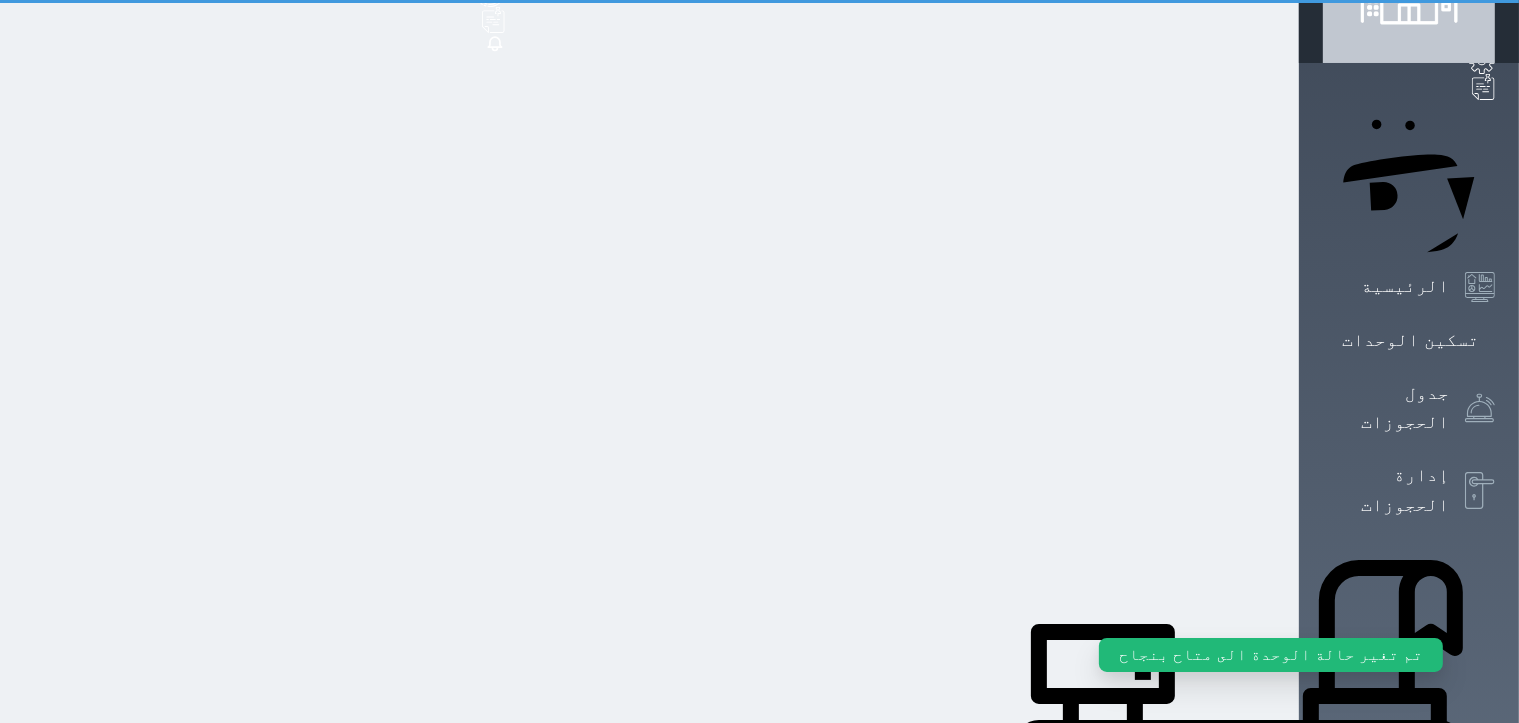 scroll, scrollTop: 16, scrollLeft: 0, axis: vertical 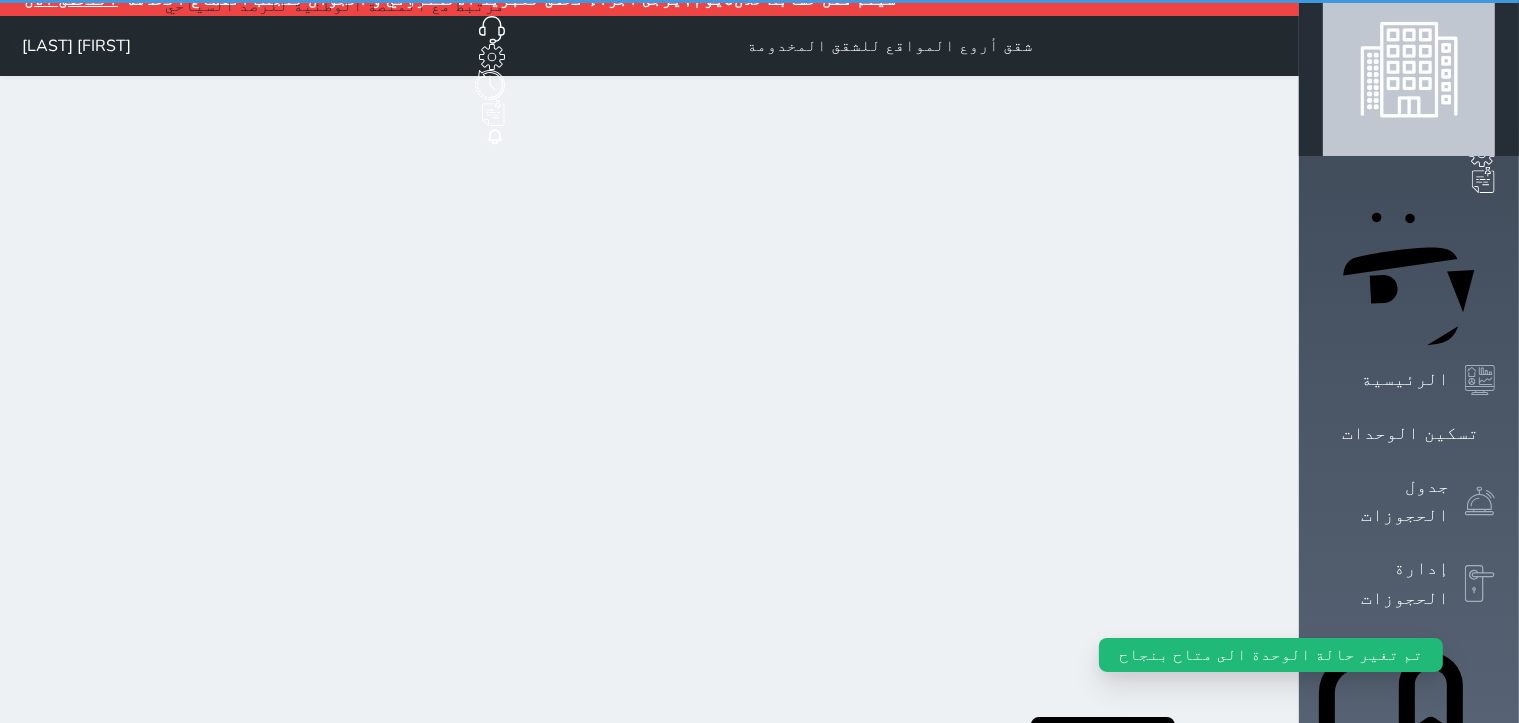 select on "1" 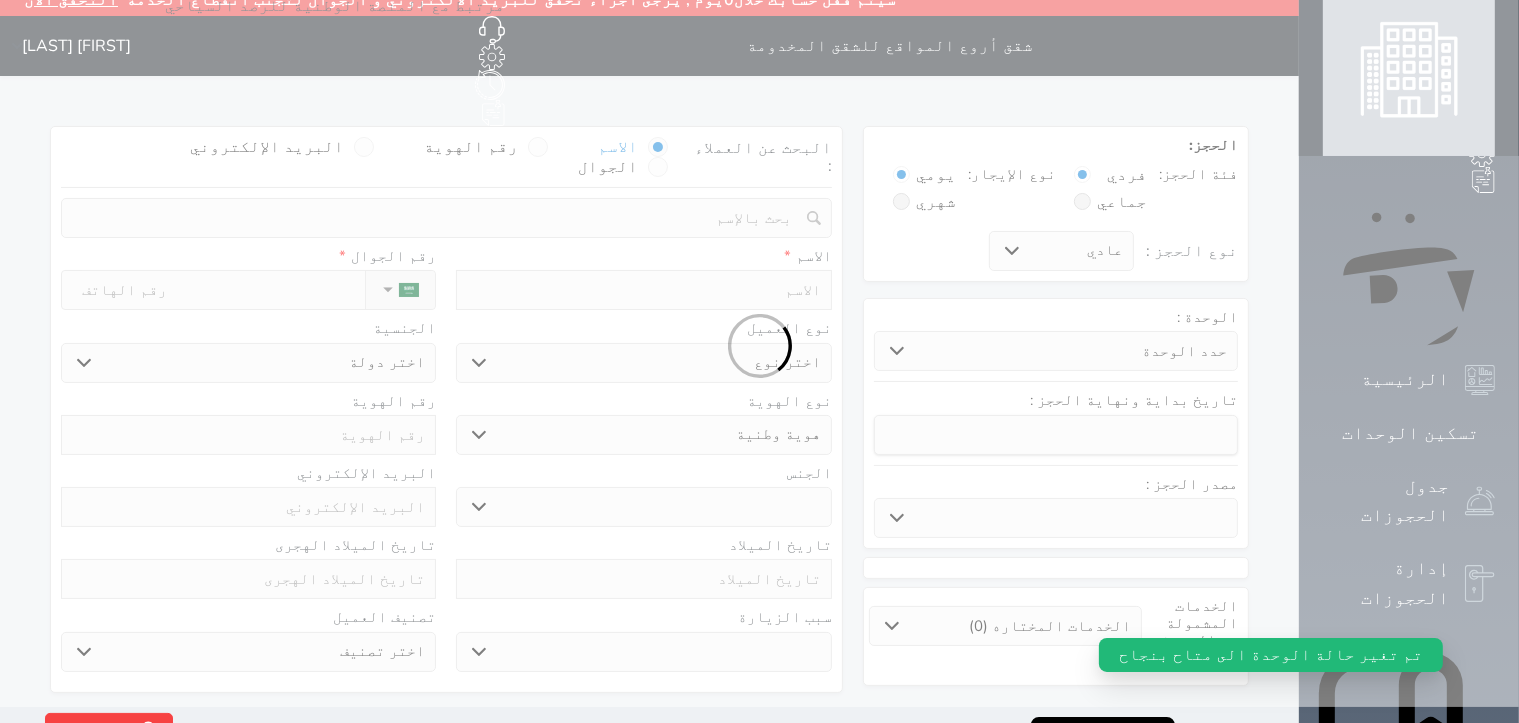 scroll, scrollTop: 0, scrollLeft: 0, axis: both 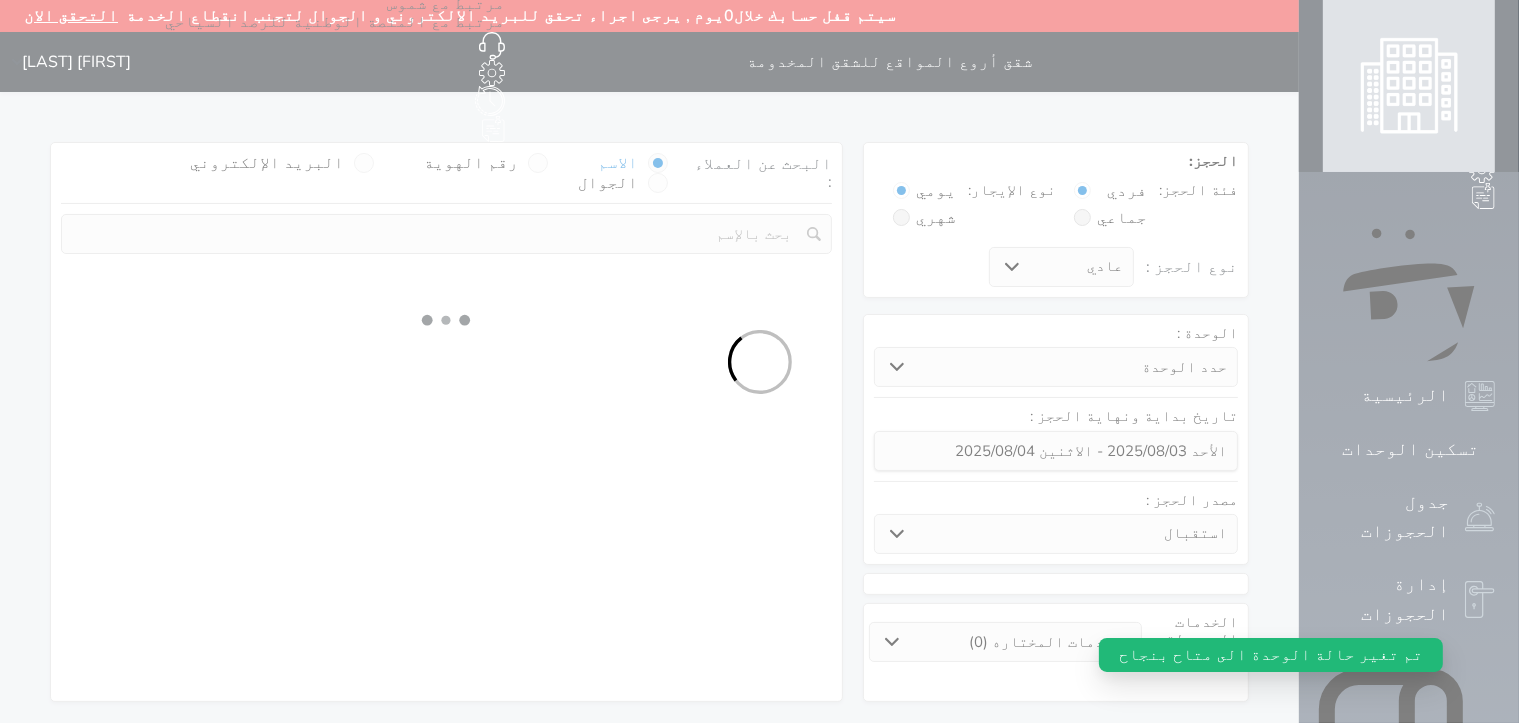 select 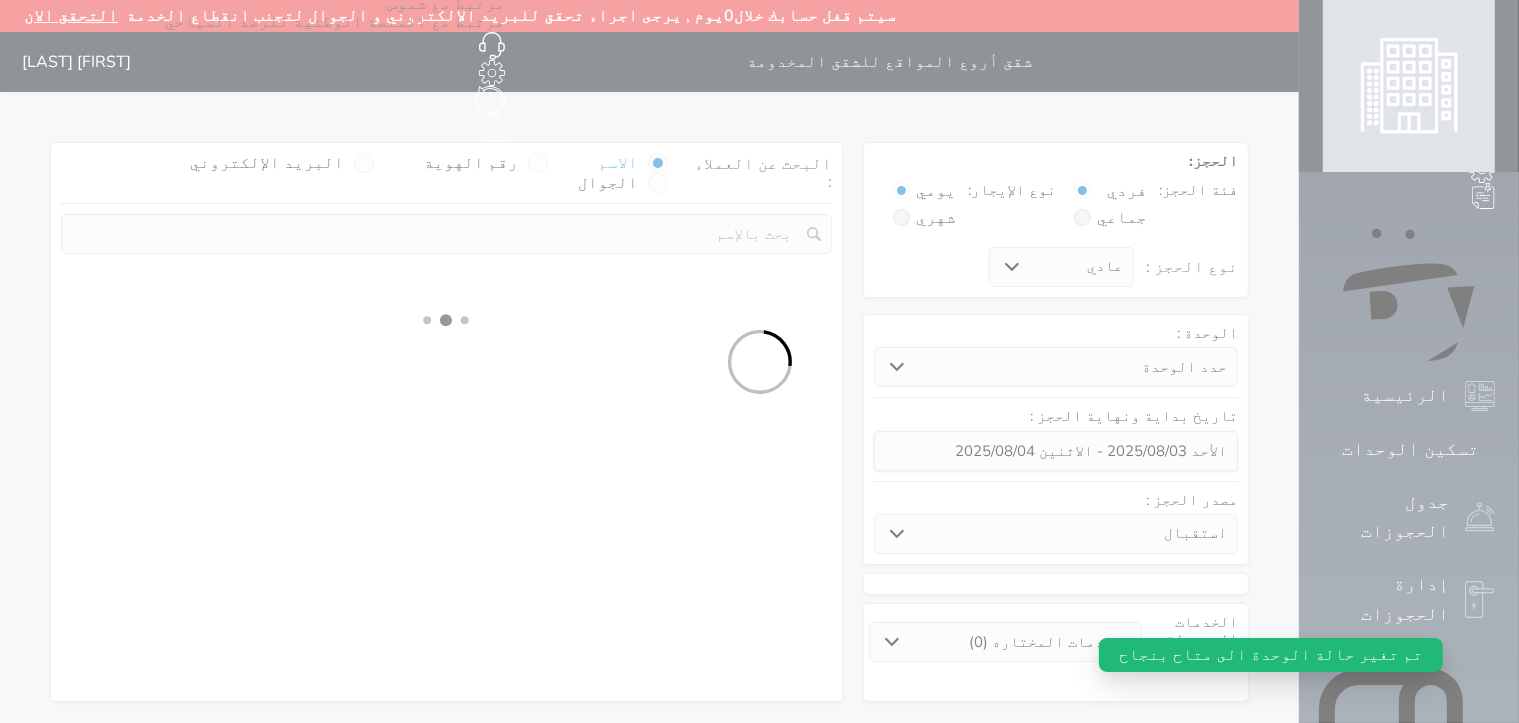 select on "1" 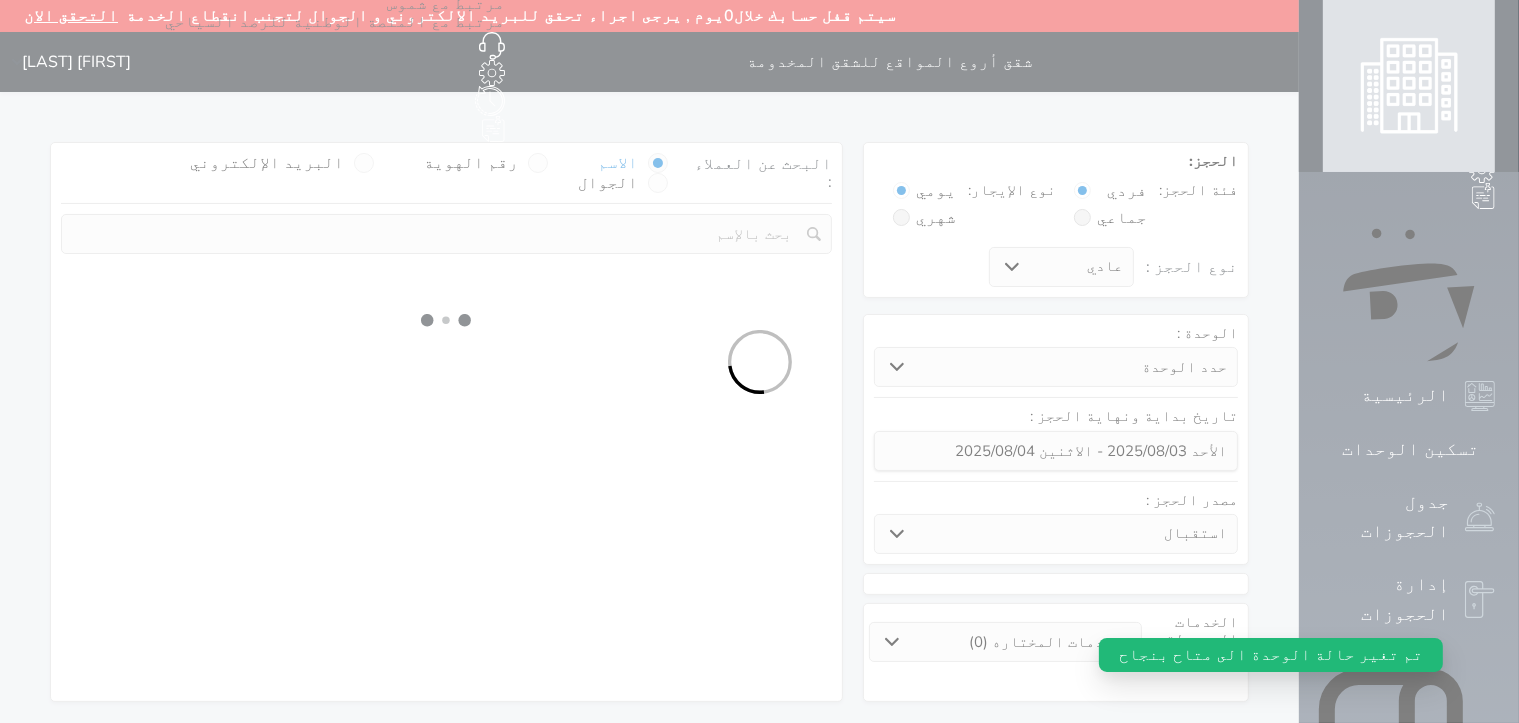 select on "113" 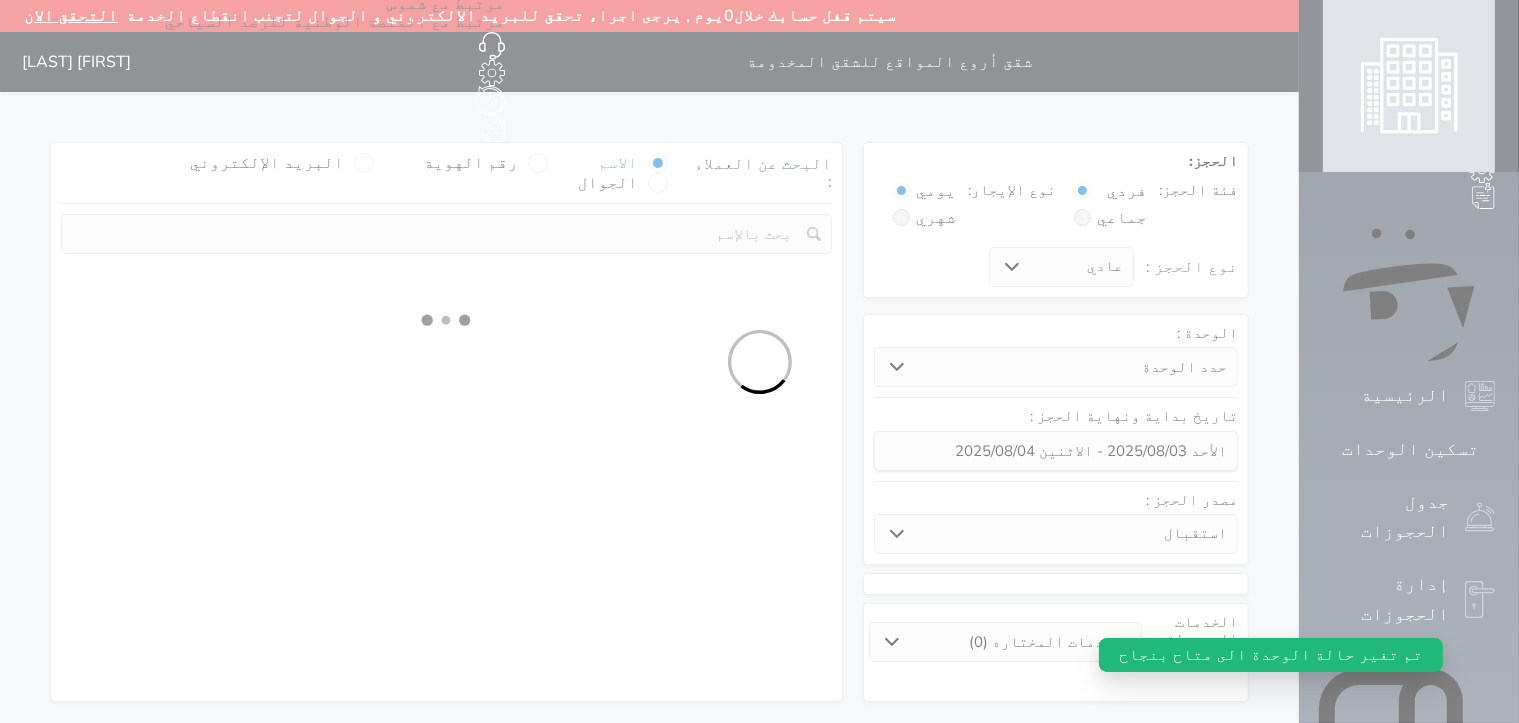 select on "1" 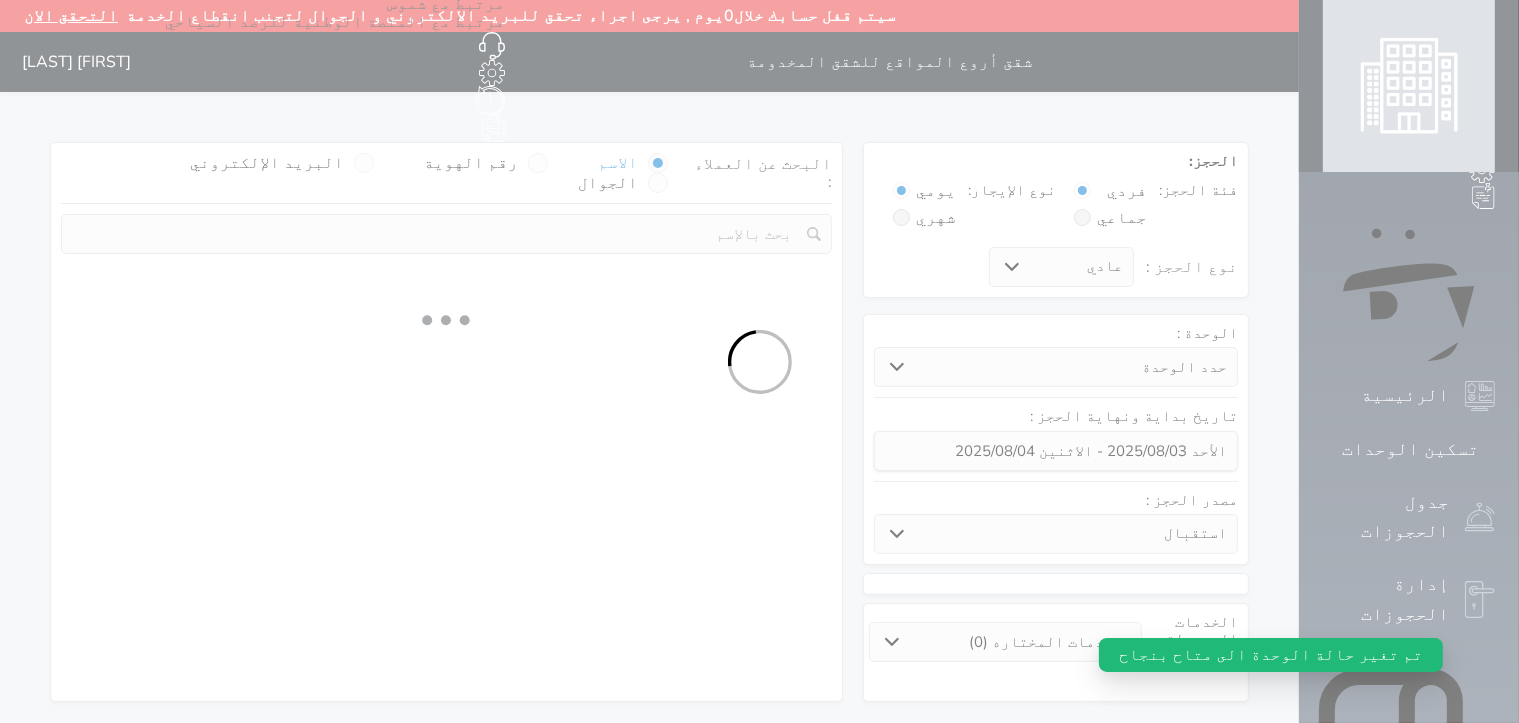 select 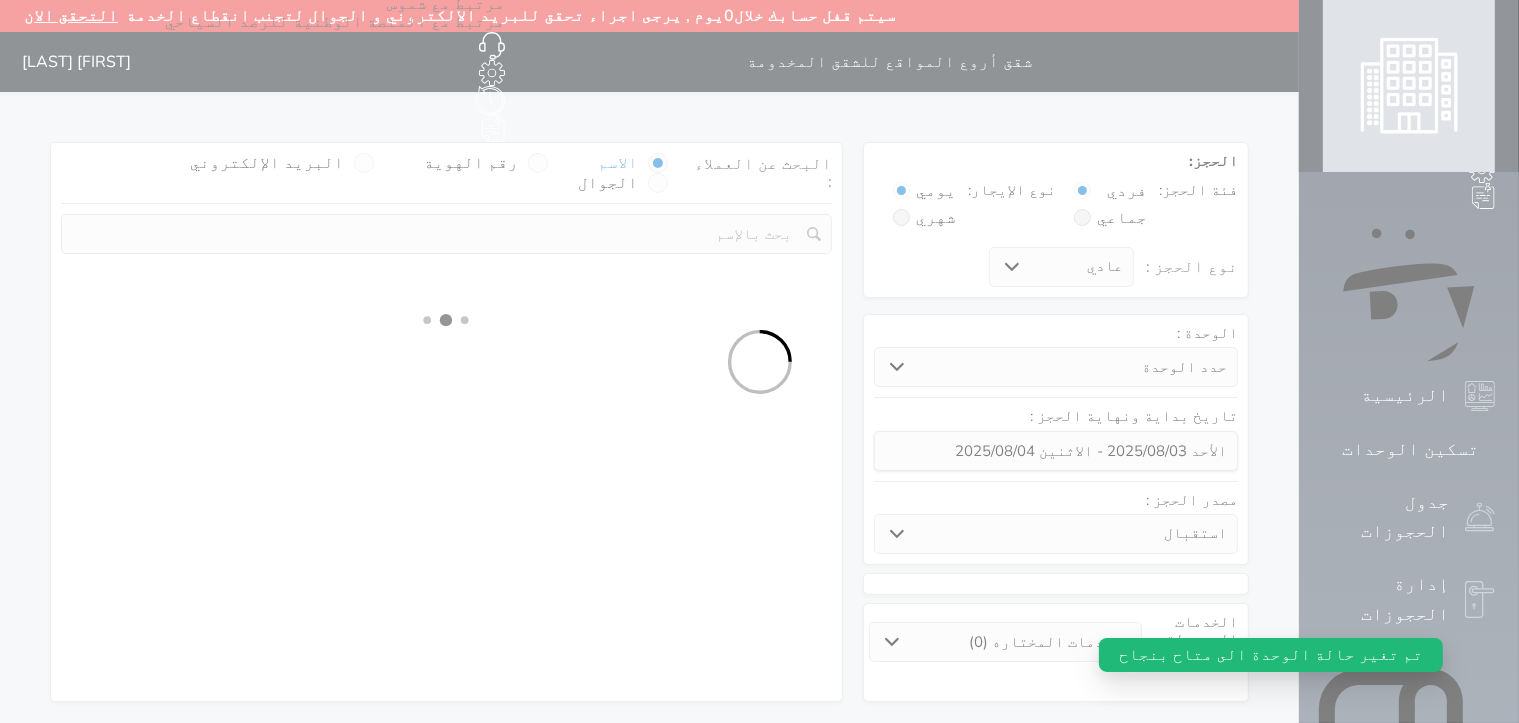 select on "7" 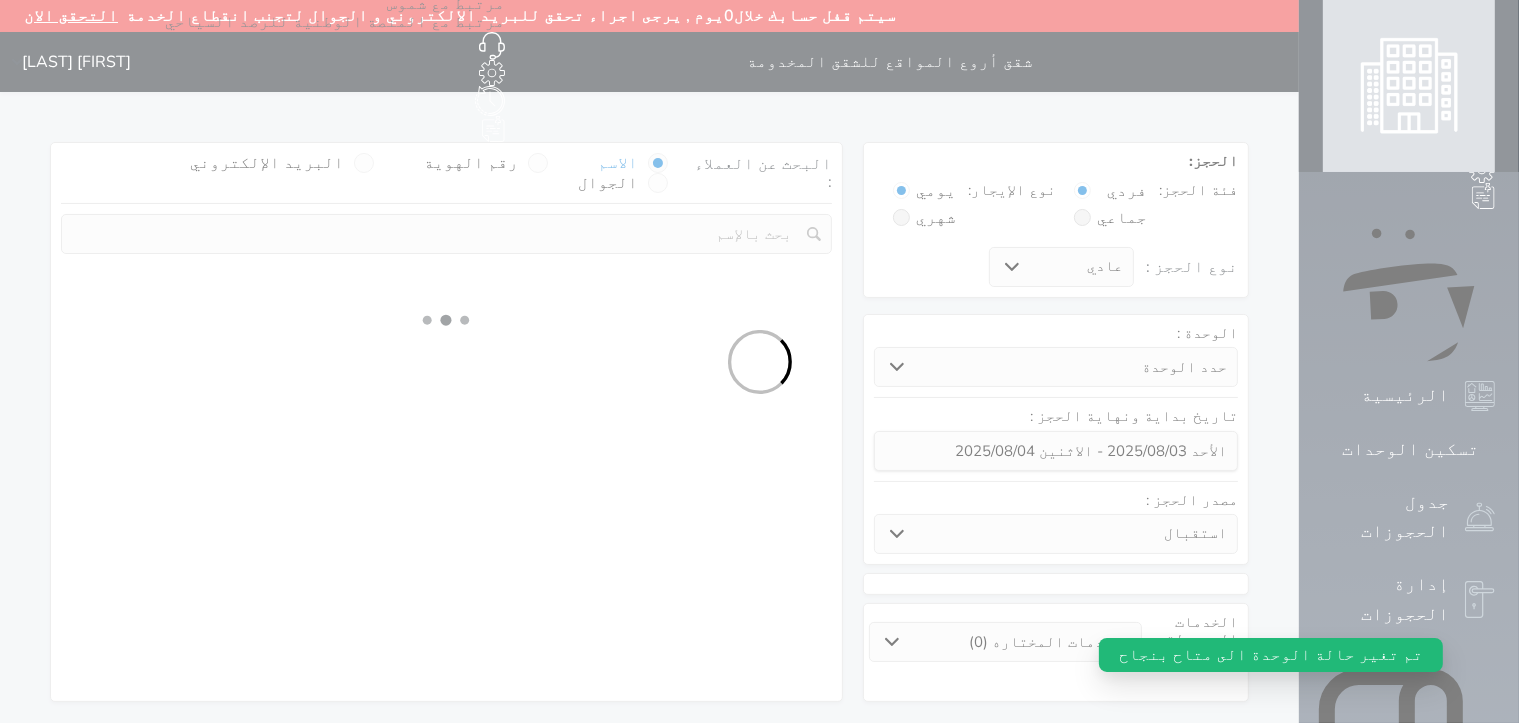 select 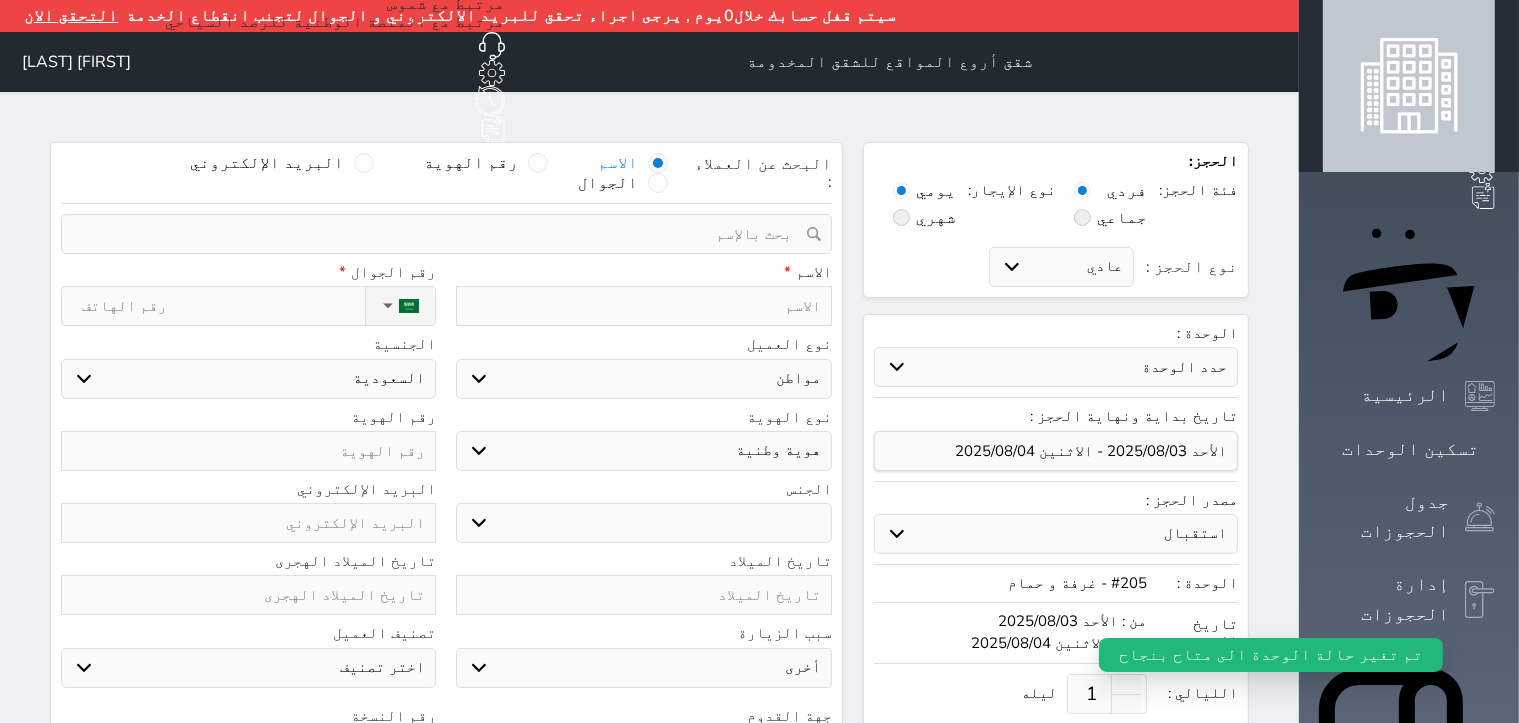 select 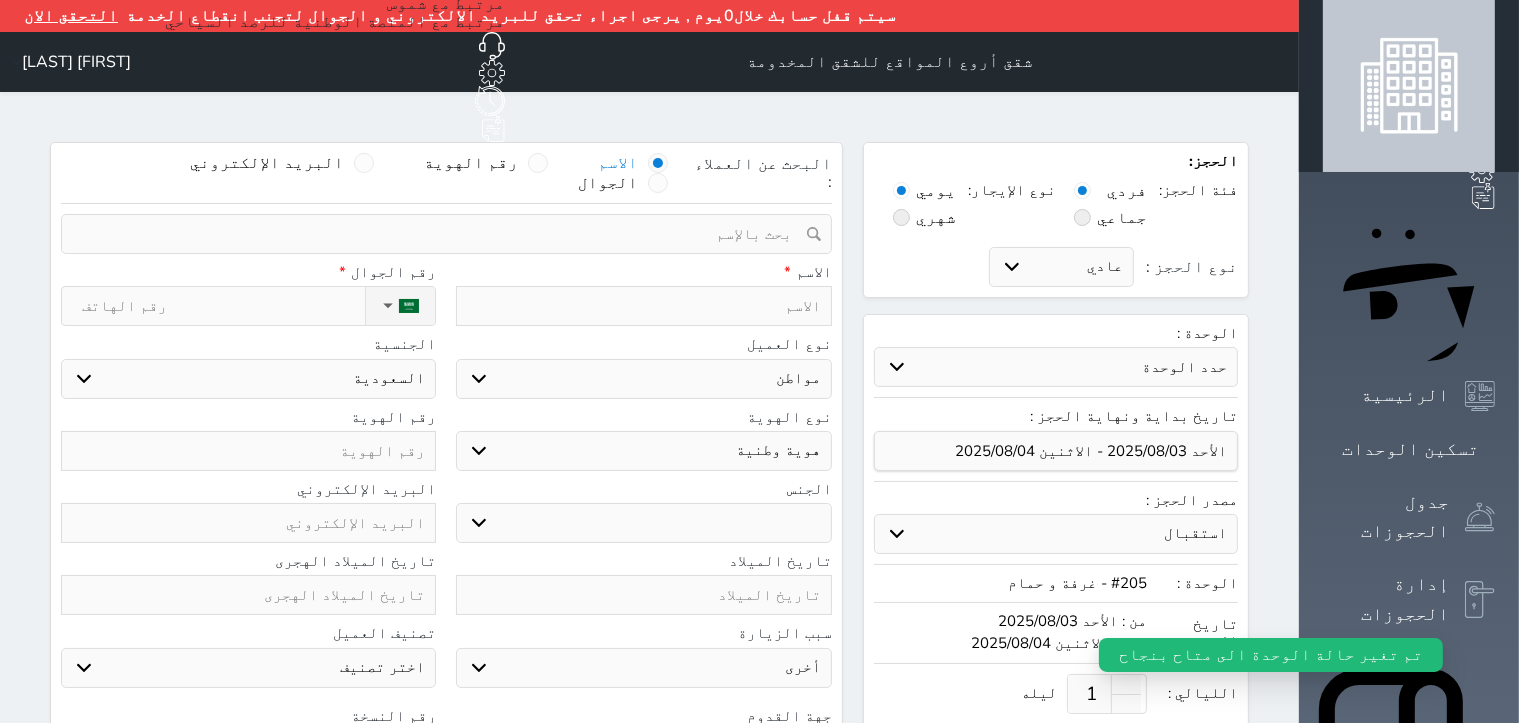 select 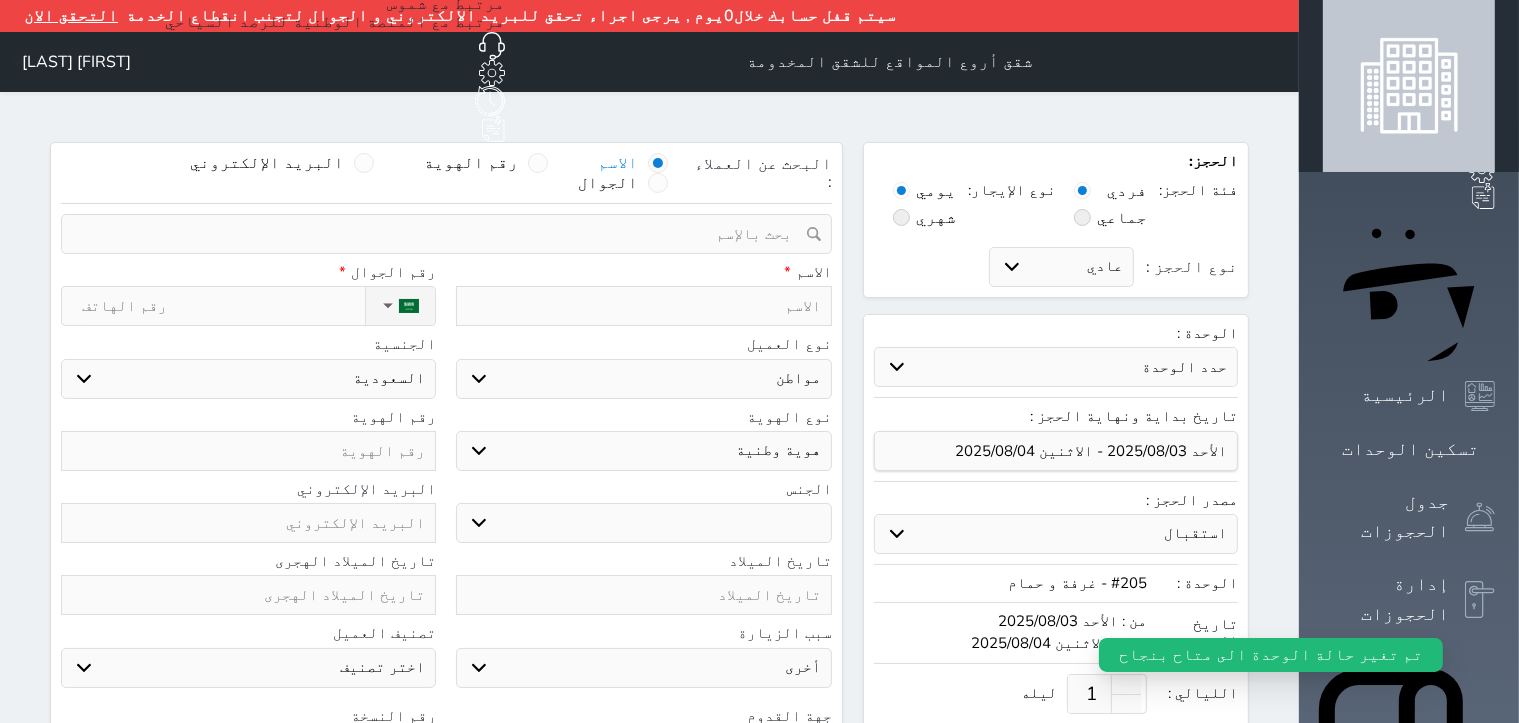 select 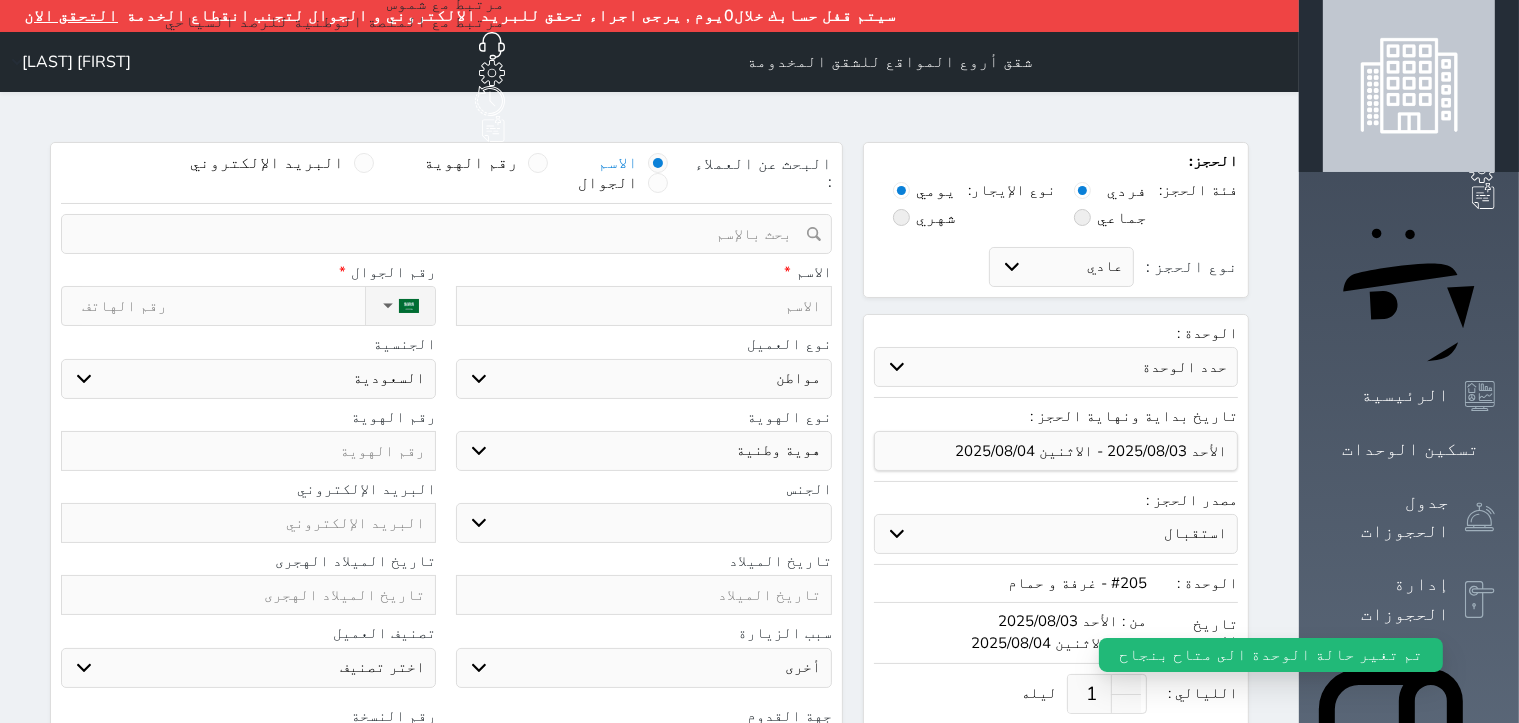 select 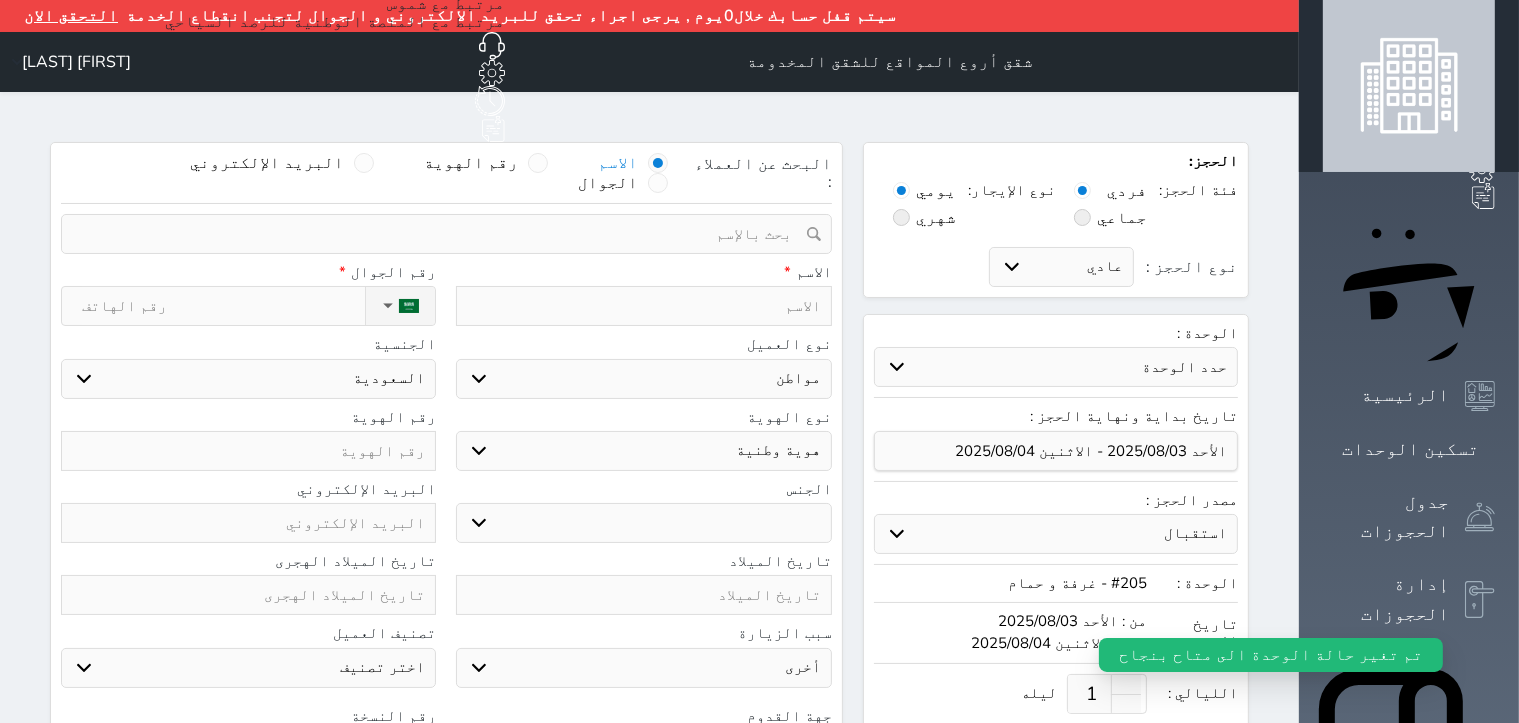 select 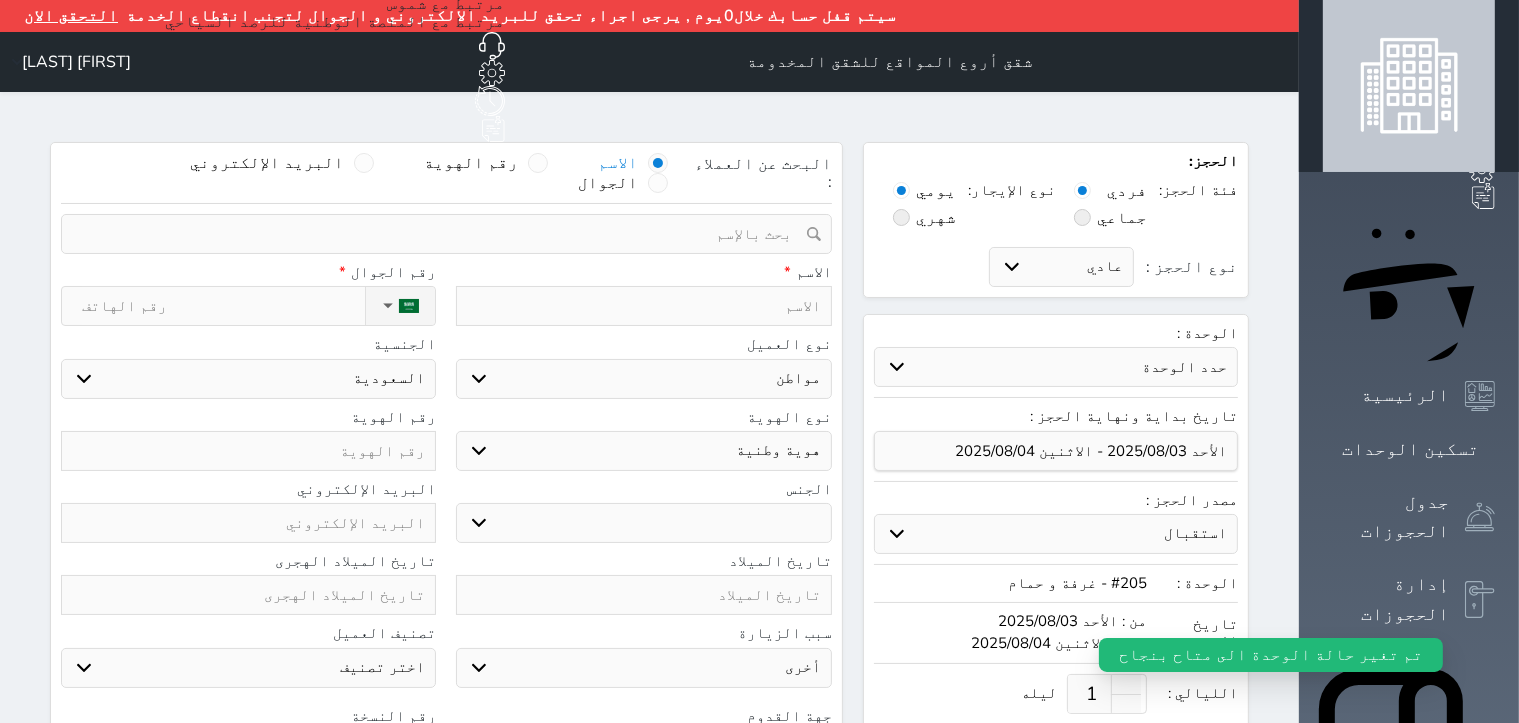 select 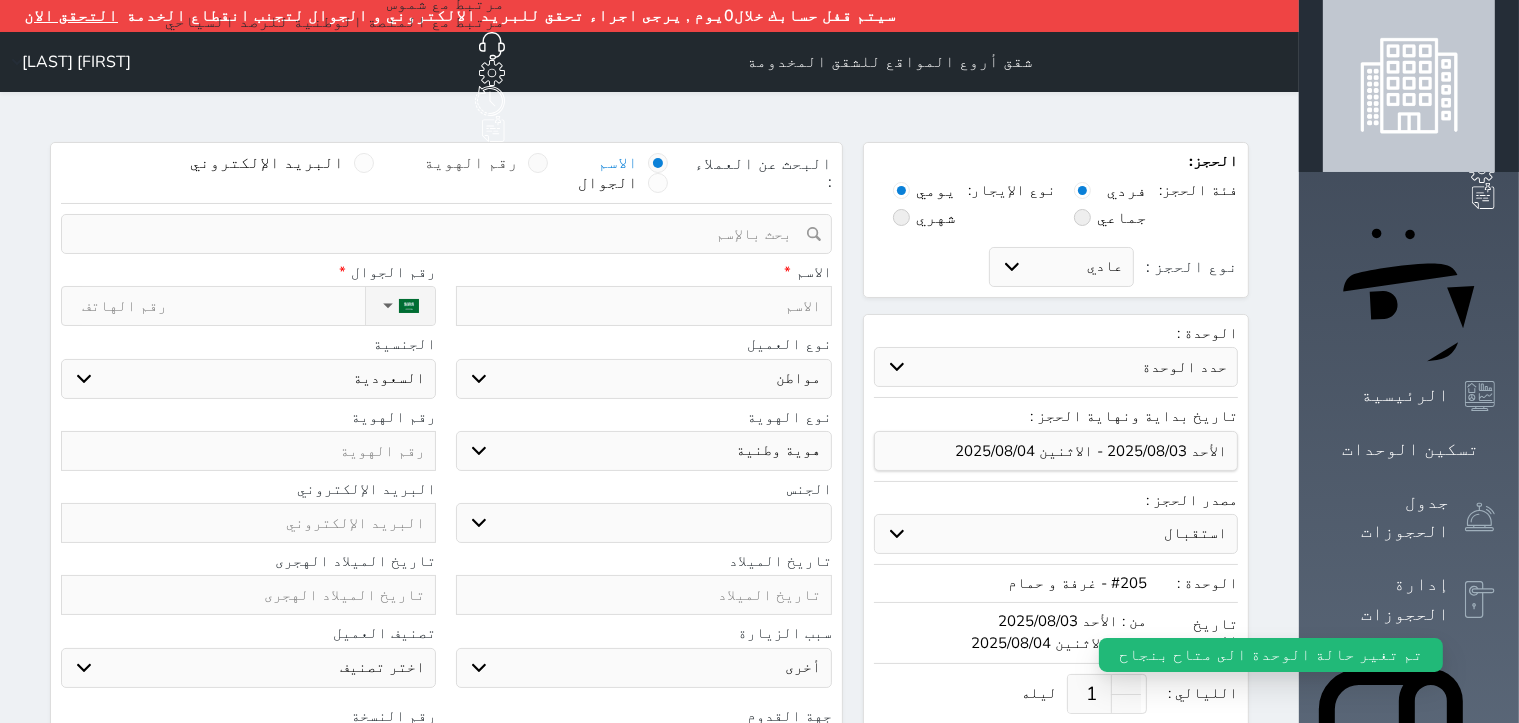 click at bounding box center (538, 163) 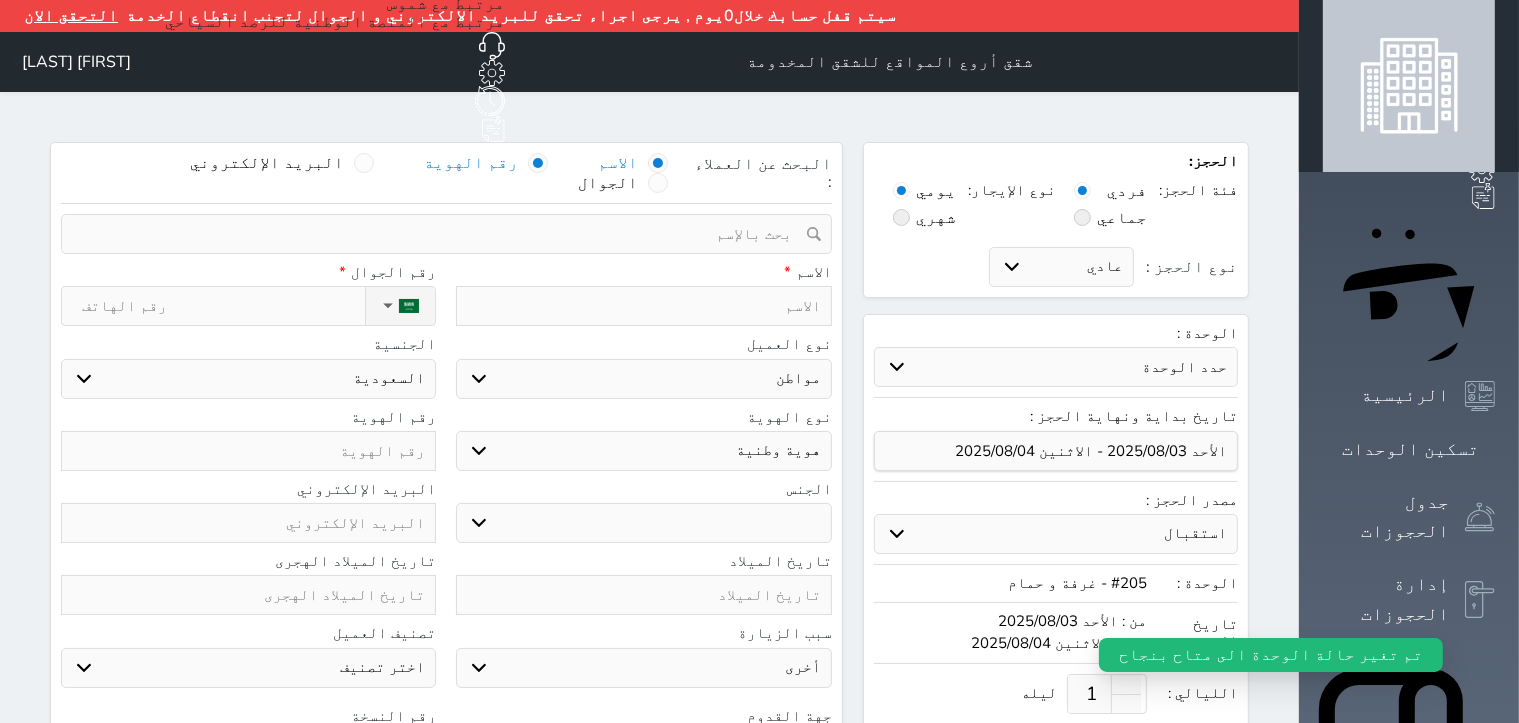 select 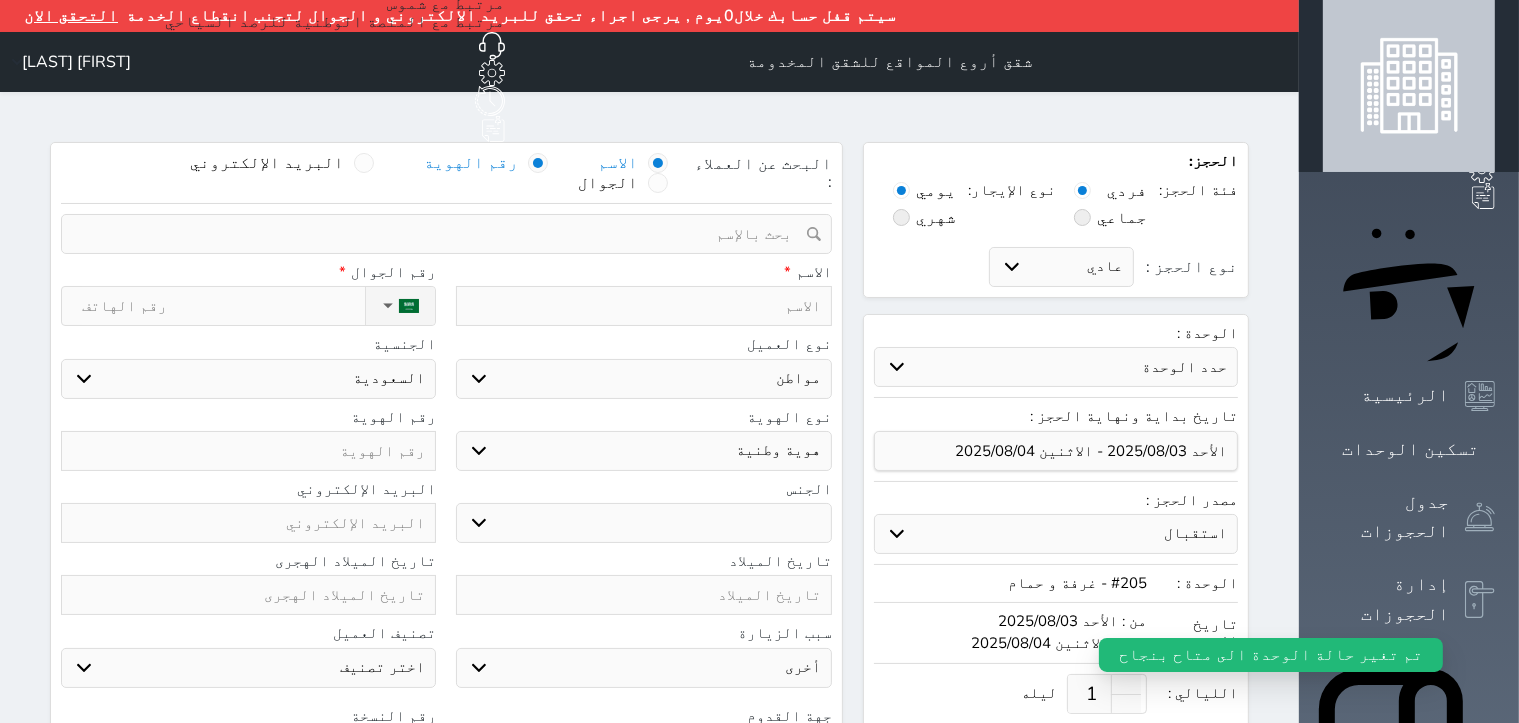 select 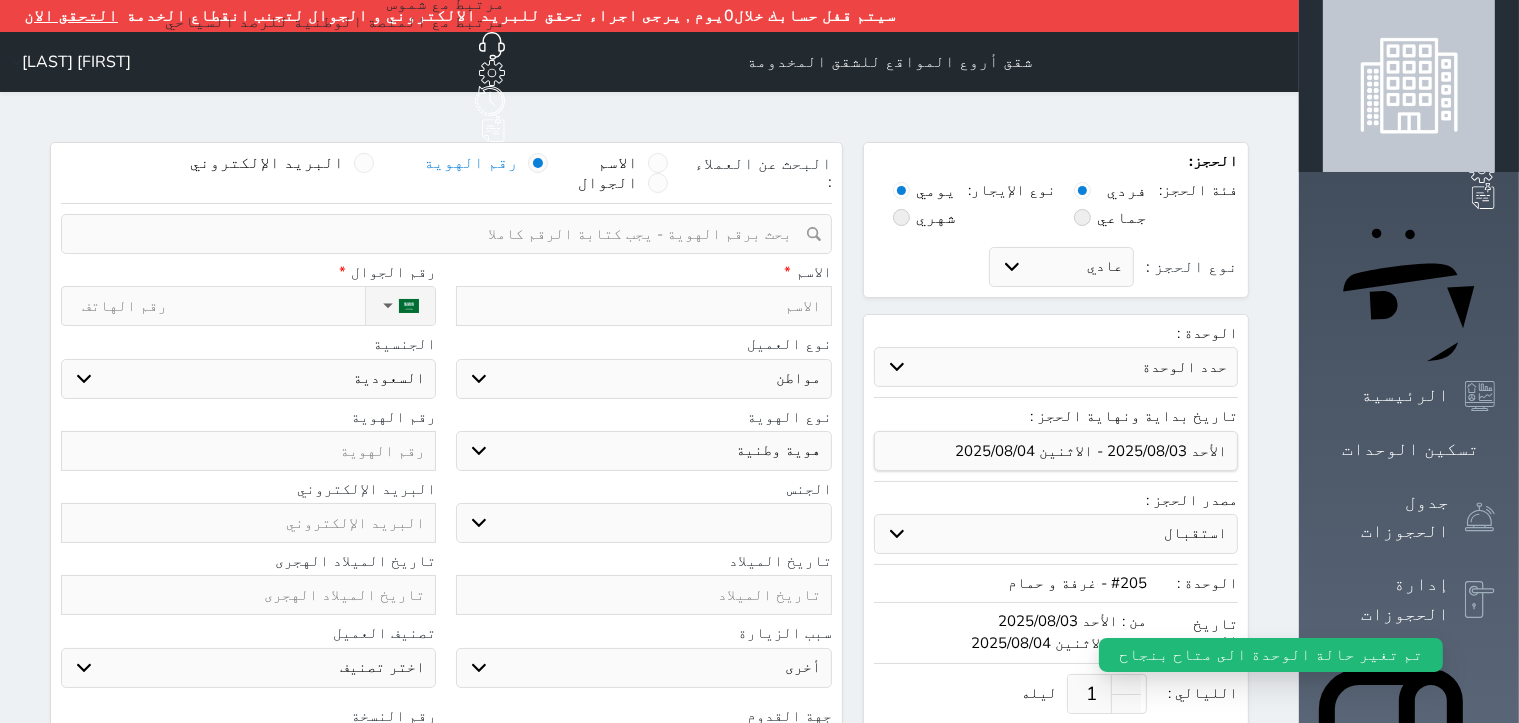 click at bounding box center (439, 234) 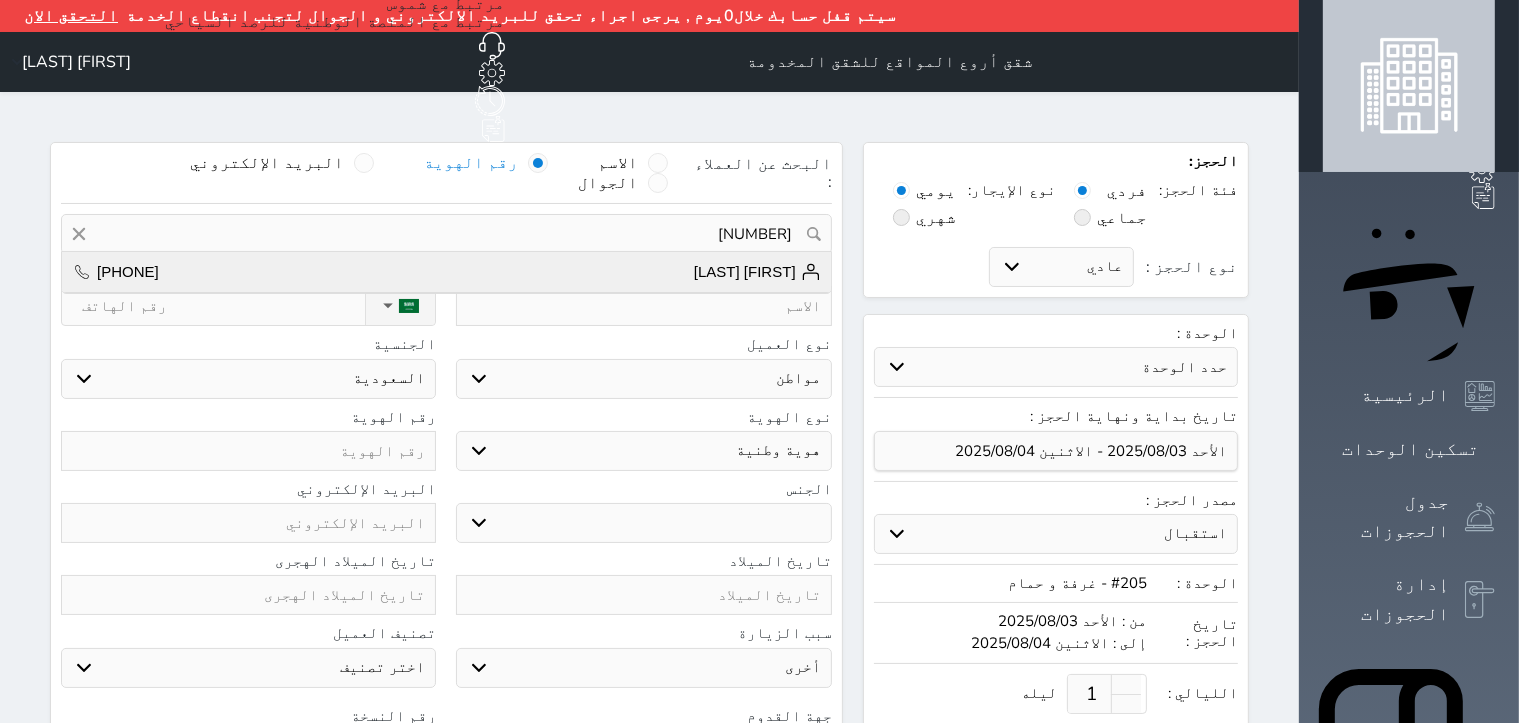click on "[FIRST] [LAST]" at bounding box center (757, 272) 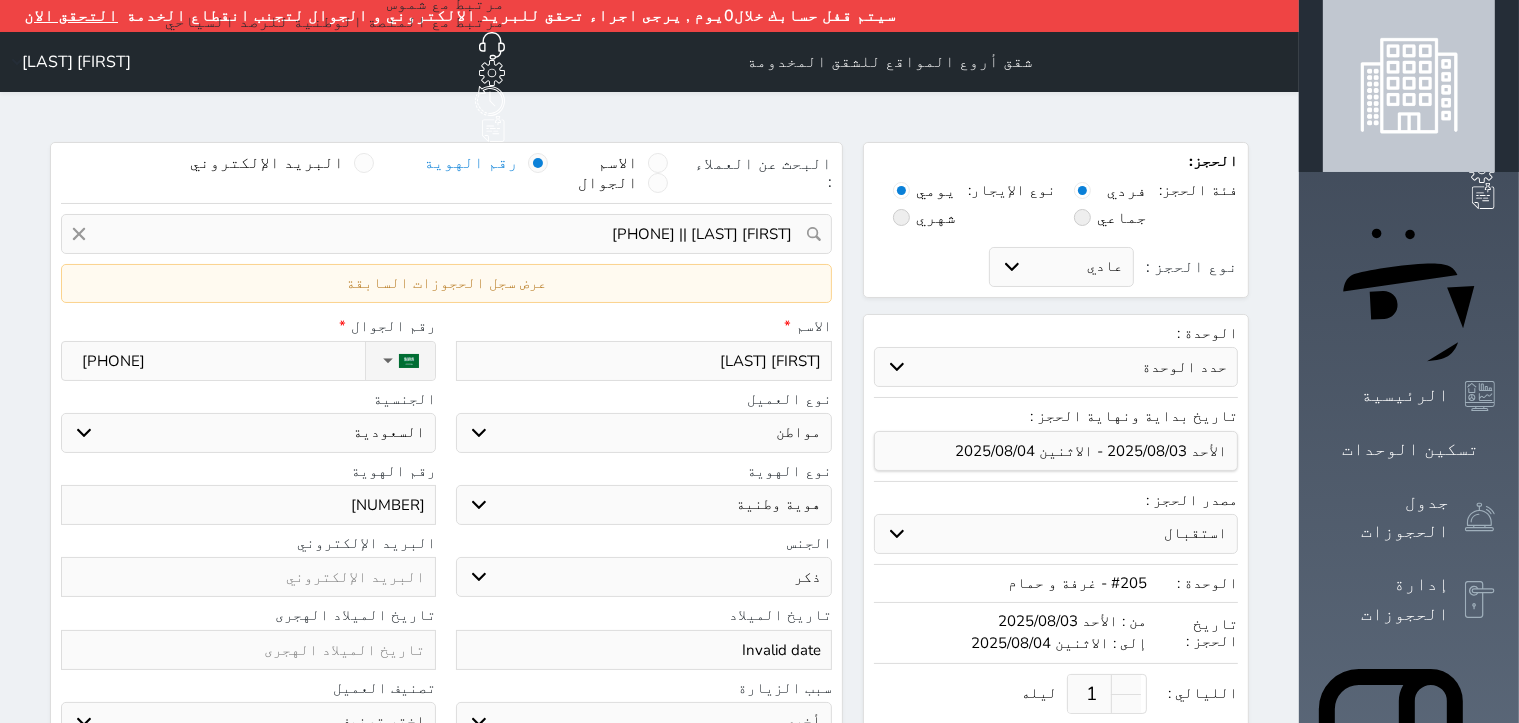 click at bounding box center (901, 217) 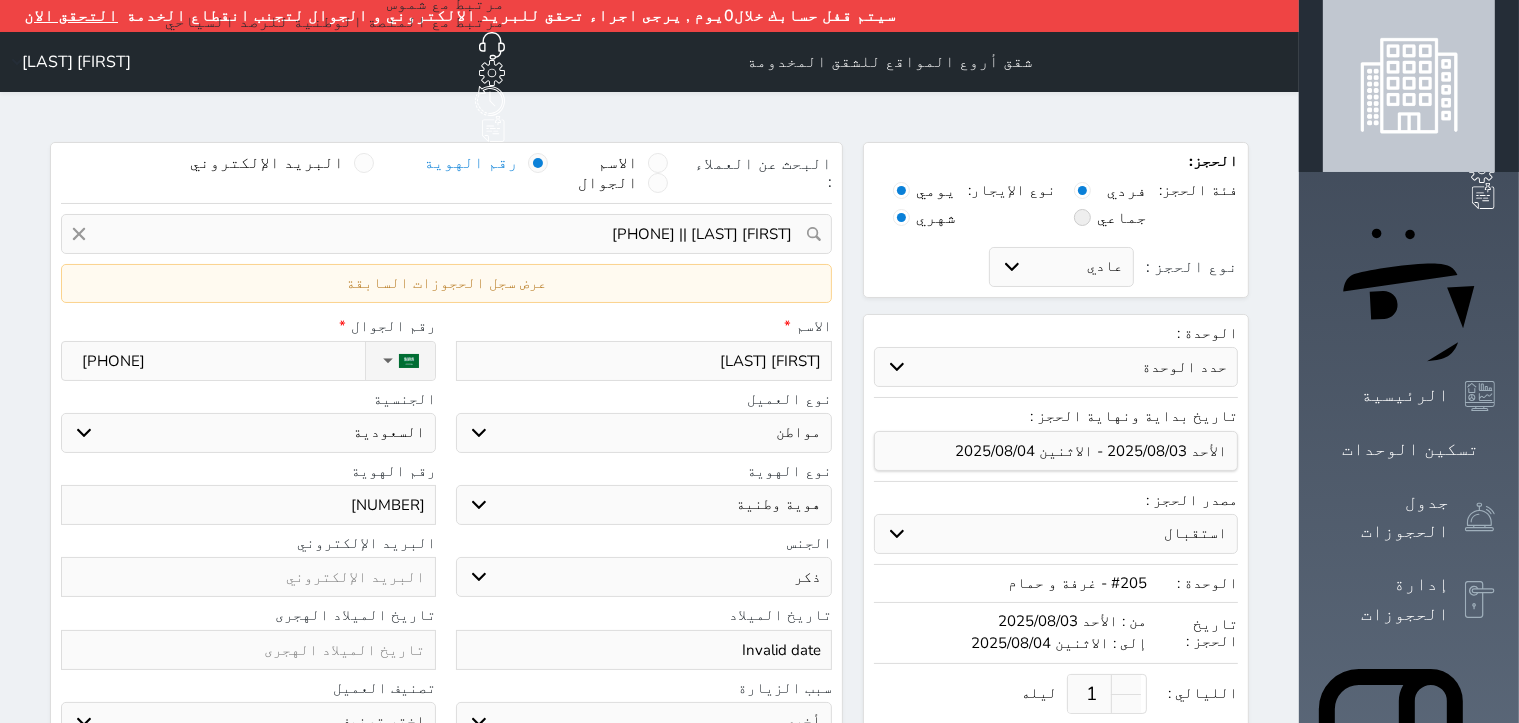radio on "false" 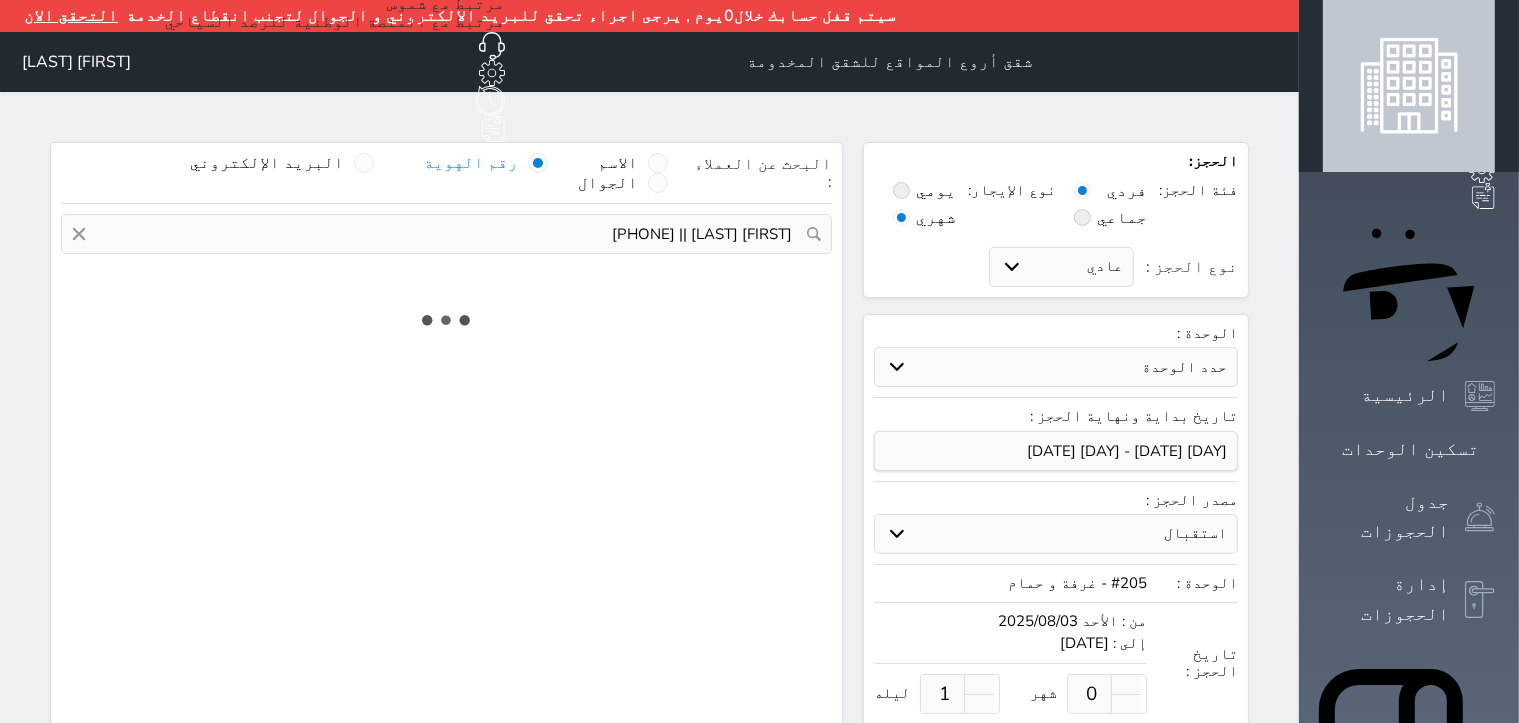 type on "1" 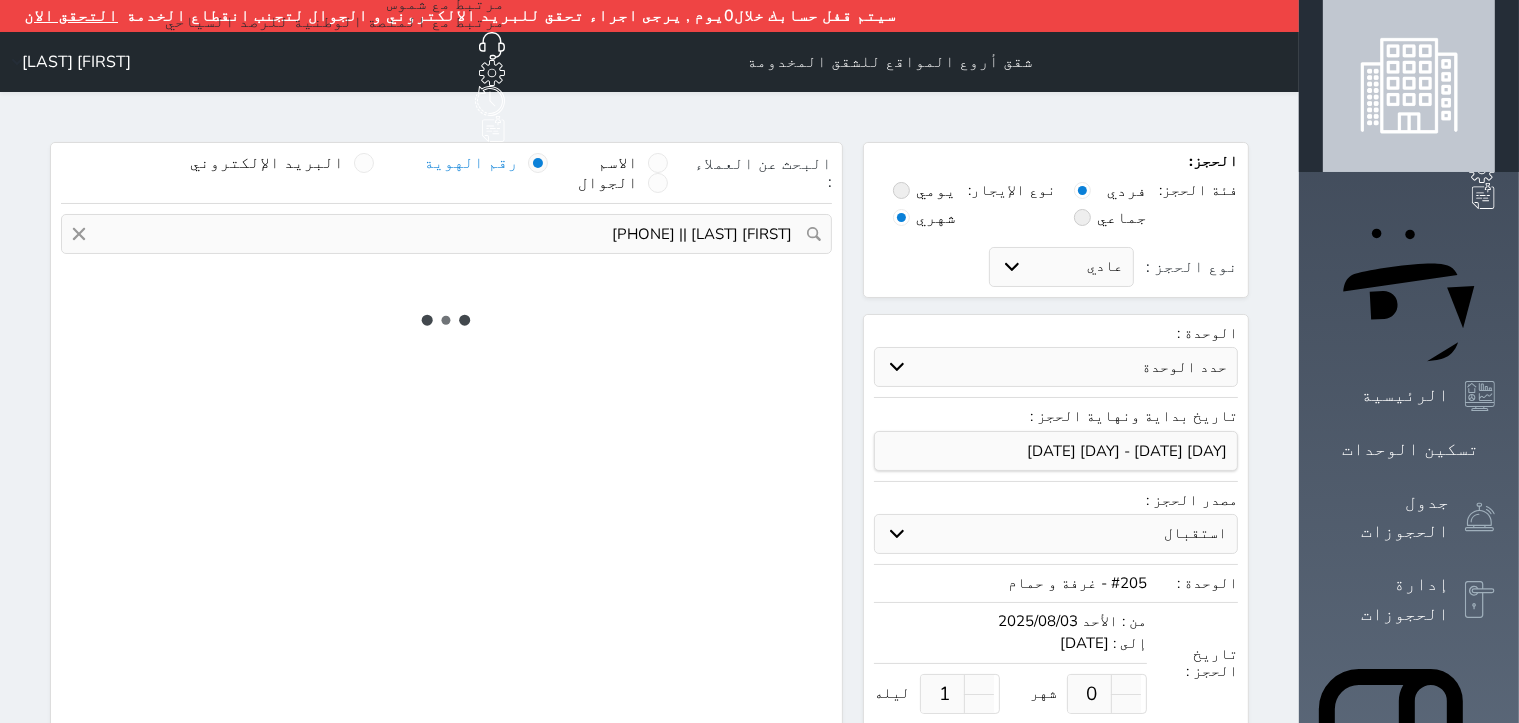 type on "0" 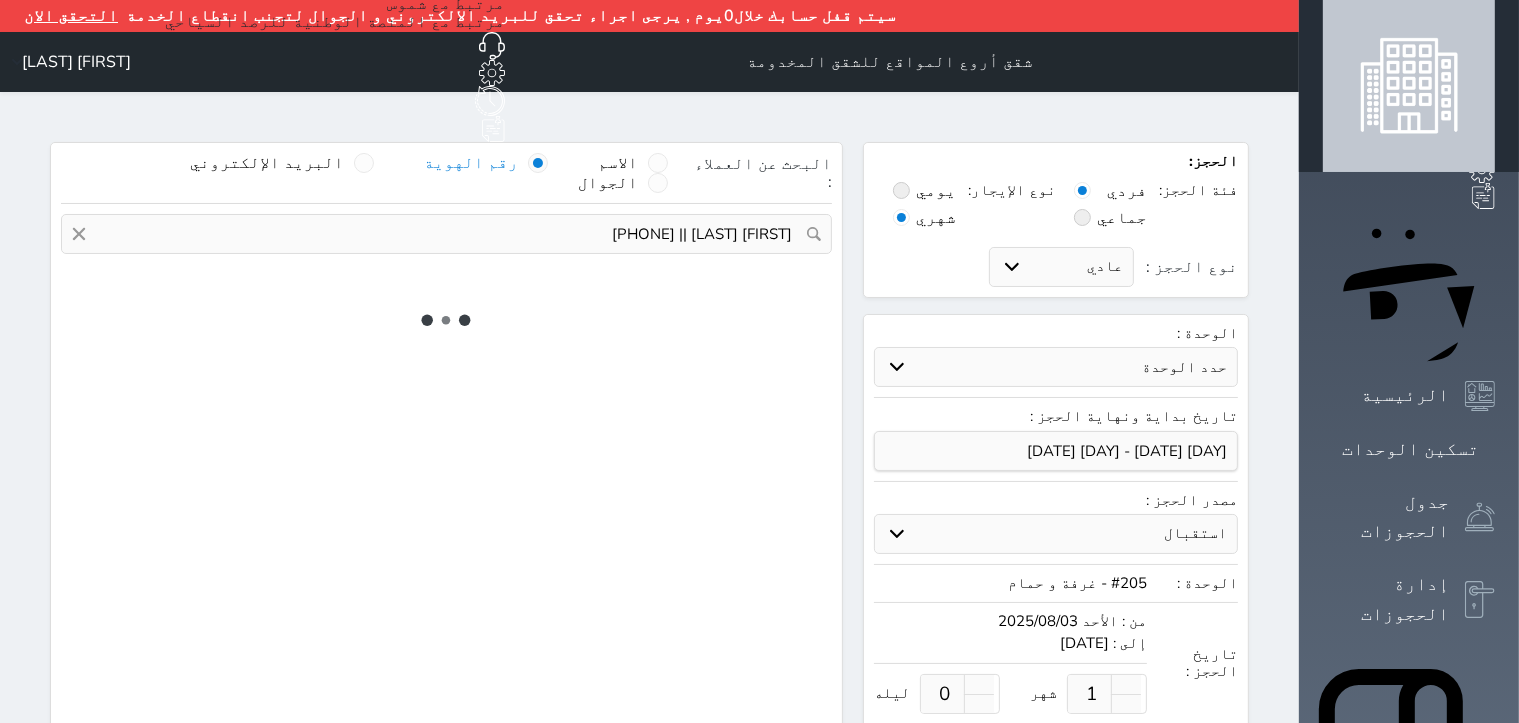 select on "1" 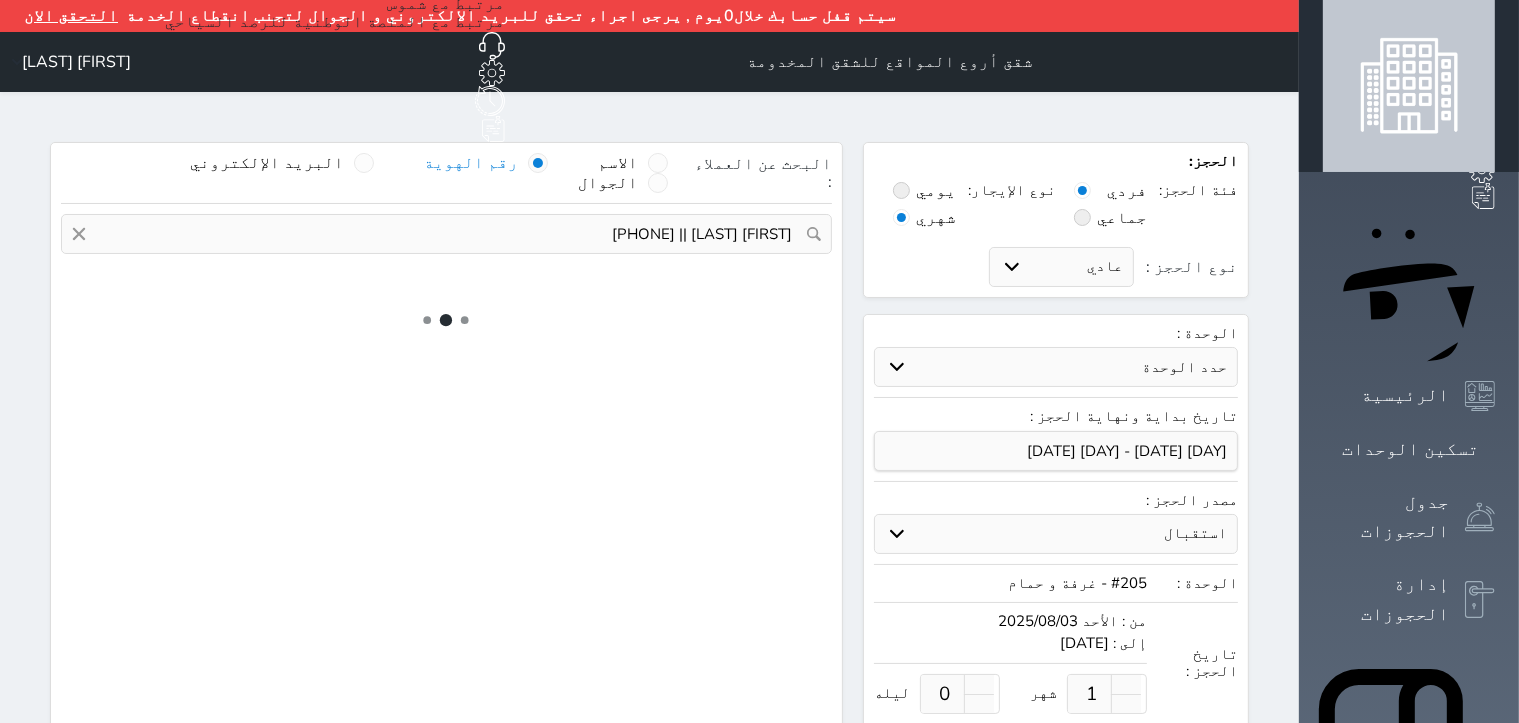 select on "113" 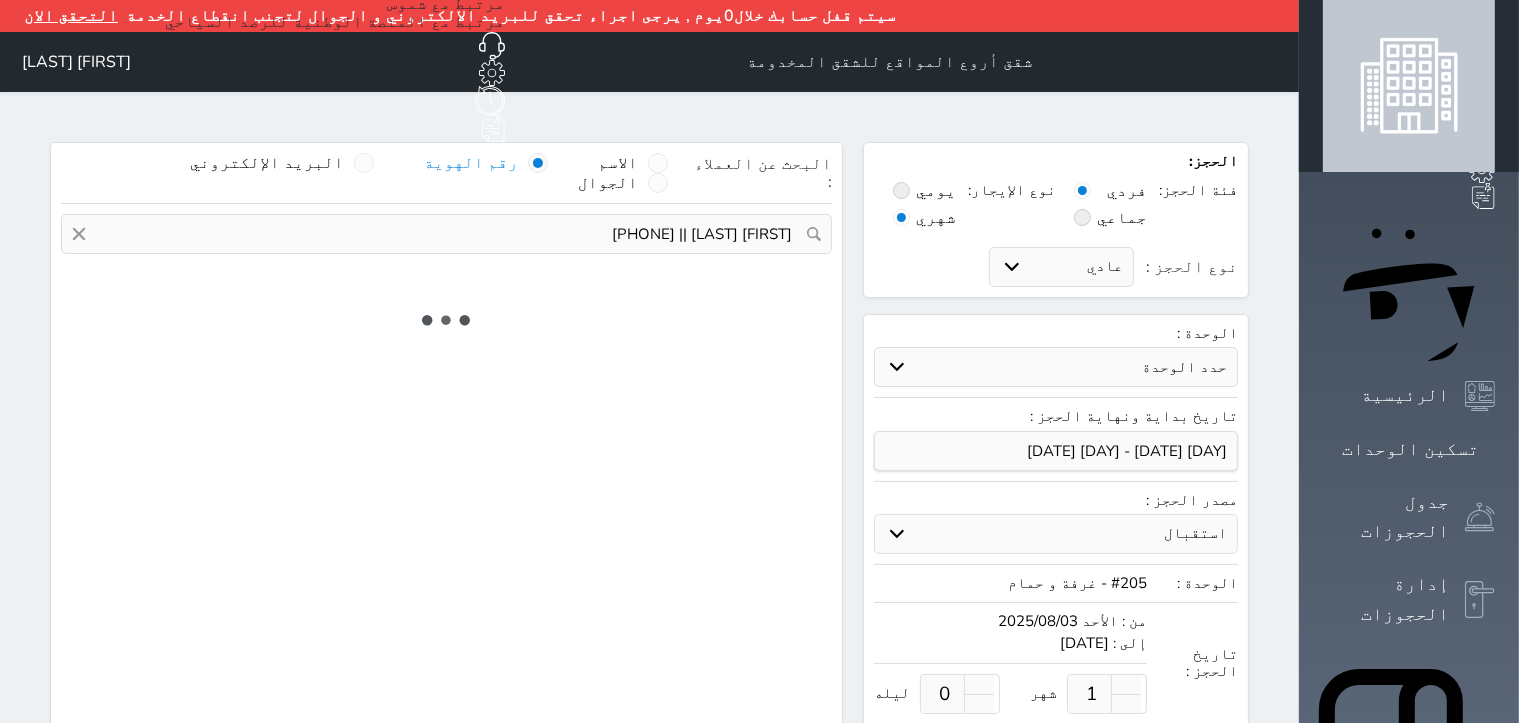 select on "1" 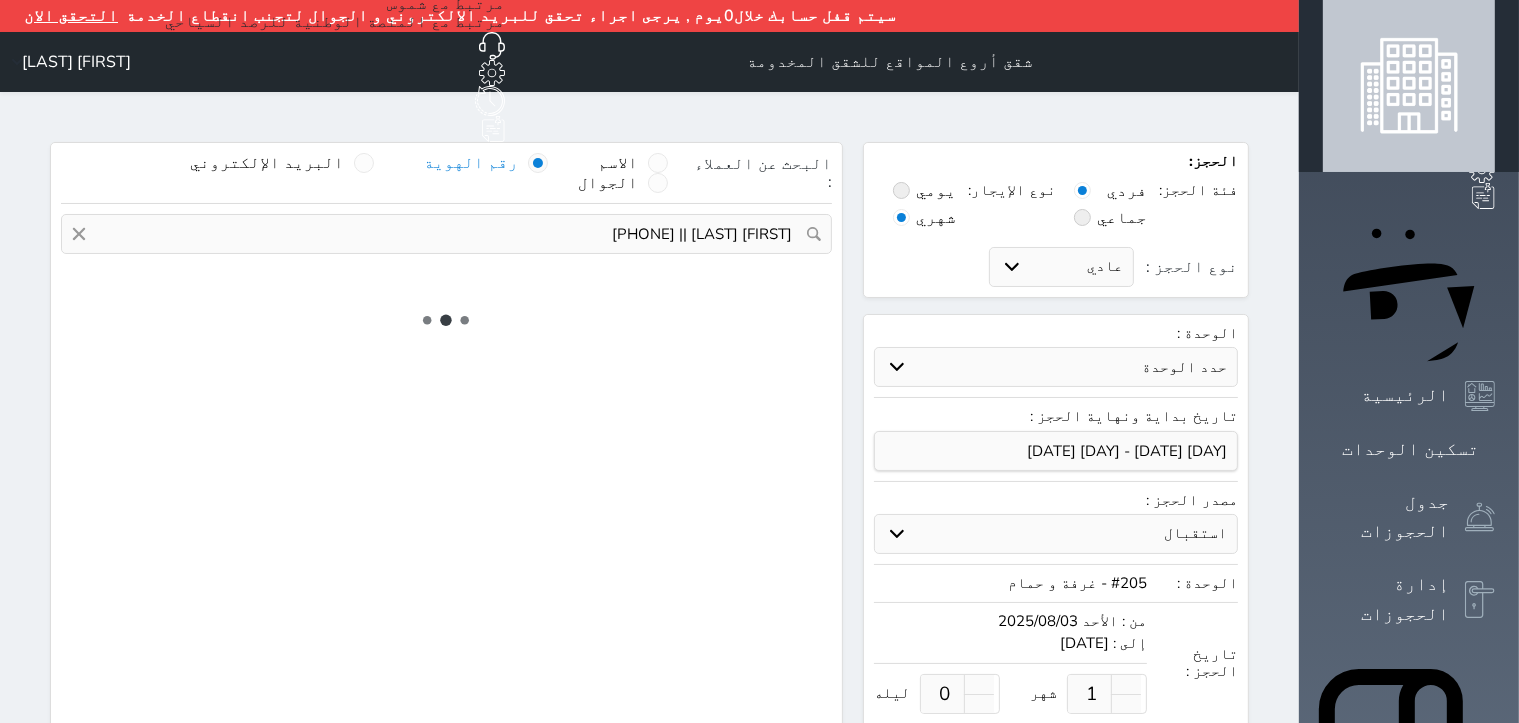select on "7" 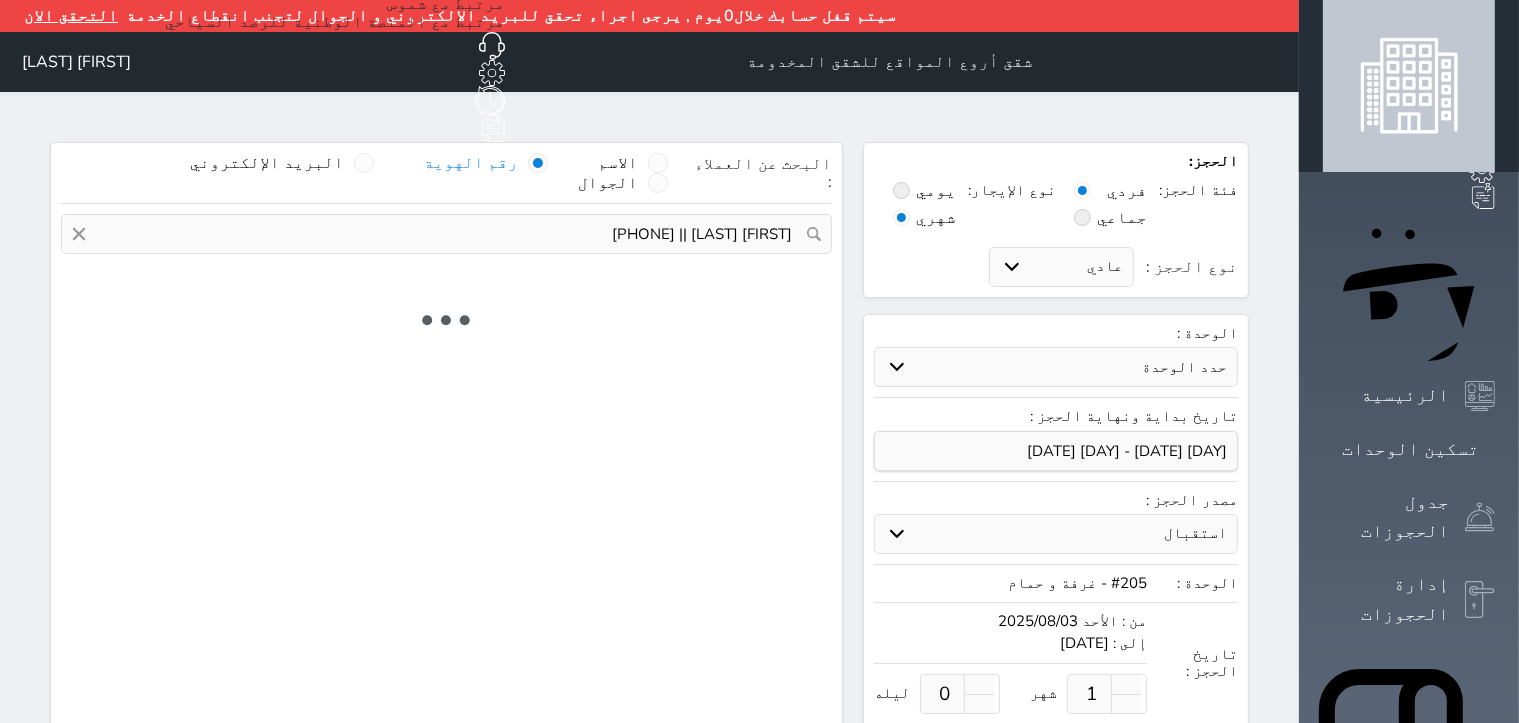 select on "9" 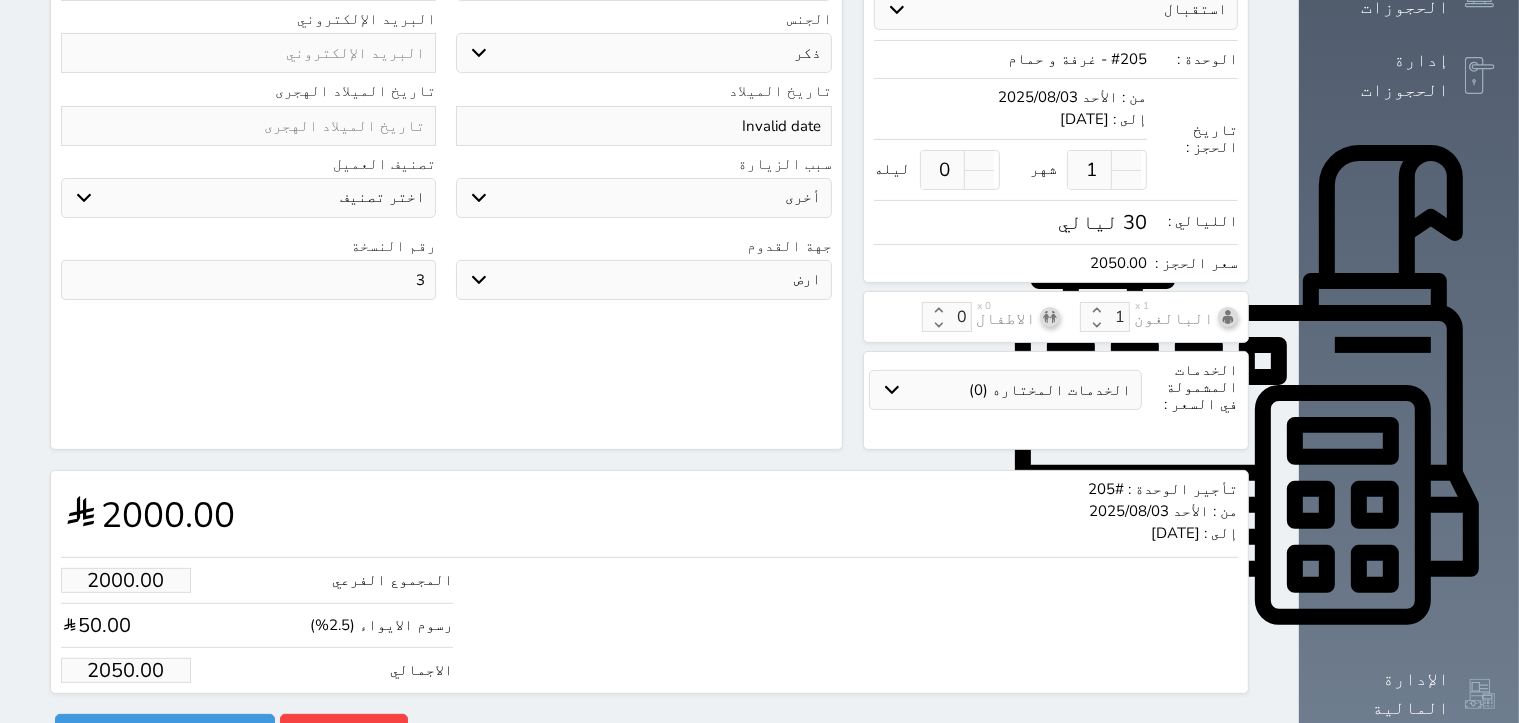 scroll, scrollTop: 531, scrollLeft: 0, axis: vertical 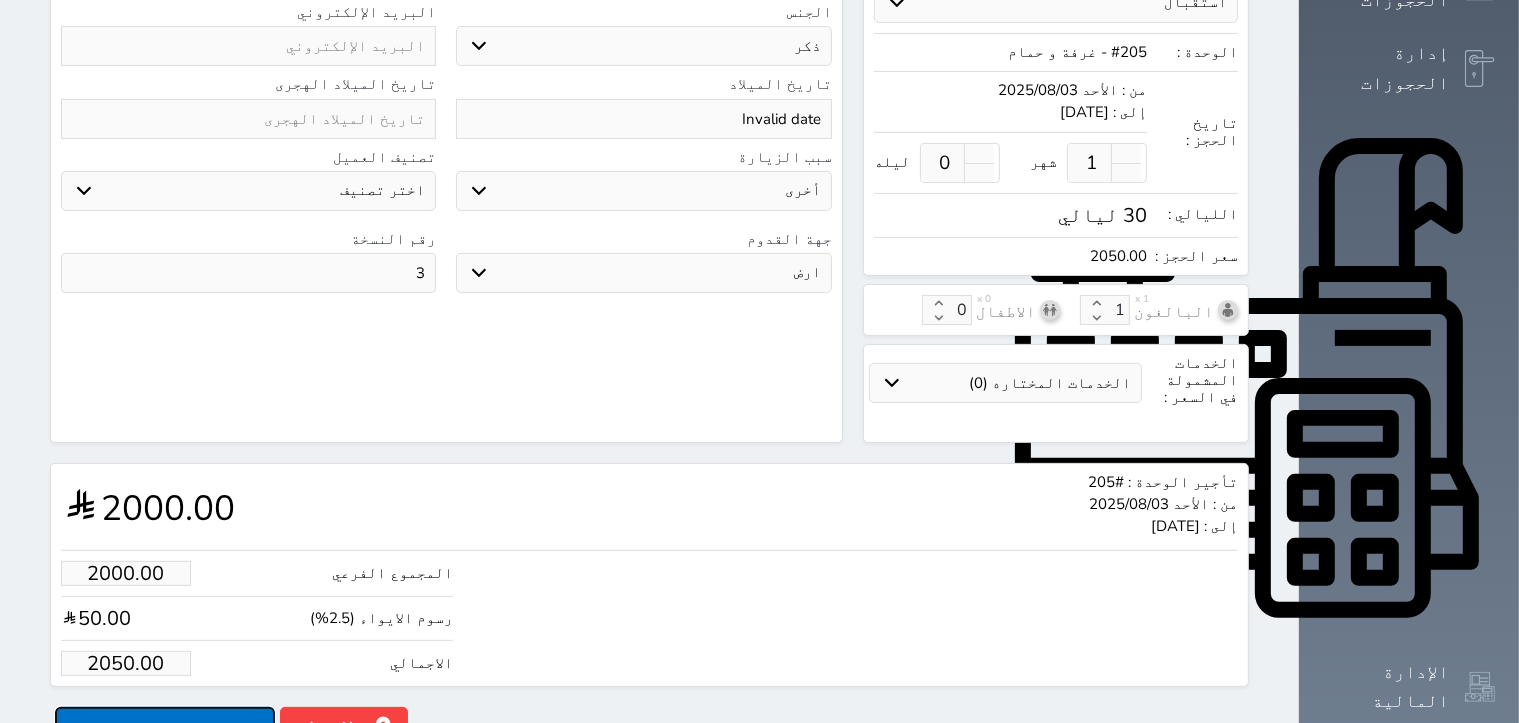 click on "حجز" at bounding box center (165, 724) 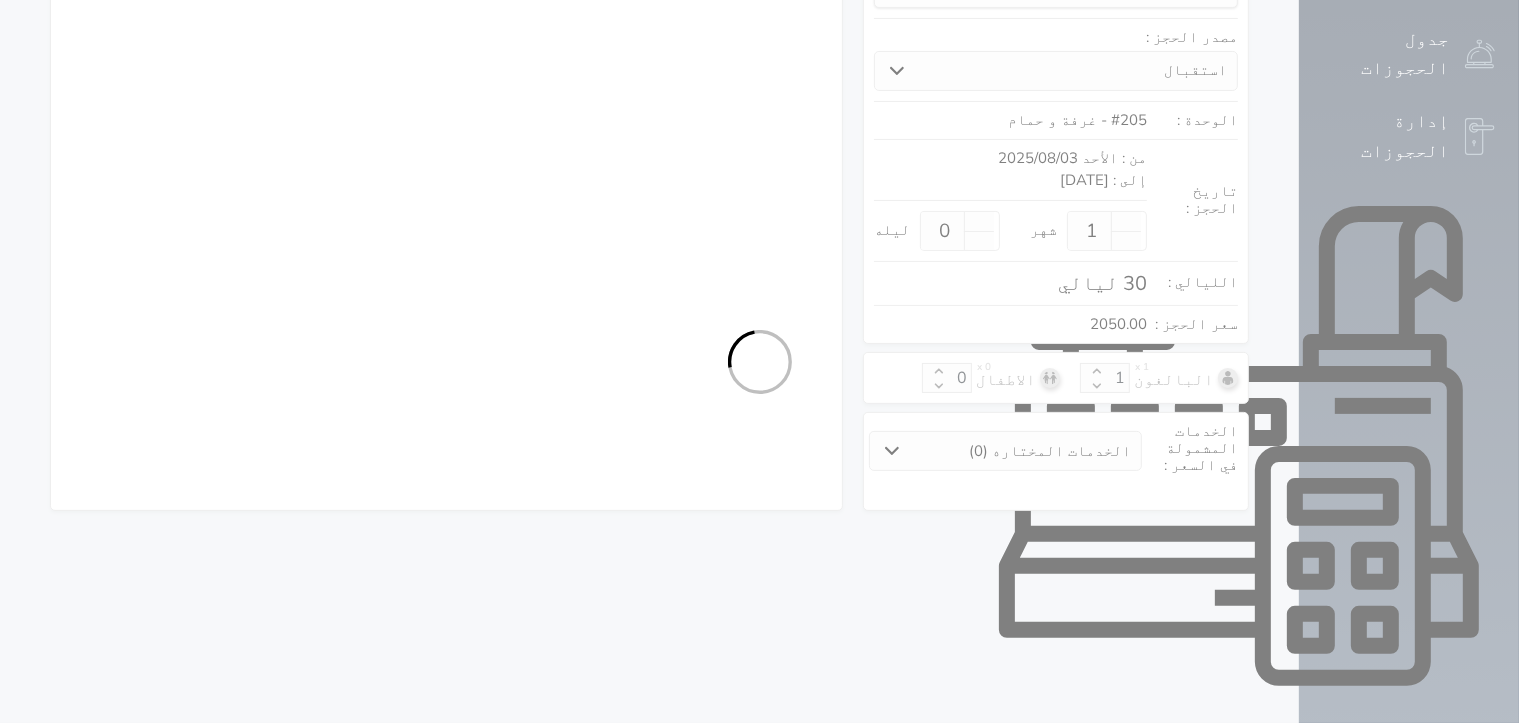 select on "1" 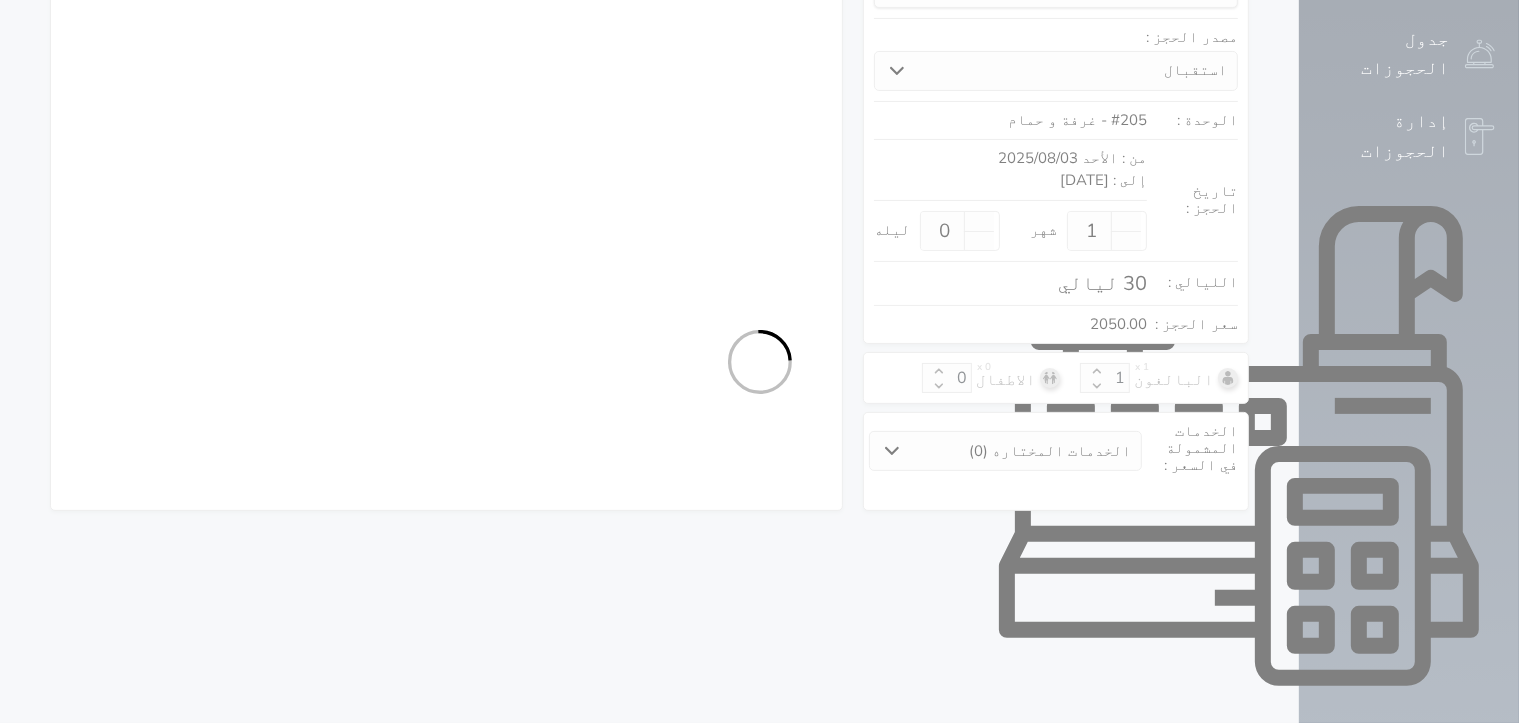 select on "113" 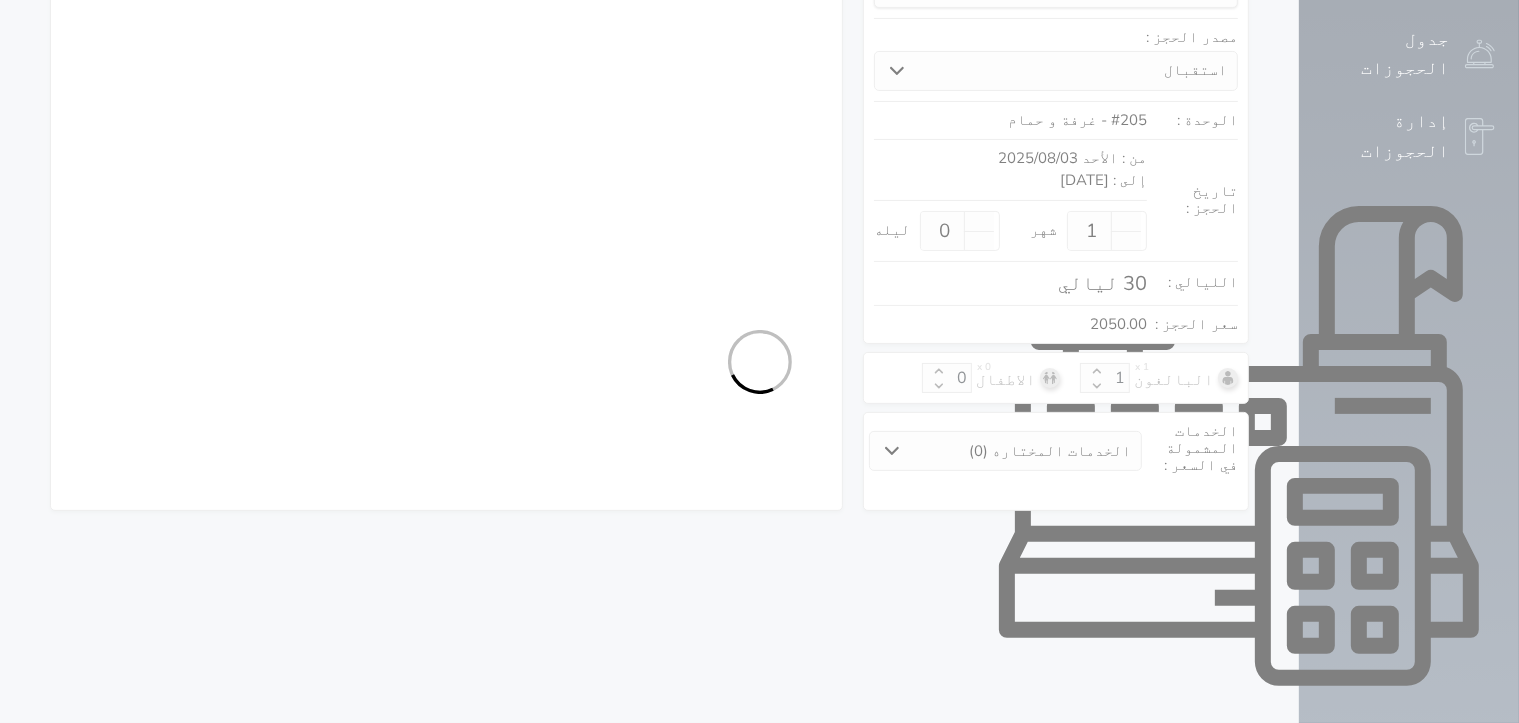 select on "1" 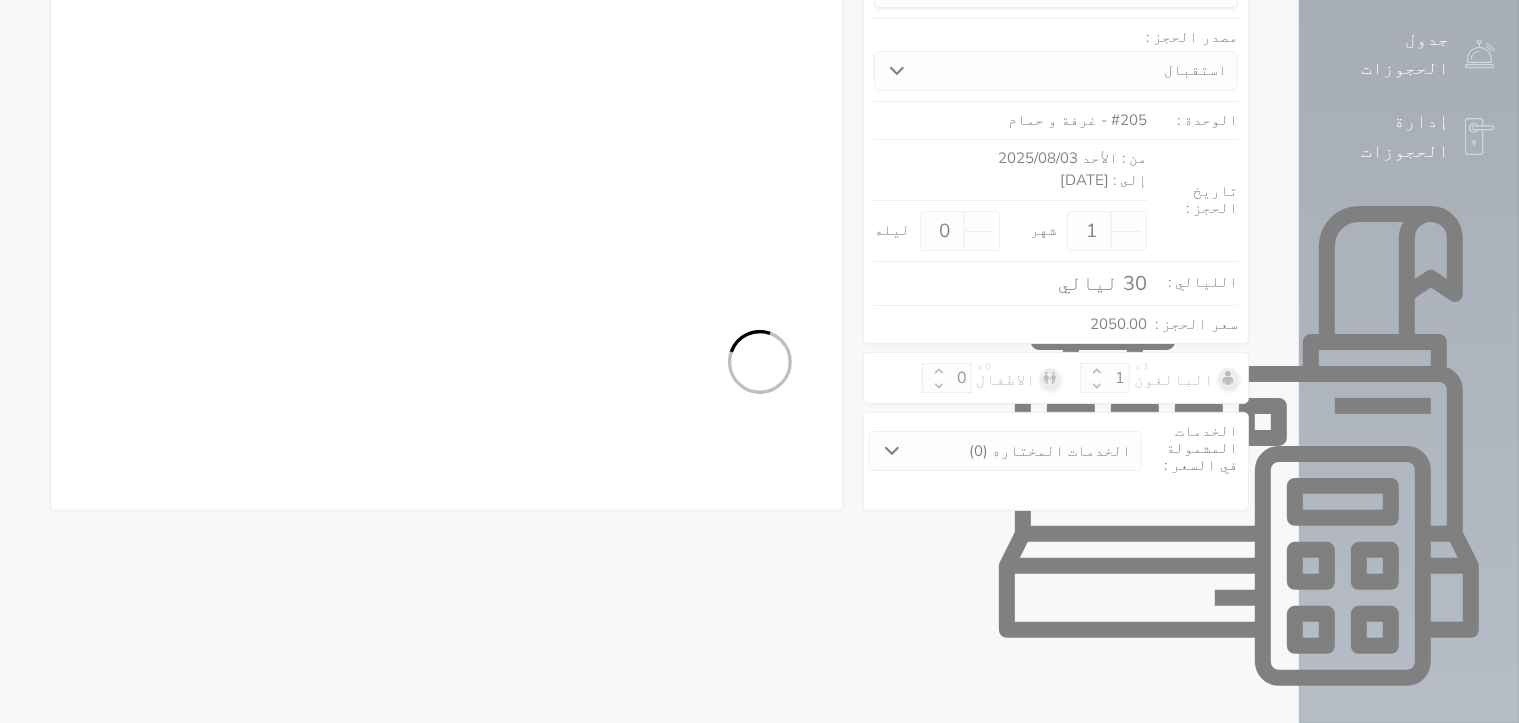 select on "7" 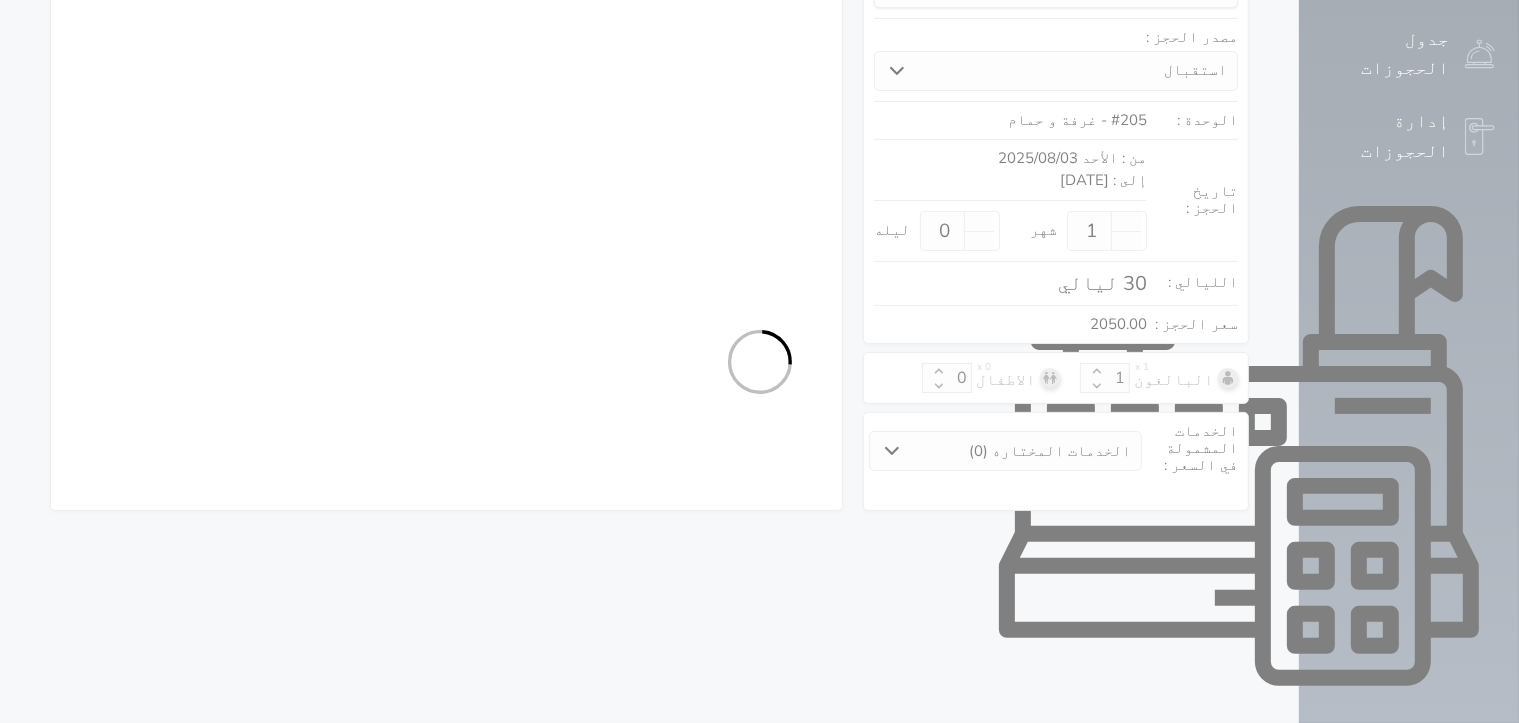 select on "9" 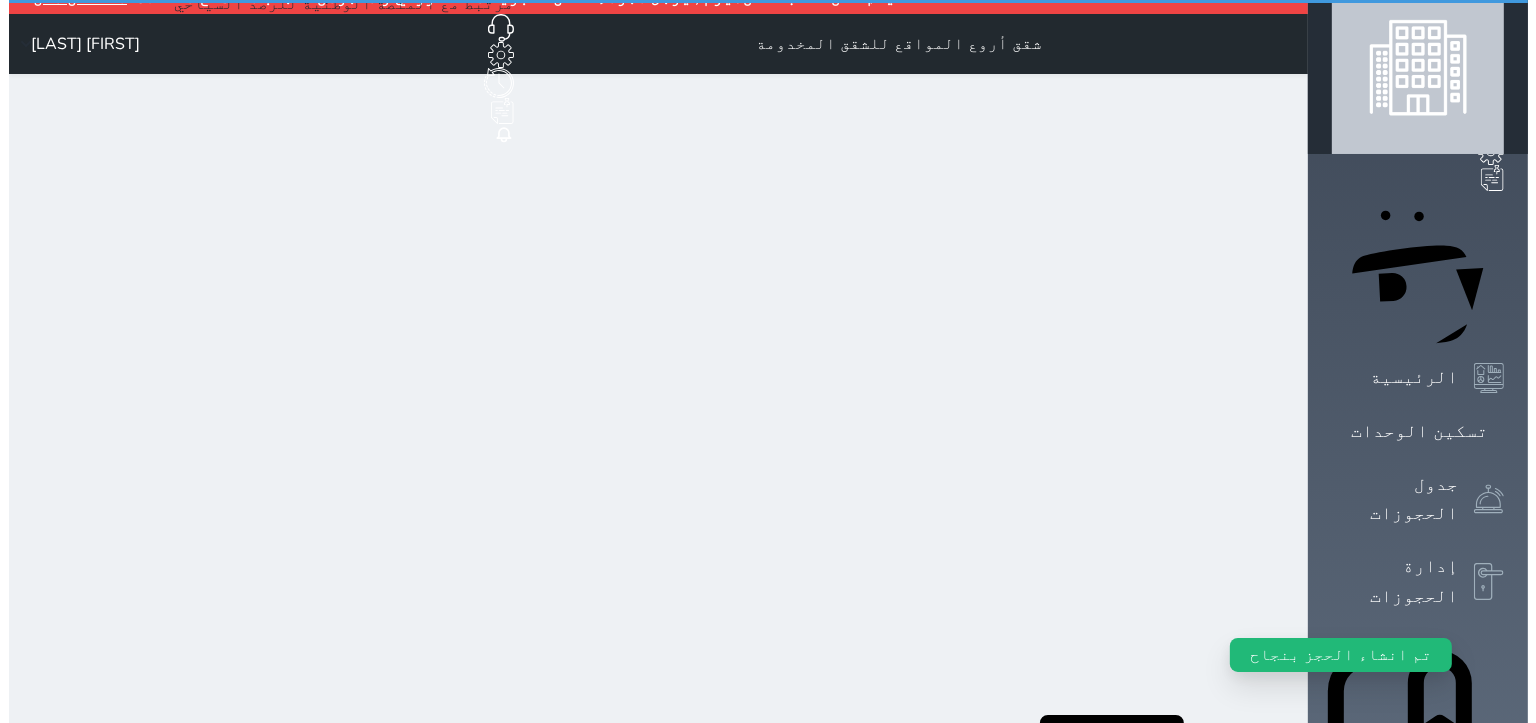 scroll, scrollTop: 0, scrollLeft: 0, axis: both 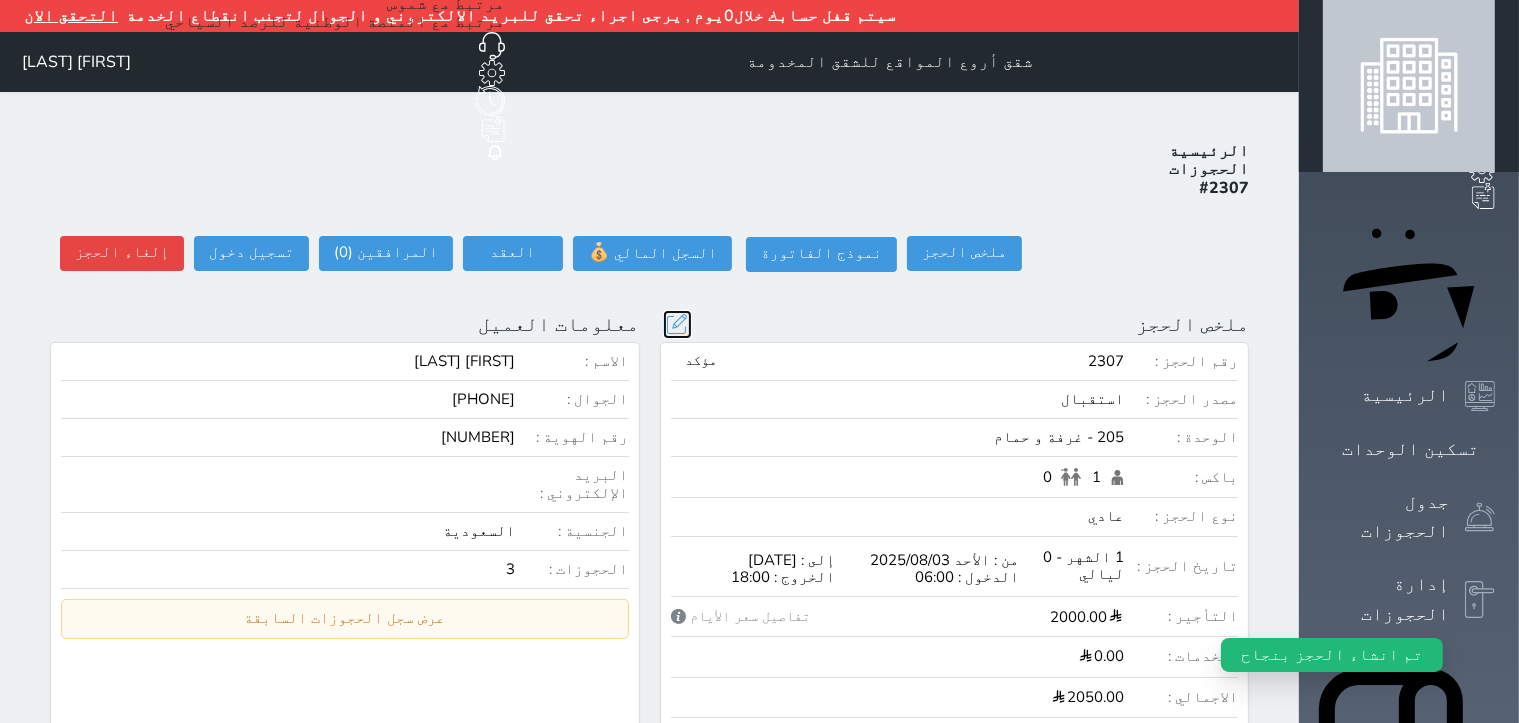click at bounding box center (677, 324) 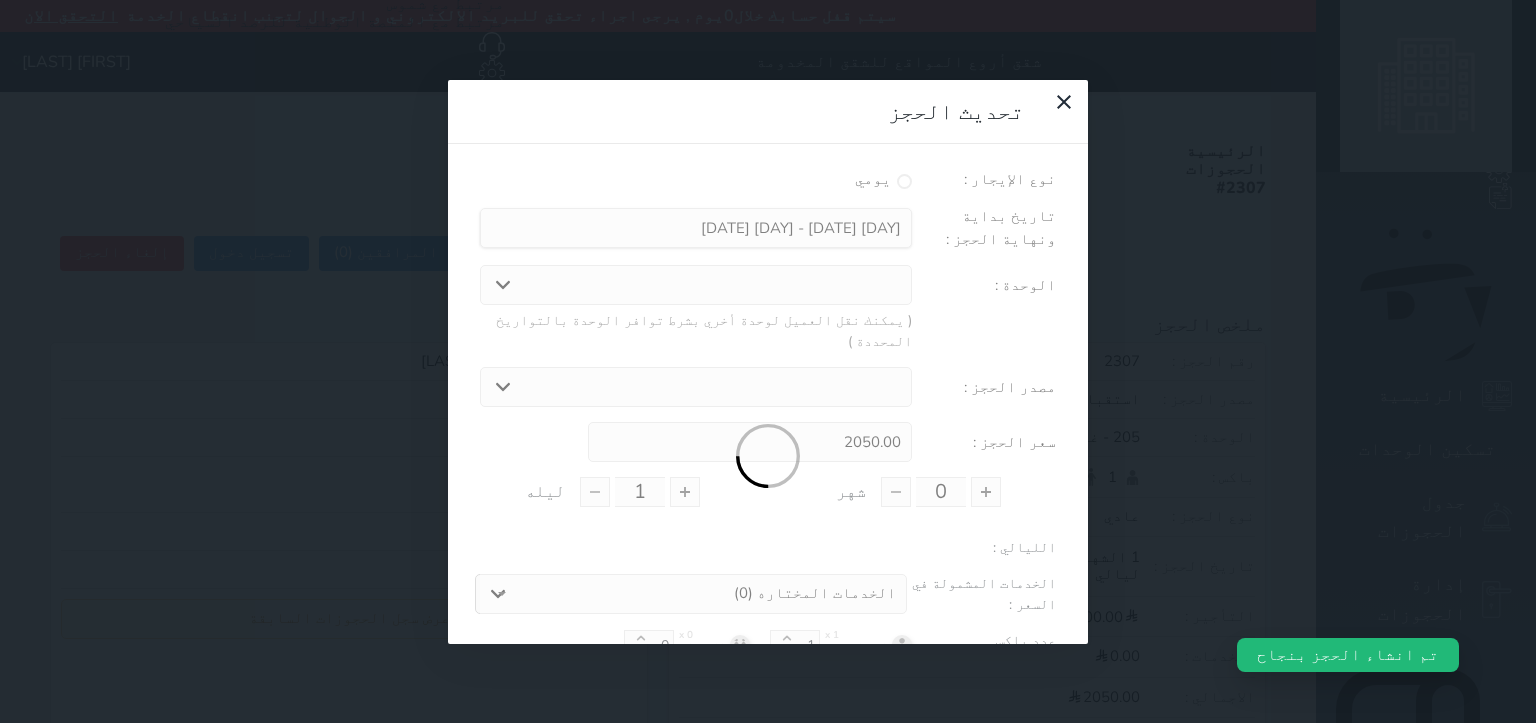 type on "1" 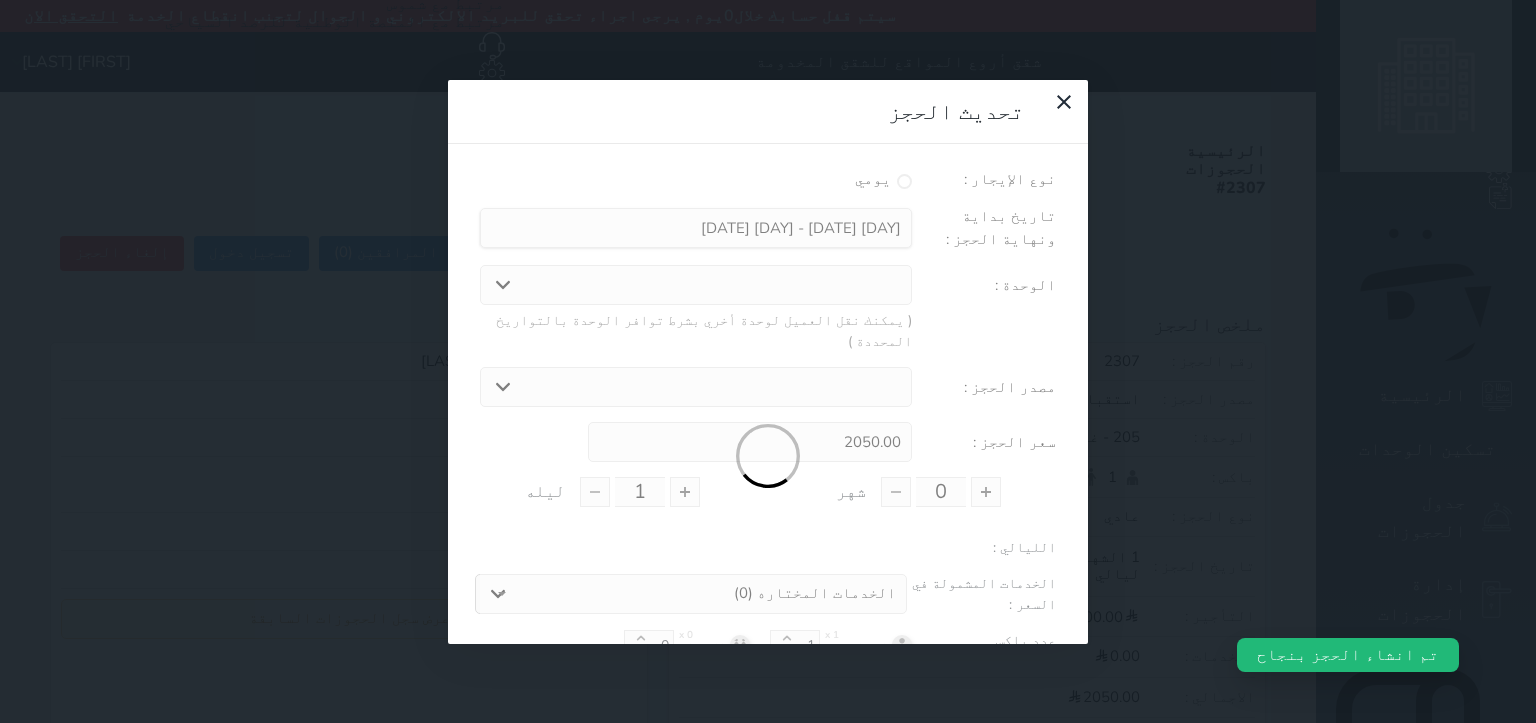 type on "0" 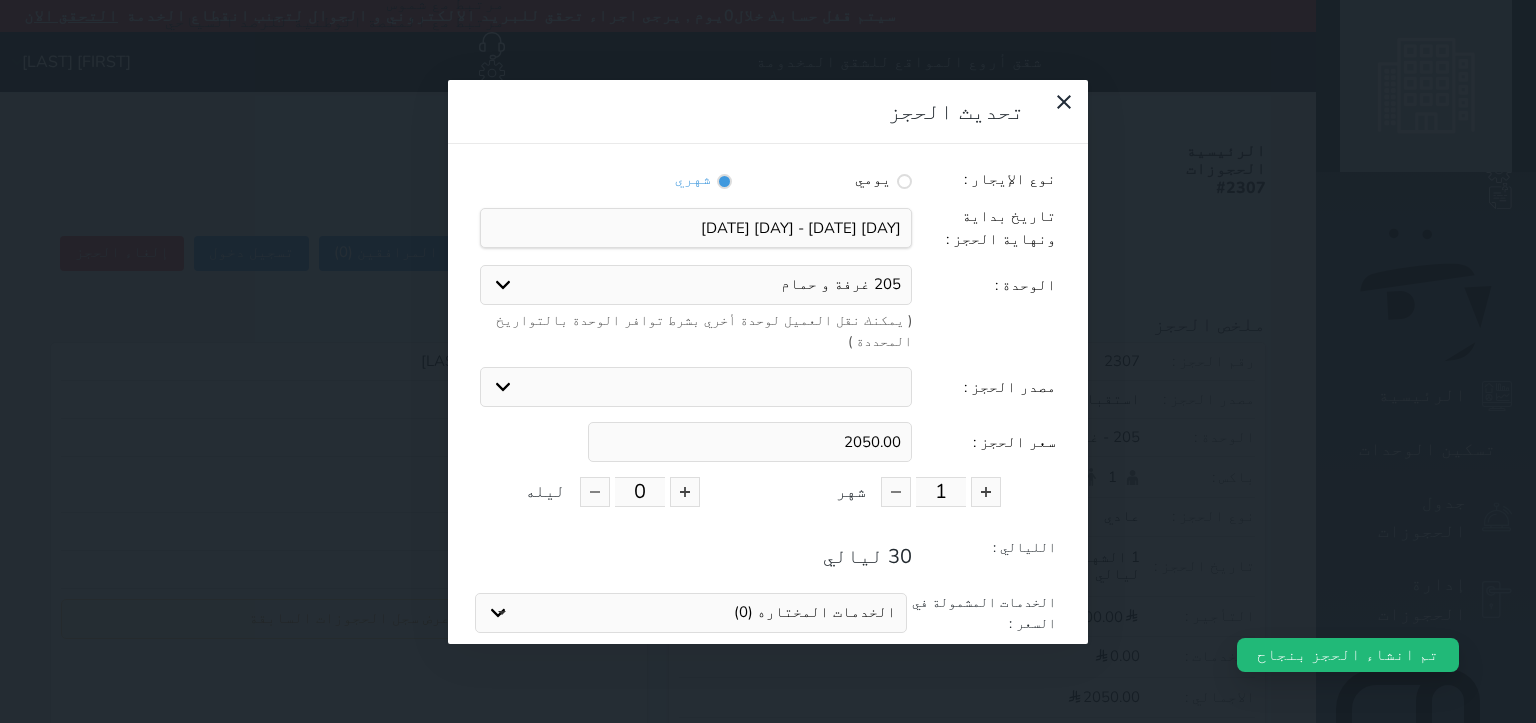 click on "2050.00" at bounding box center (750, 442) 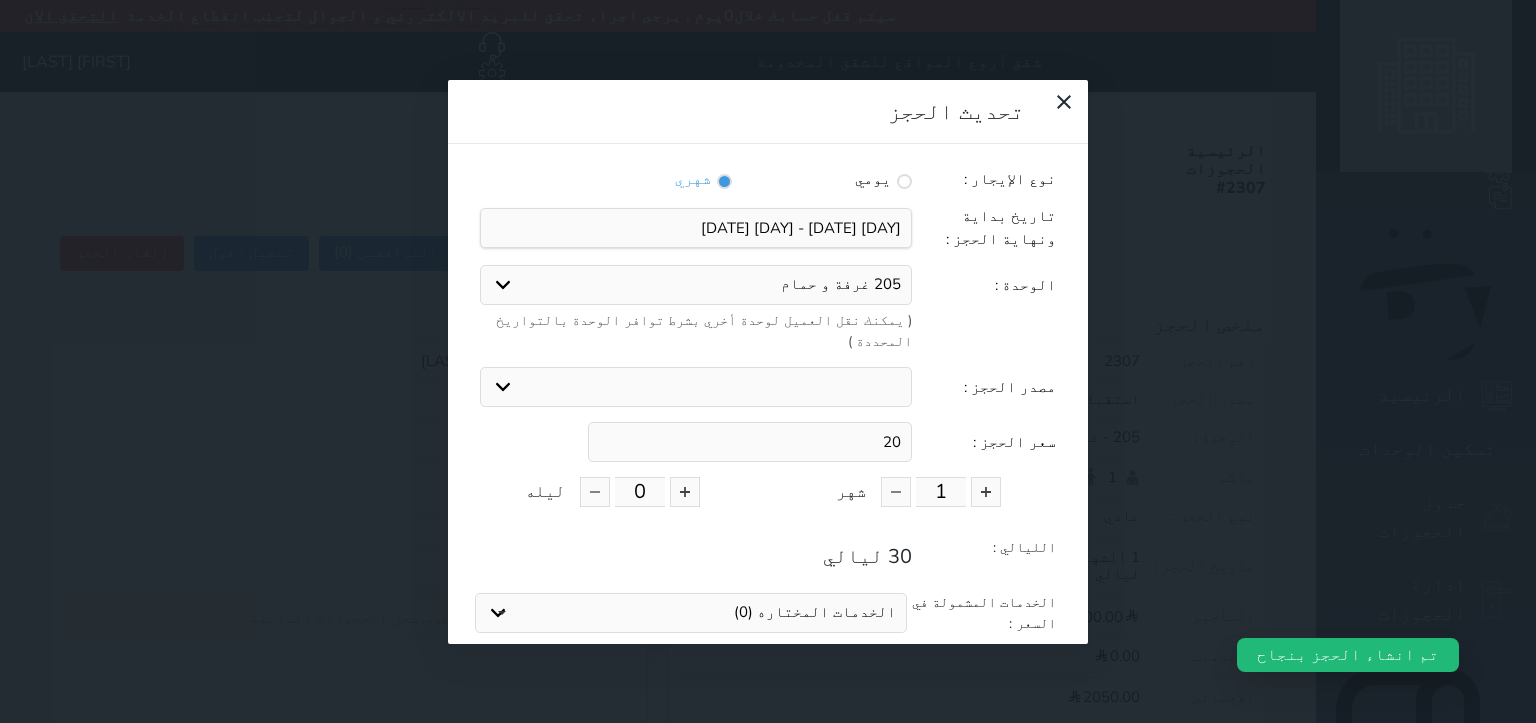 type on "2" 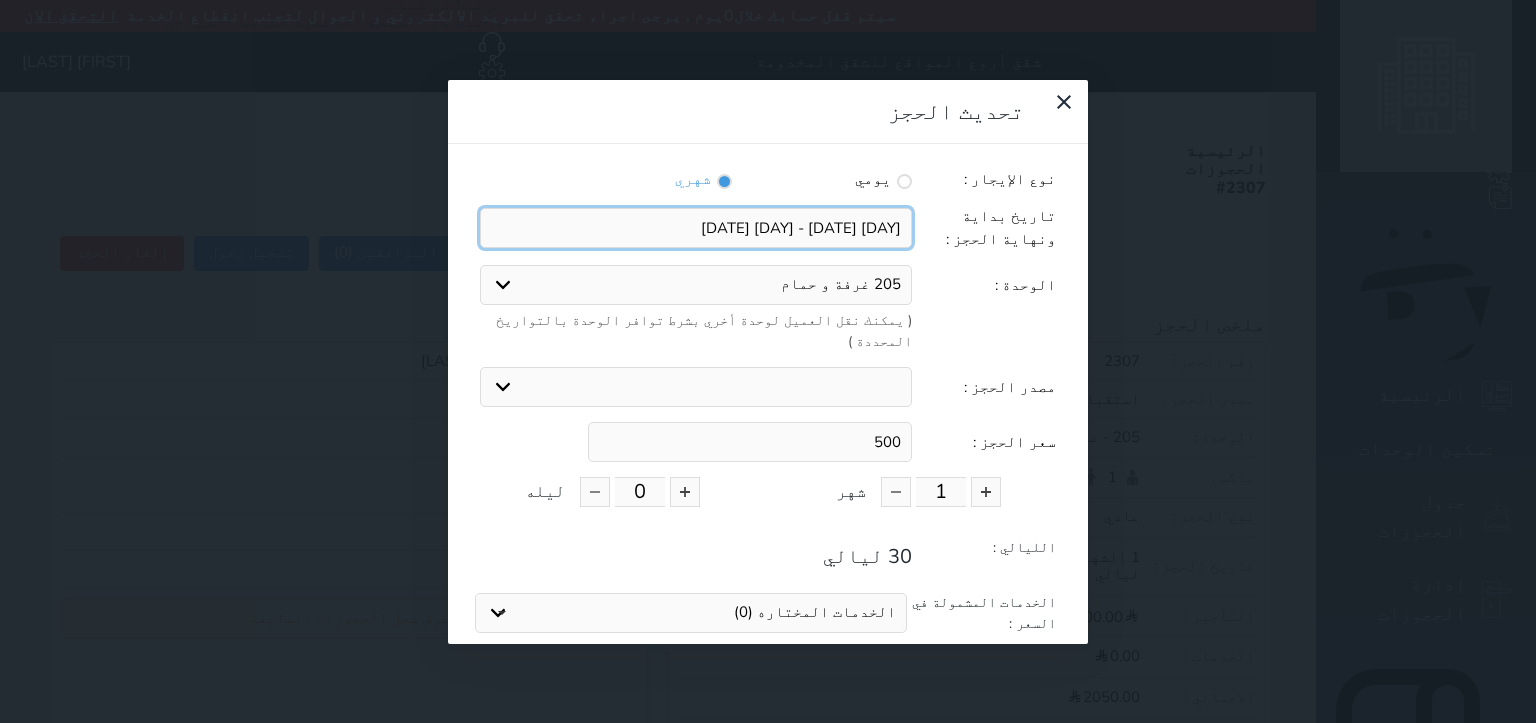 click at bounding box center (696, 228) 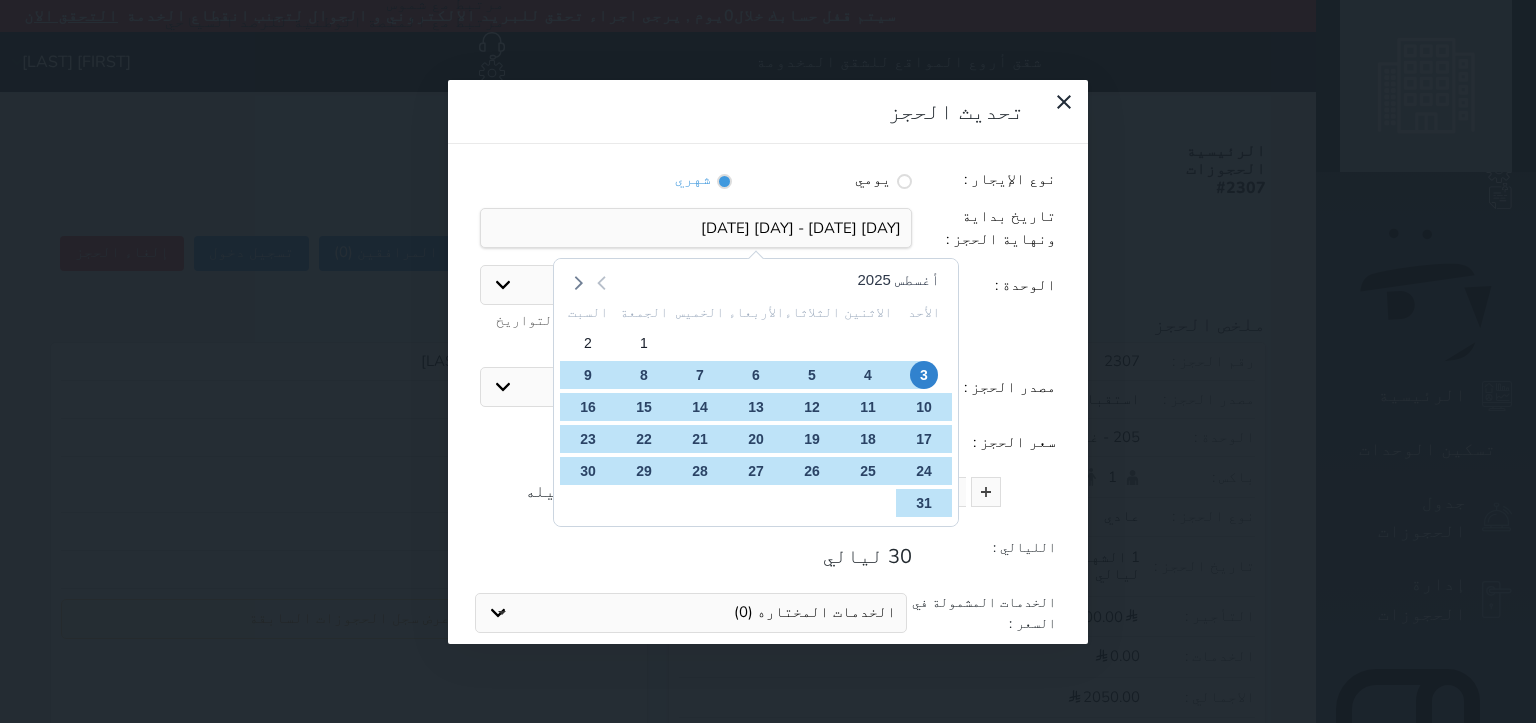 click 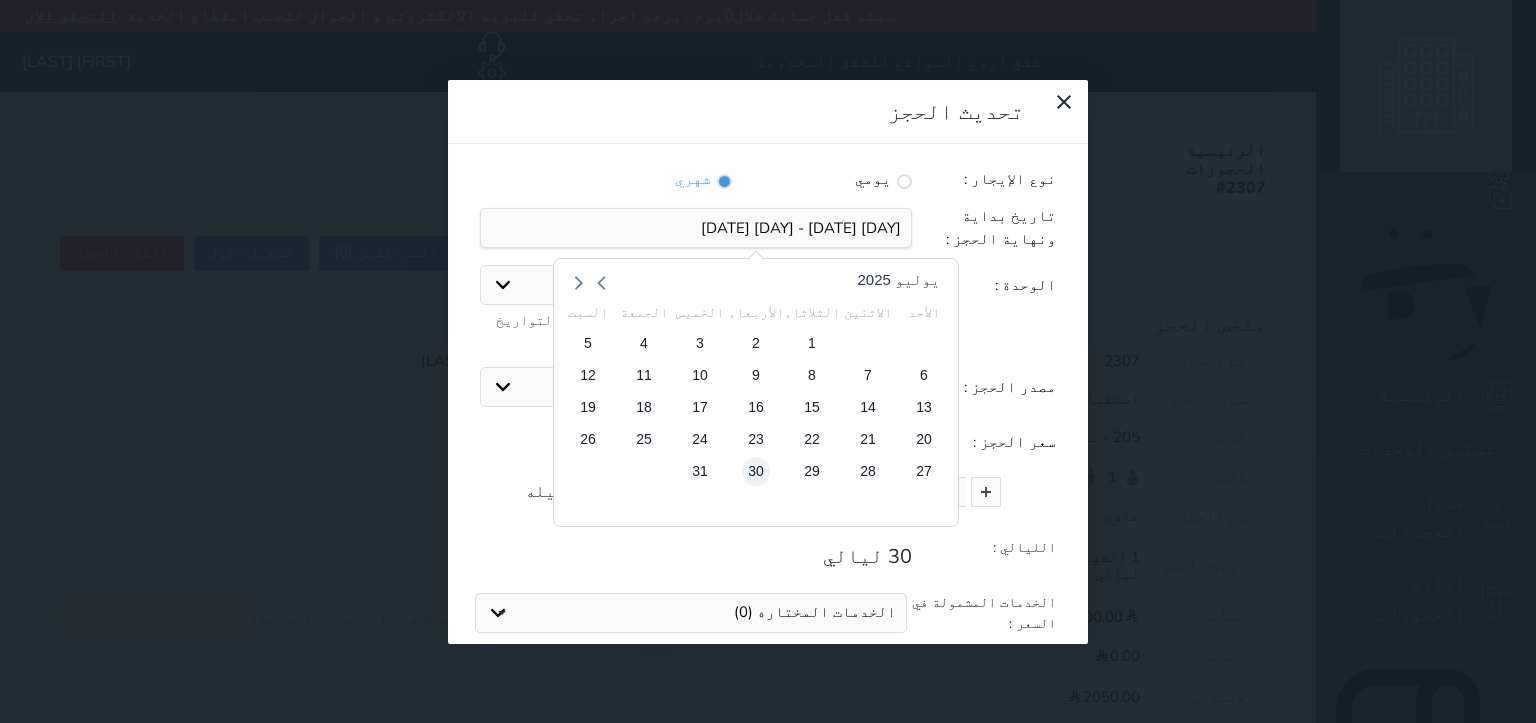click on "30" at bounding box center [756, 471] 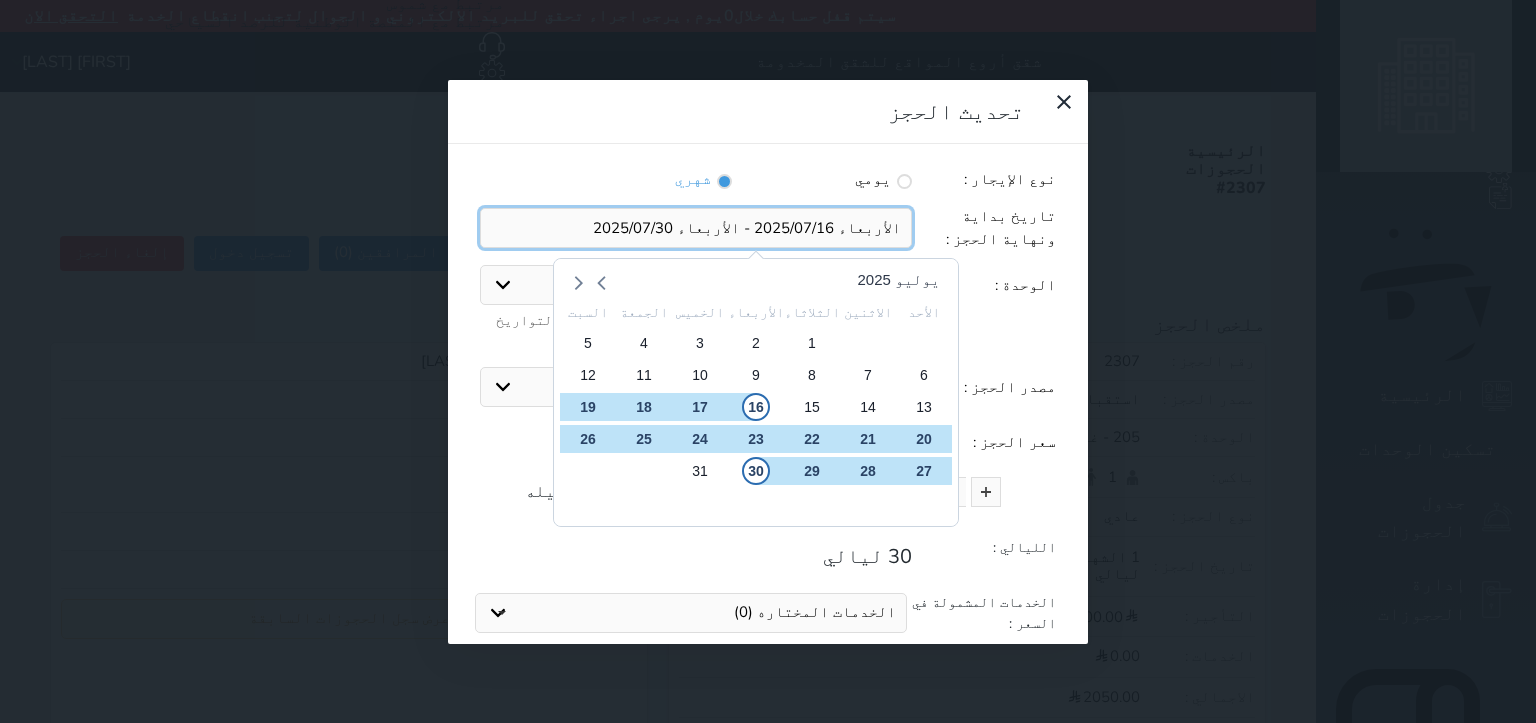 click at bounding box center (696, 228) 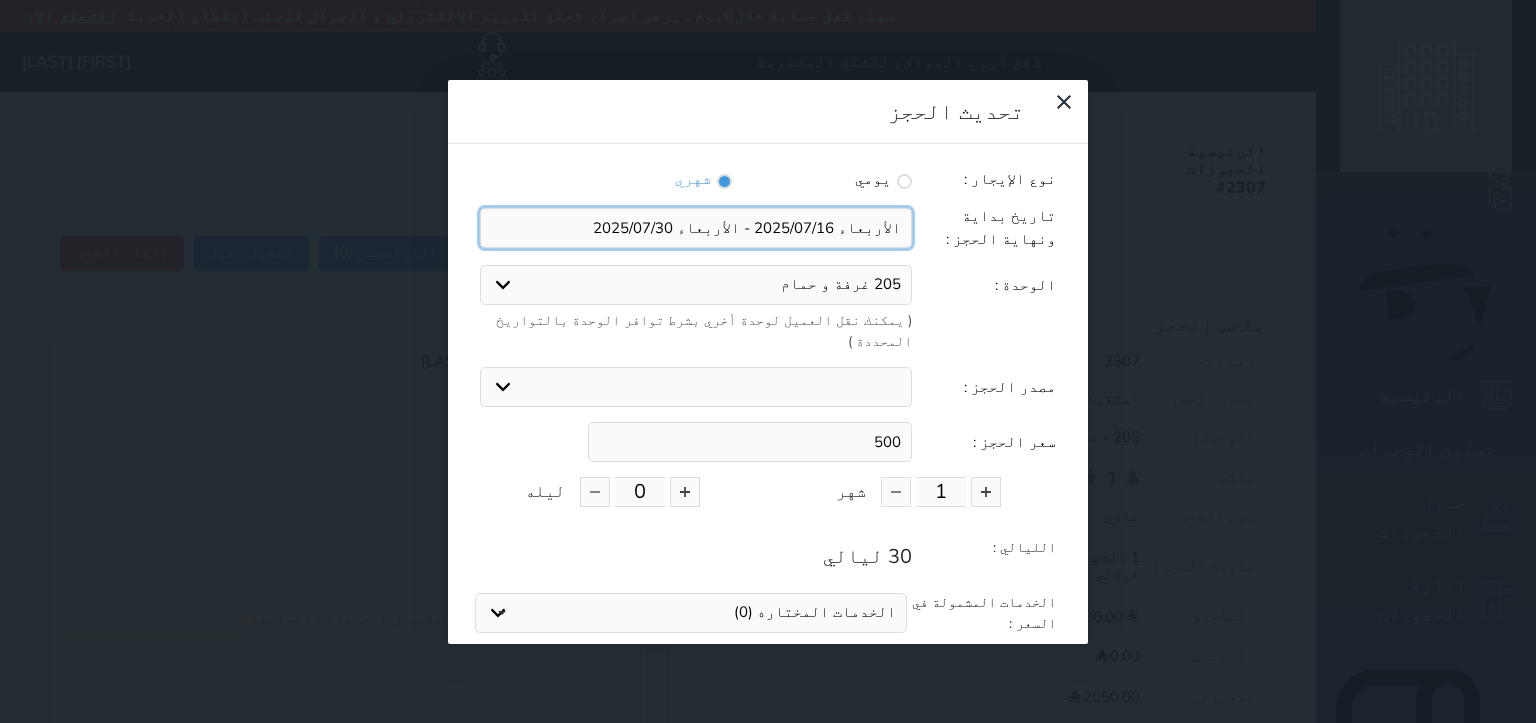 click at bounding box center (696, 228) 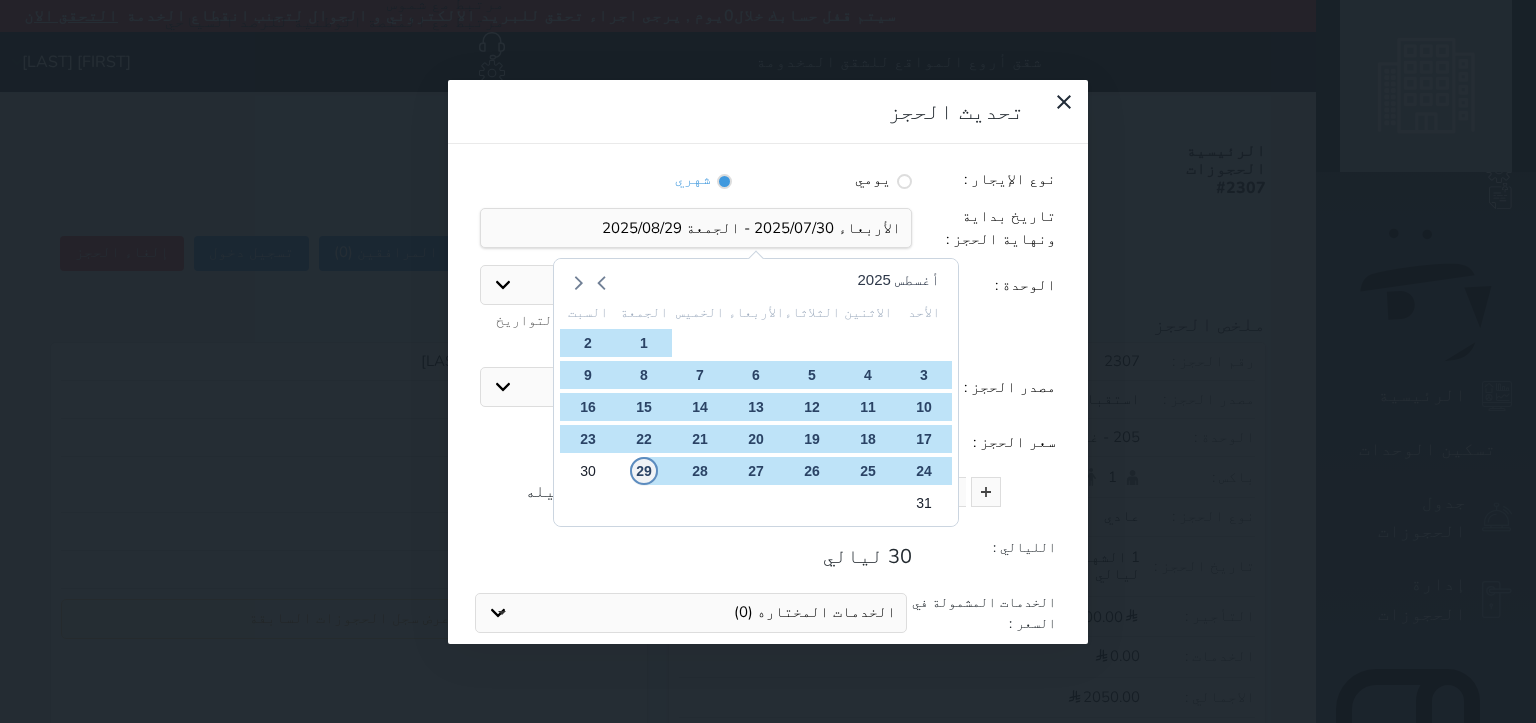 click on "29" at bounding box center (644, 471) 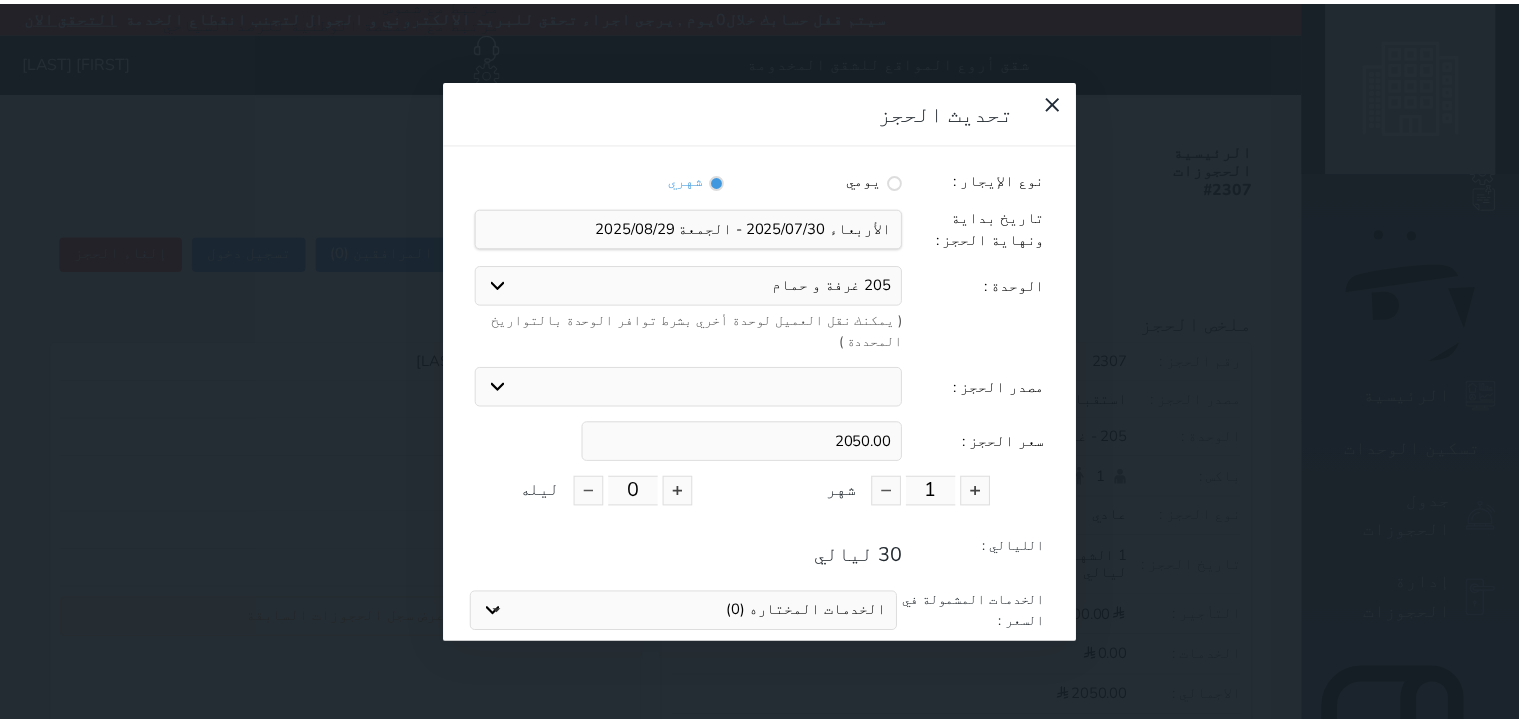 scroll, scrollTop: 104, scrollLeft: 0, axis: vertical 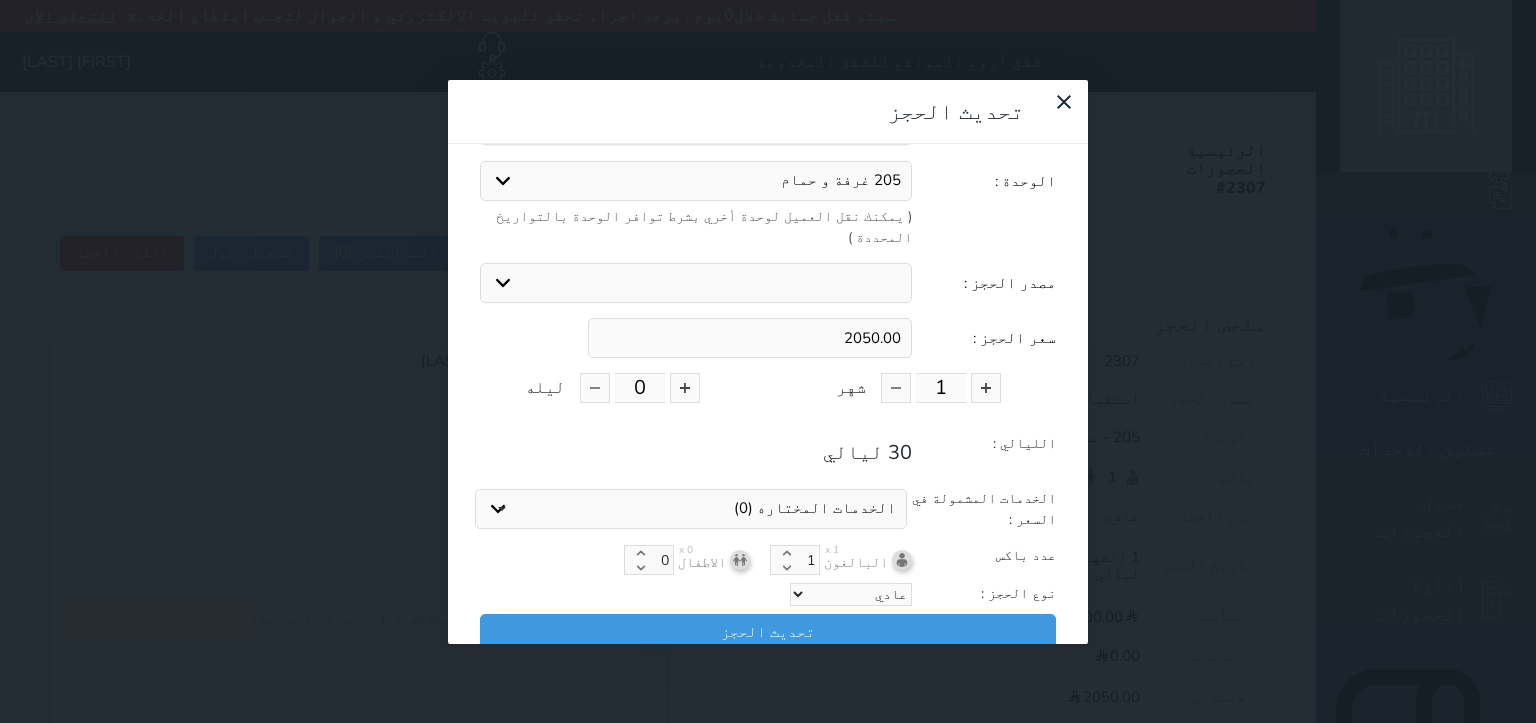 click on "2050.00" at bounding box center [750, 338] 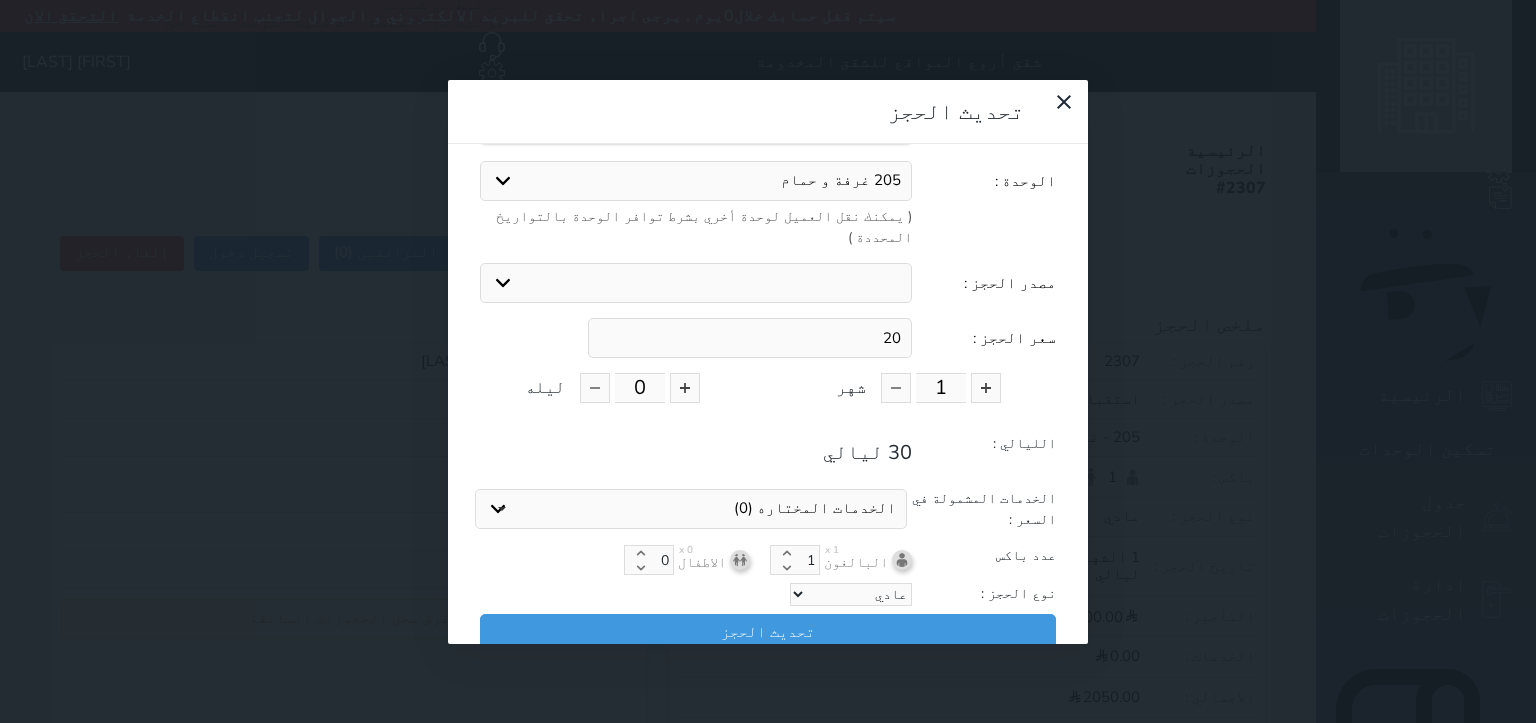 type on "2" 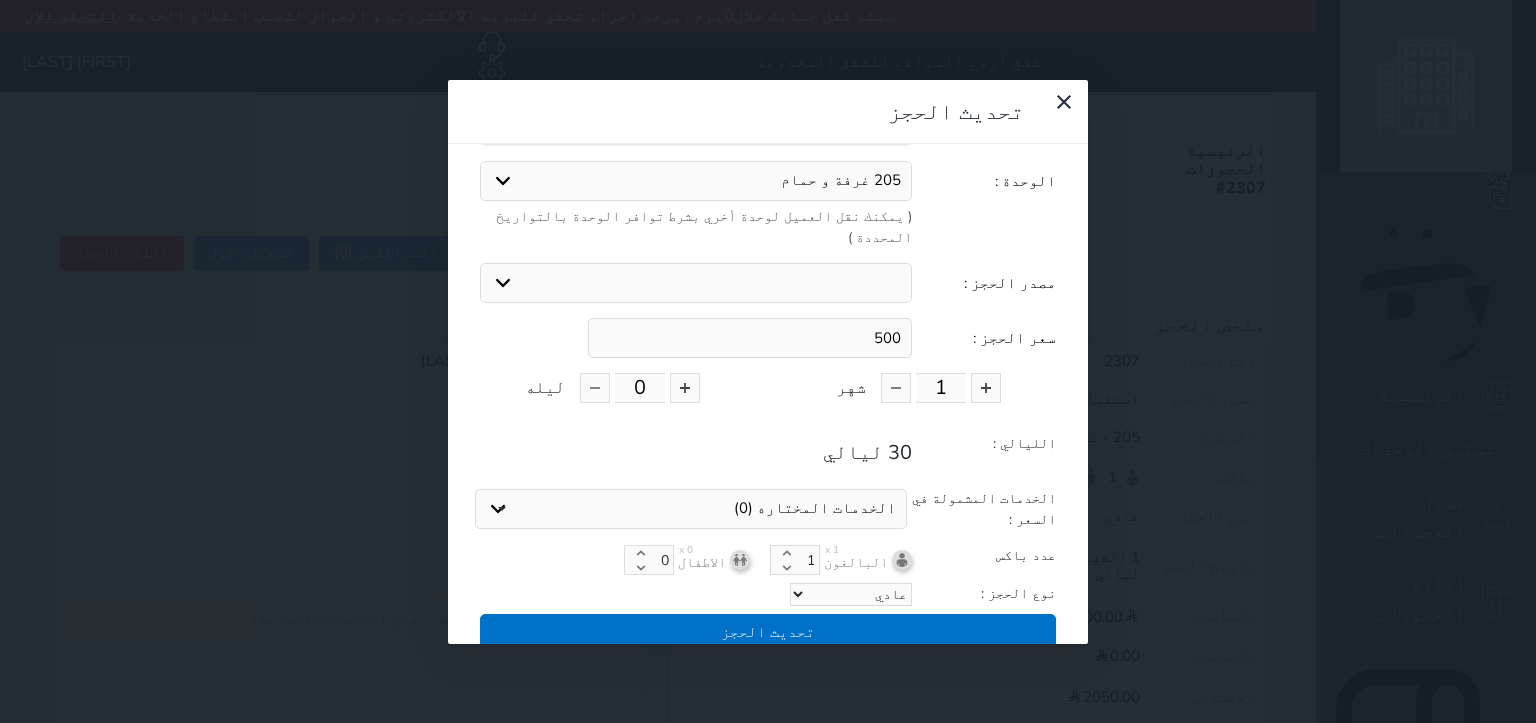 type on "500" 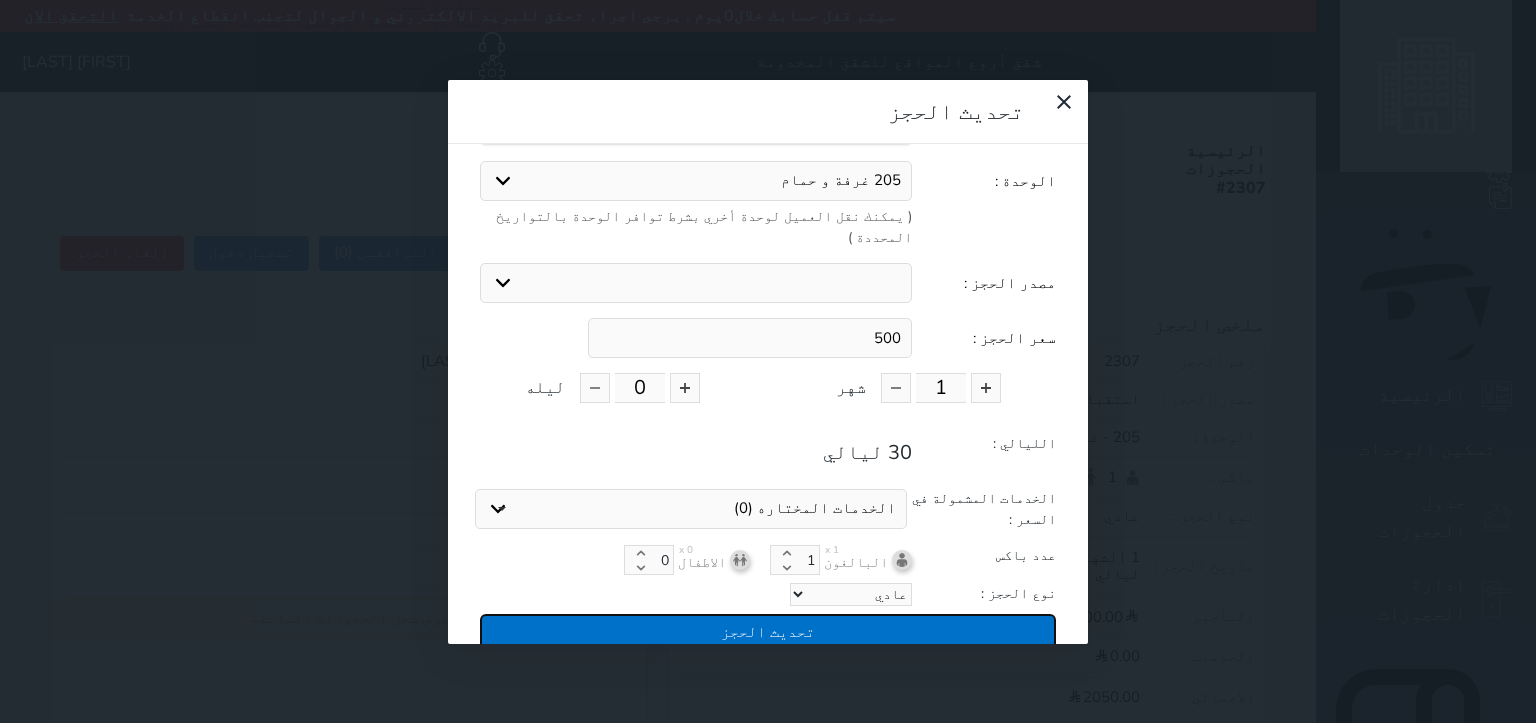 click on "تحديث الحجز" at bounding box center (768, 631) 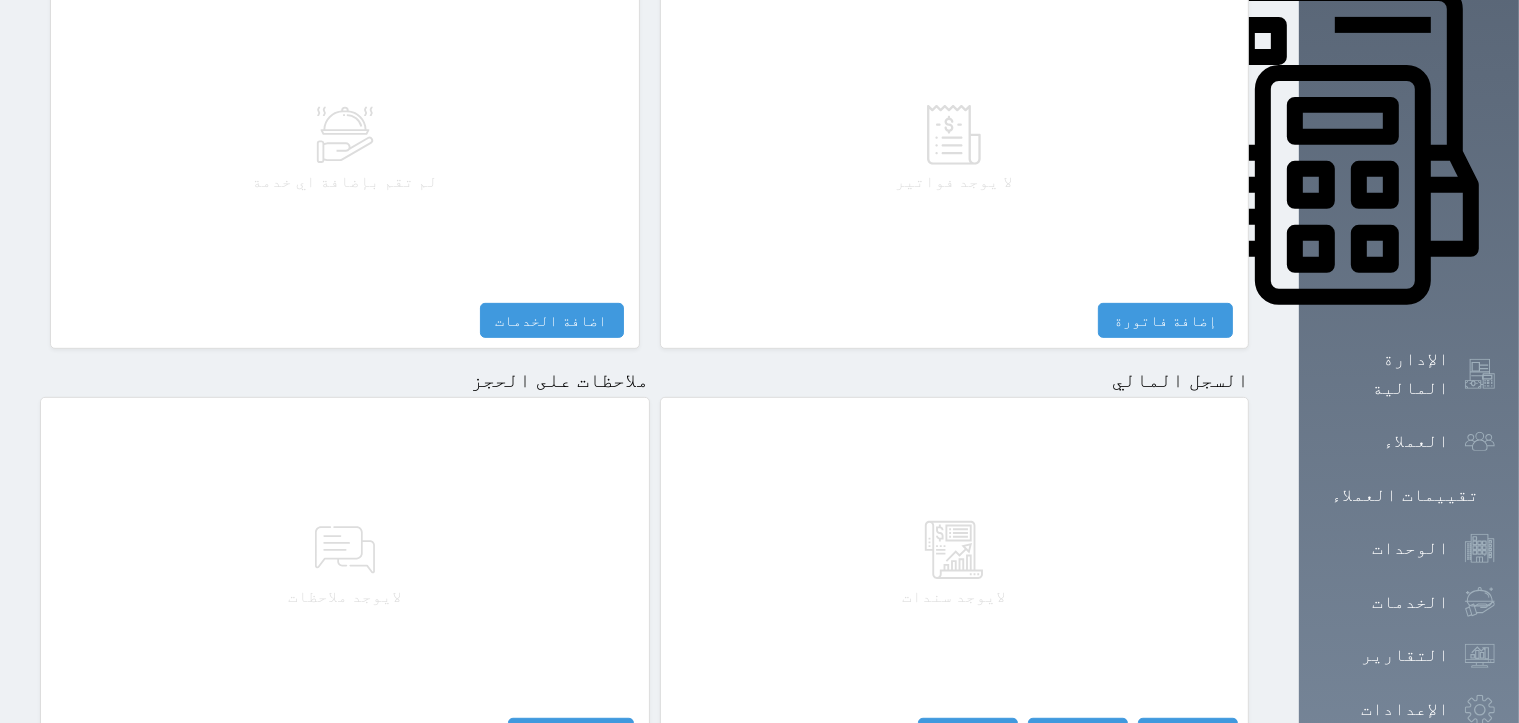 scroll, scrollTop: 1009, scrollLeft: 0, axis: vertical 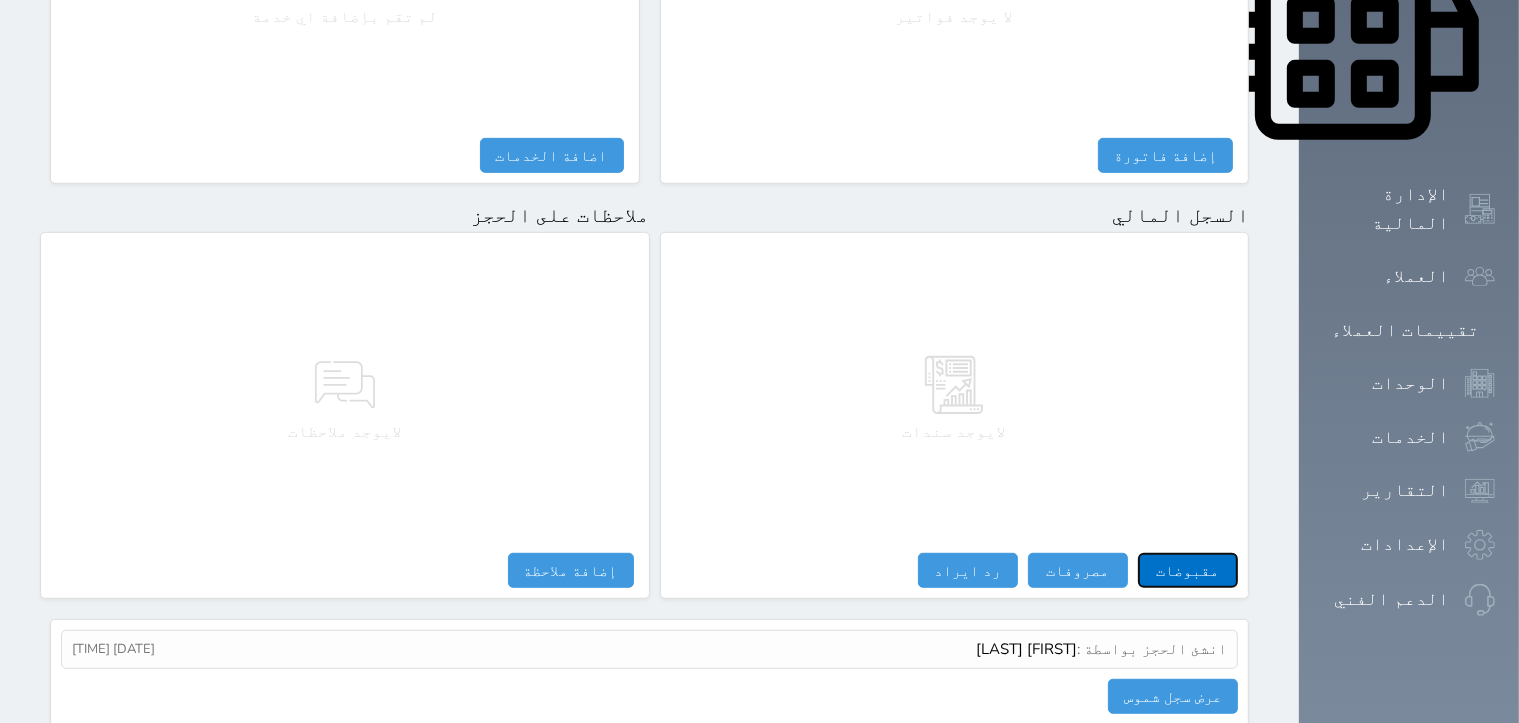 click on "مقبوضات" at bounding box center [1188, 570] 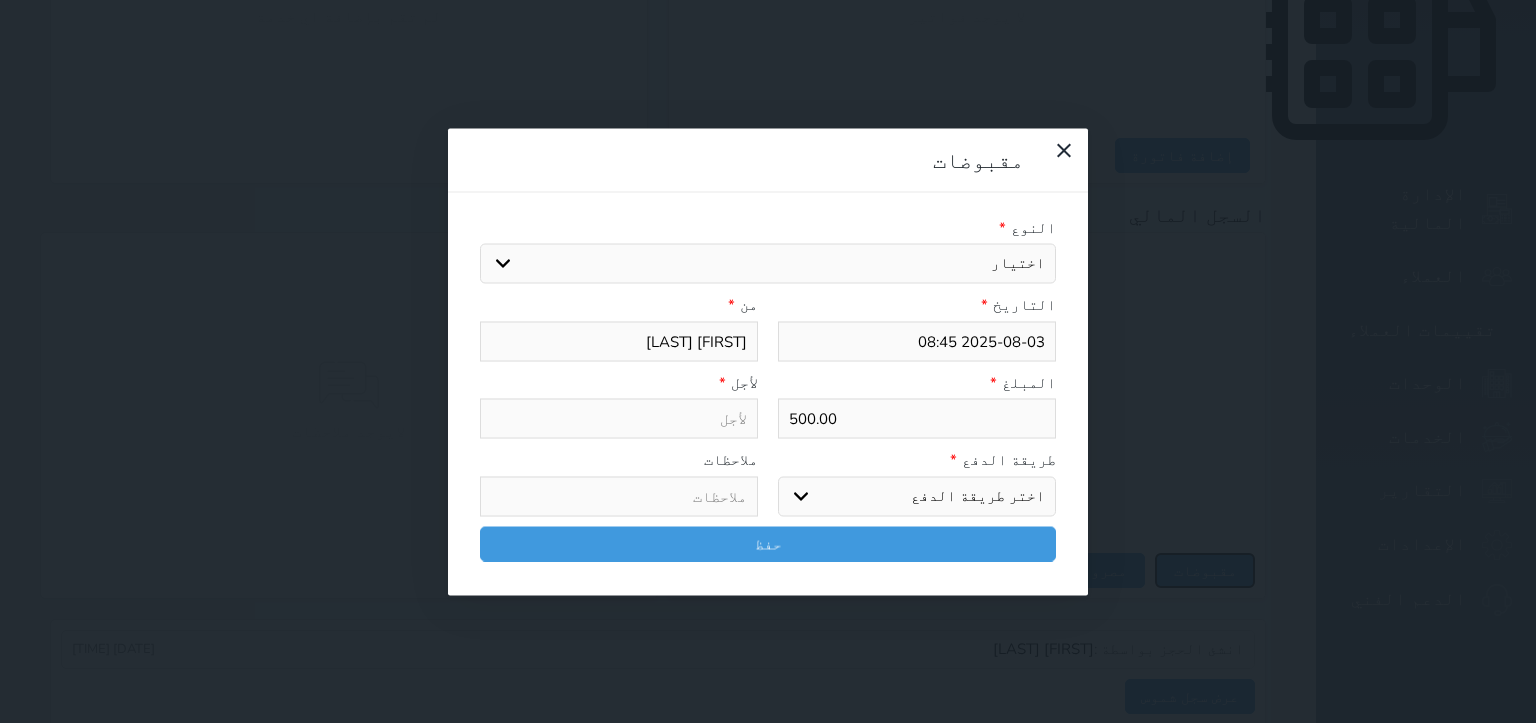 select 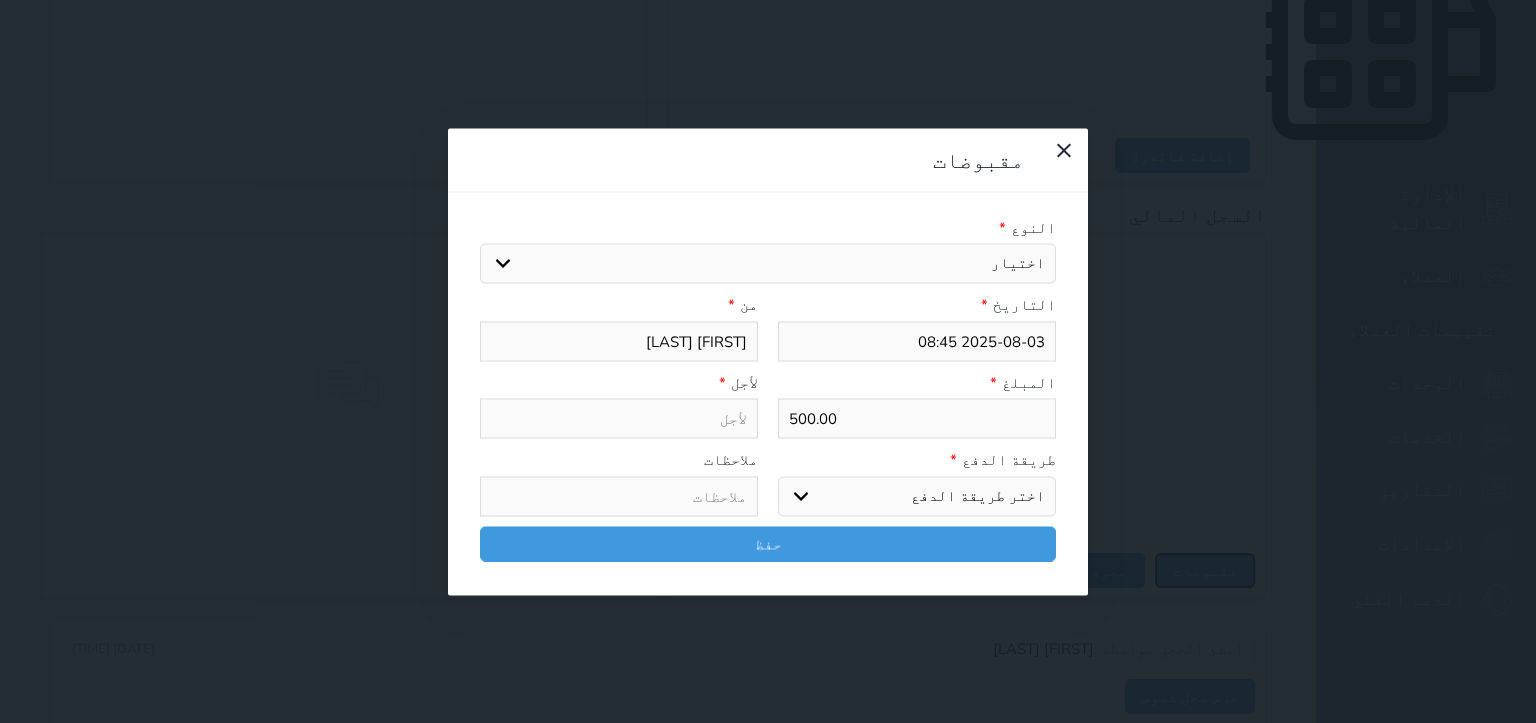 type on "2025-08-03 08:47" 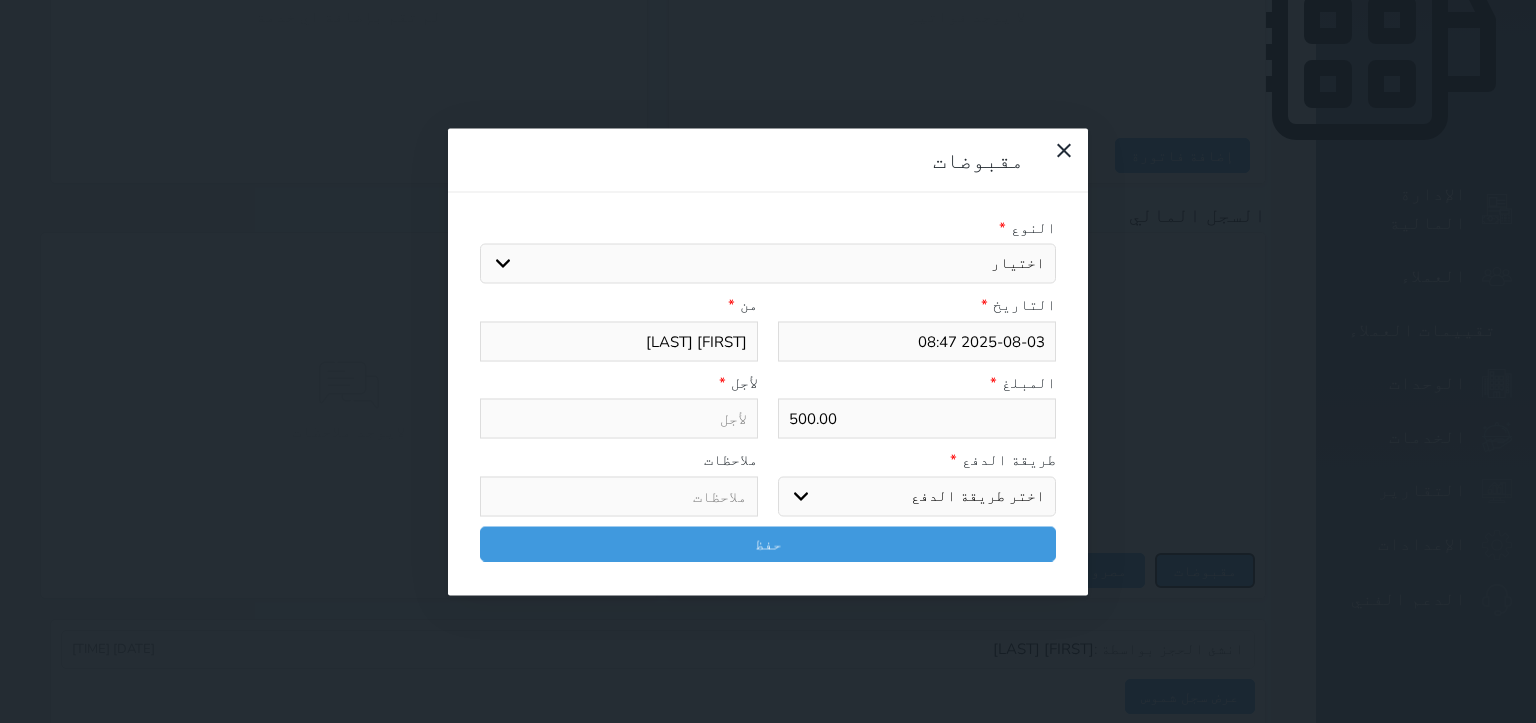 select 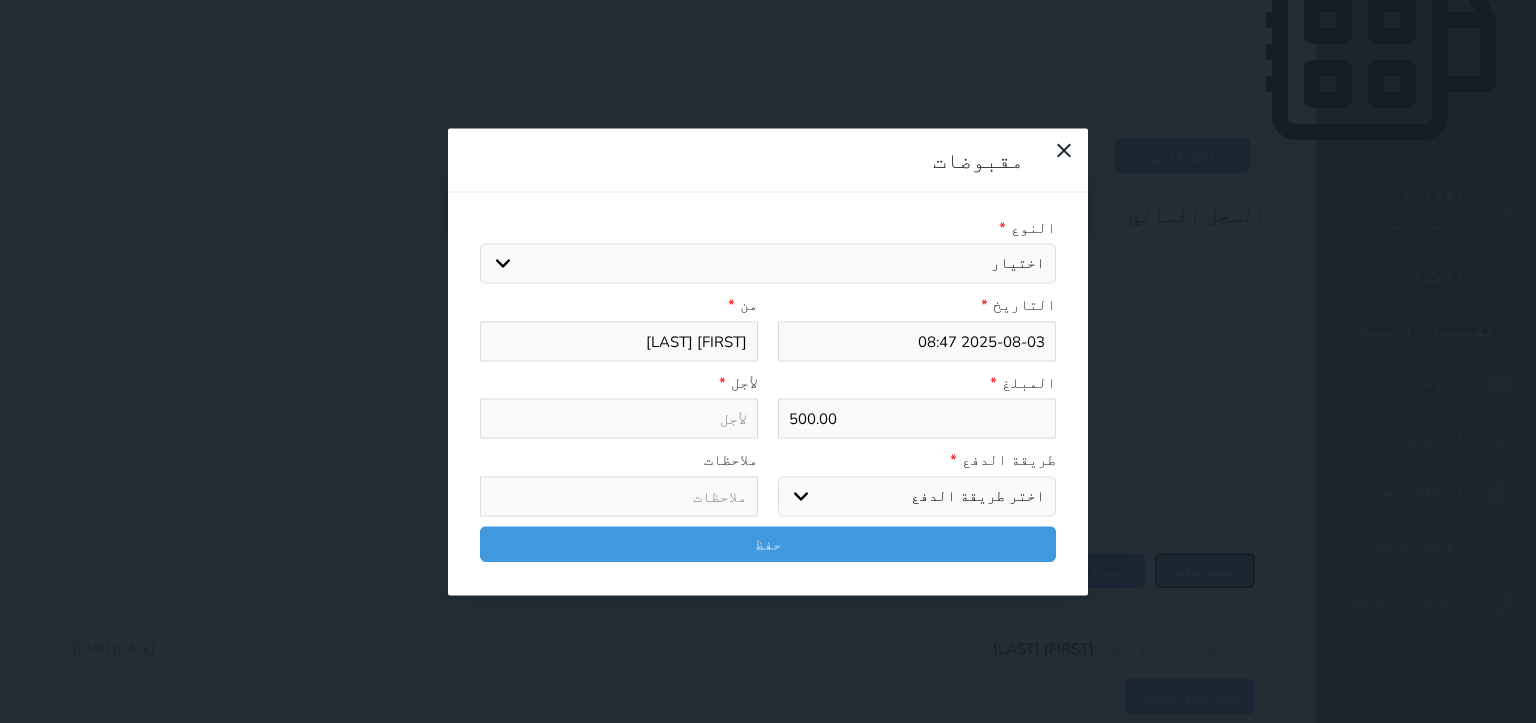 select 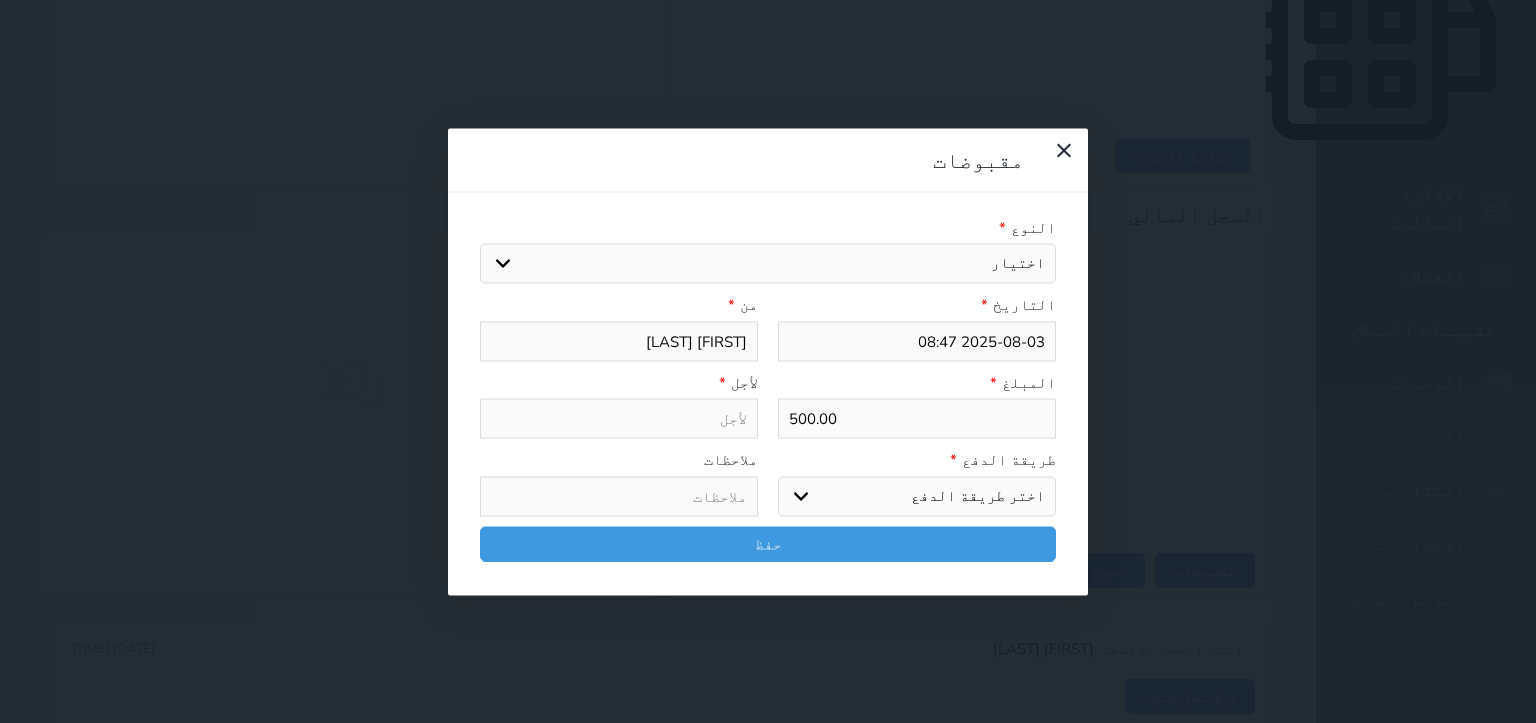 click on "اختيار   مقبوضات عامة قيمة إيجار فواتير تامين عربون لا ينطبق آخر مغسلة واي فاي - الإنترنت مواقف السيارات طعام الأغذية والمشروبات مشروبات المشروبات الباردة المشروبات الساخنة الإفطار غداء عشاء مخبز و كعك حمام سباحة الصالة الرياضية سبا و خدمات الجمال اختيار وإسقاط (خدمات النقل) ميني بار كابل - تلفزيون سرير إضافي تصفيف الشعر التسوق خدمات الجولات السياحية المنظمة خدمات الدليل السياحي" at bounding box center [768, 264] 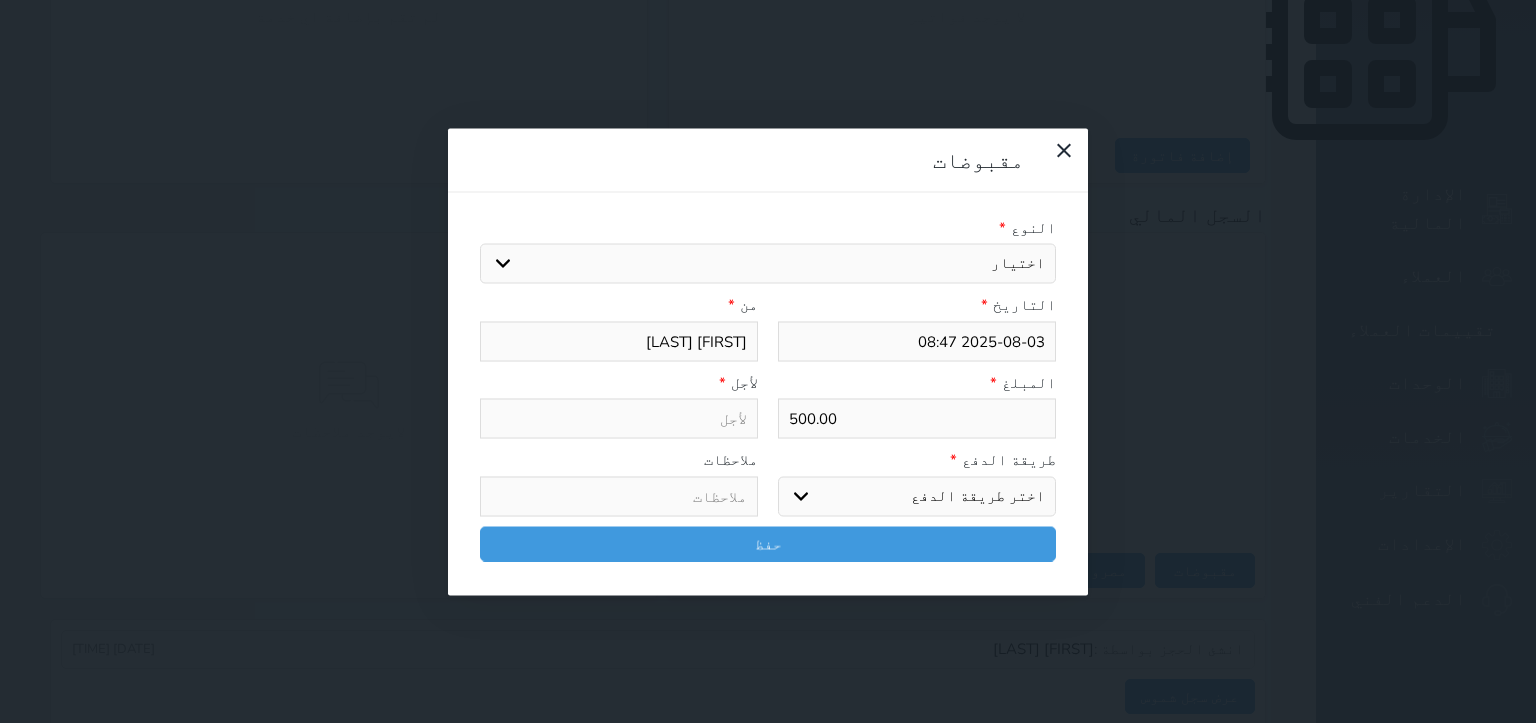 click on "اختيار   مقبوضات عامة قيمة إيجار فواتير تامين عربون لا ينطبق آخر مغسلة واي فاي - الإنترنت مواقف السيارات طعام الأغذية والمشروبات مشروبات المشروبات الباردة المشروبات الساخنة الإفطار غداء عشاء مخبز و كعك حمام سباحة الصالة الرياضية سبا و خدمات الجمال اختيار وإسقاط (خدمات النقل) ميني بار كابل - تلفزيون سرير إضافي تصفيف الشعر التسوق خدمات الجولات السياحية المنظمة خدمات الدليل السياحي" at bounding box center (768, 264) 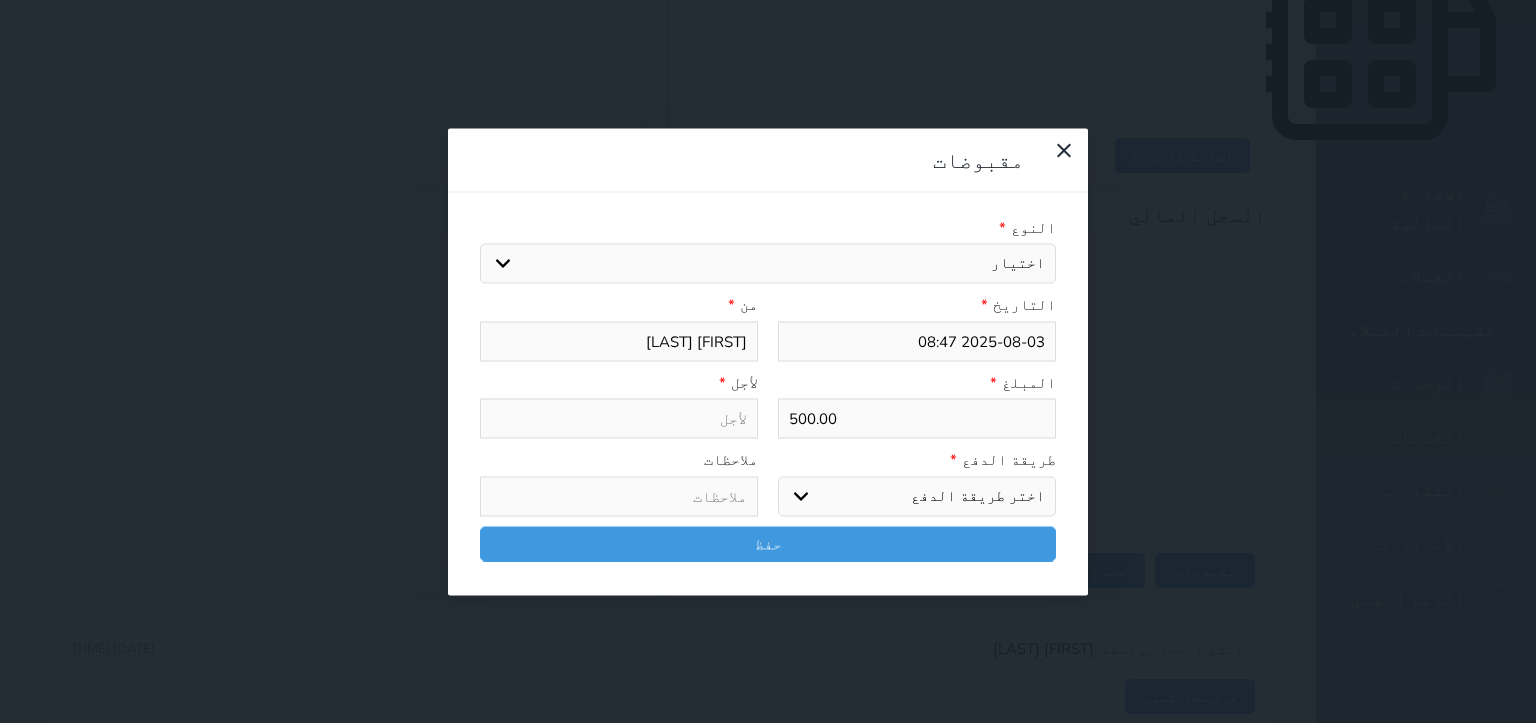 type on "قيمة إيجار - الوحدة - 205" 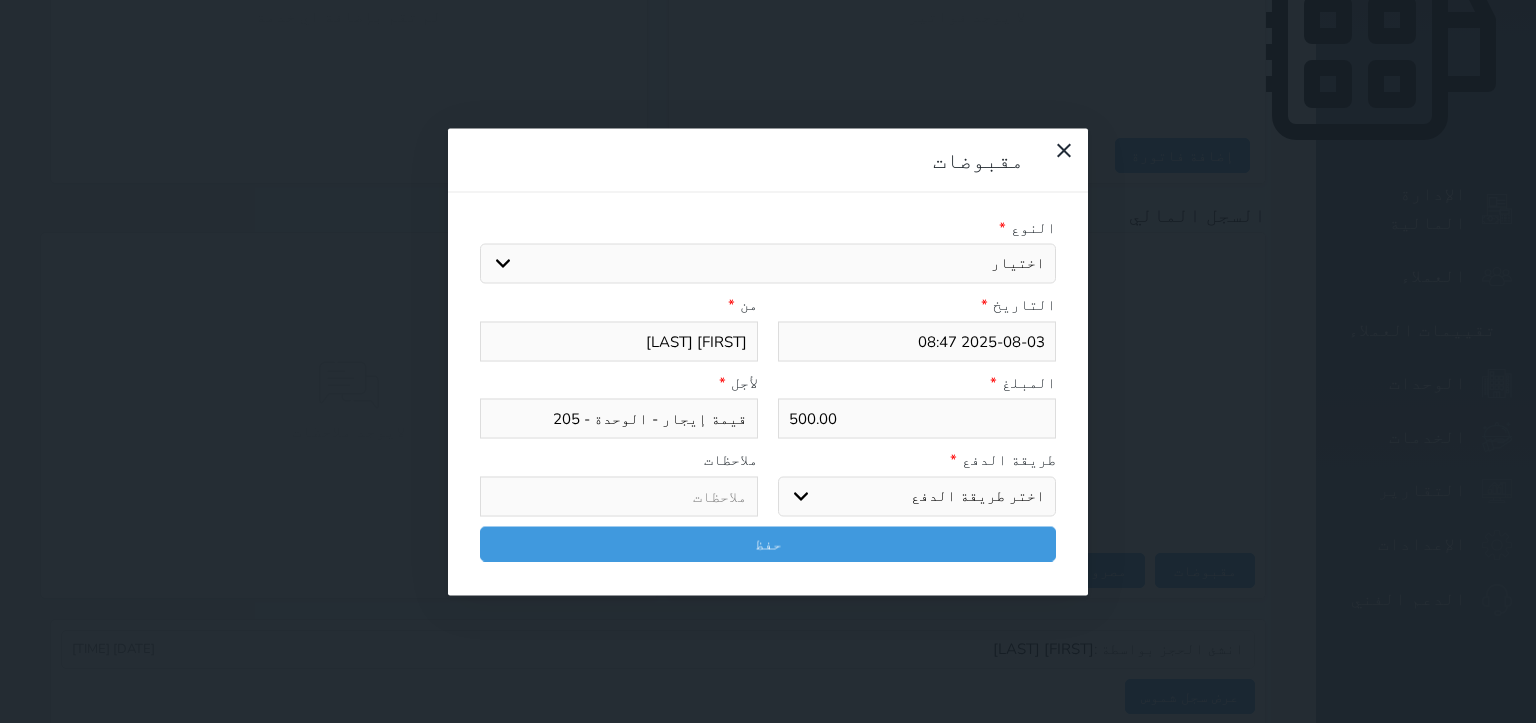 click on "اختر طريقة الدفع   دفع نقدى   تحويل بنكى   مدى   بطاقة ائتمان   آجل" at bounding box center [917, 496] 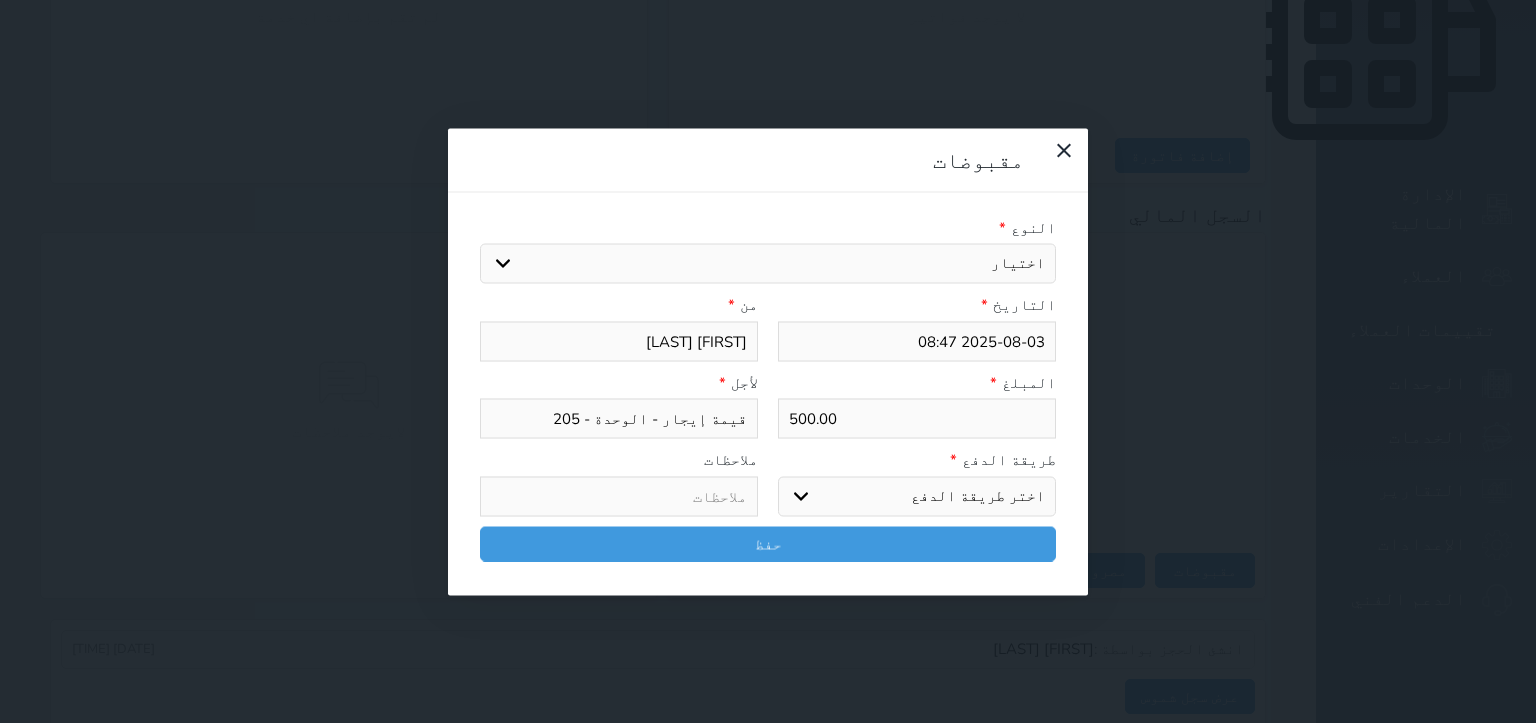 select on "cash" 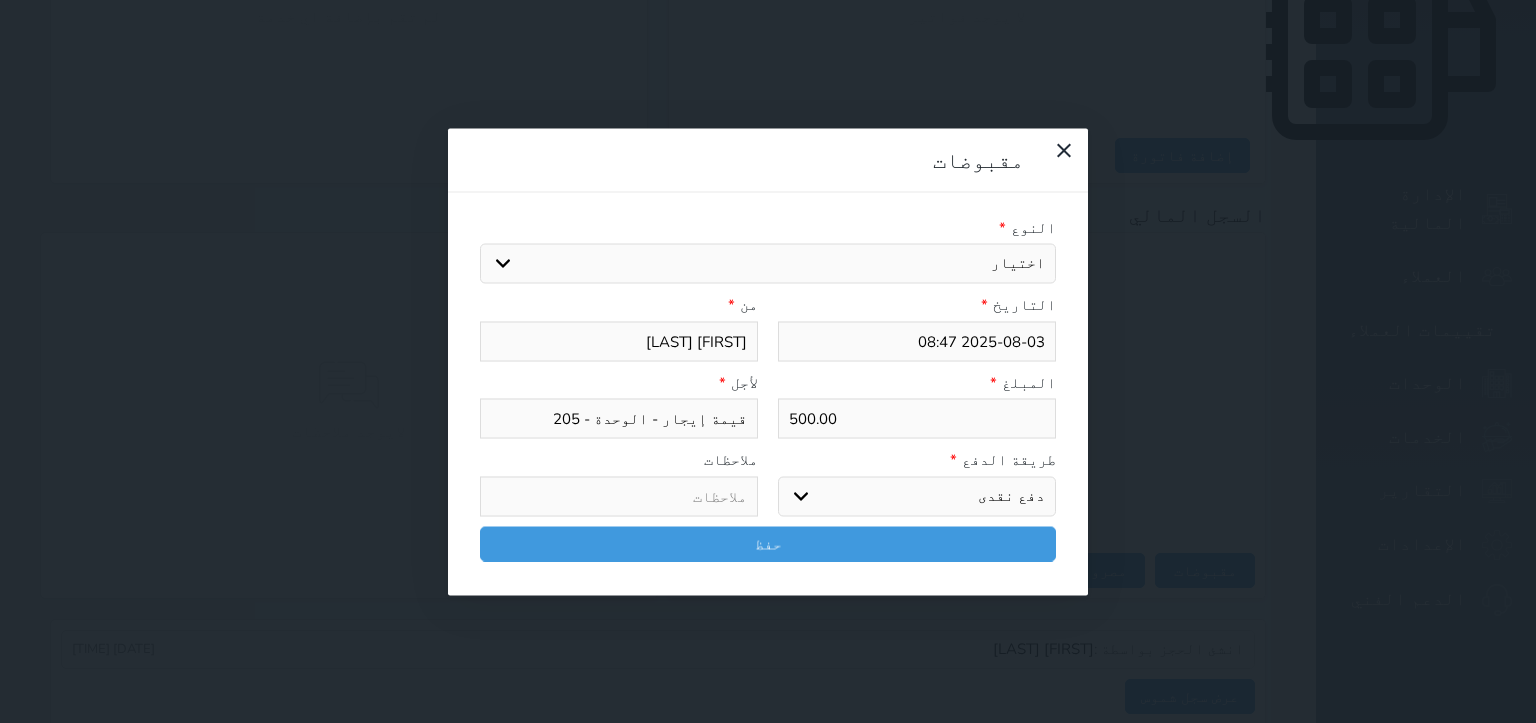 click on "اختر طريقة الدفع   دفع نقدى   تحويل بنكى   مدى   بطاقة ائتمان   آجل" at bounding box center (917, 496) 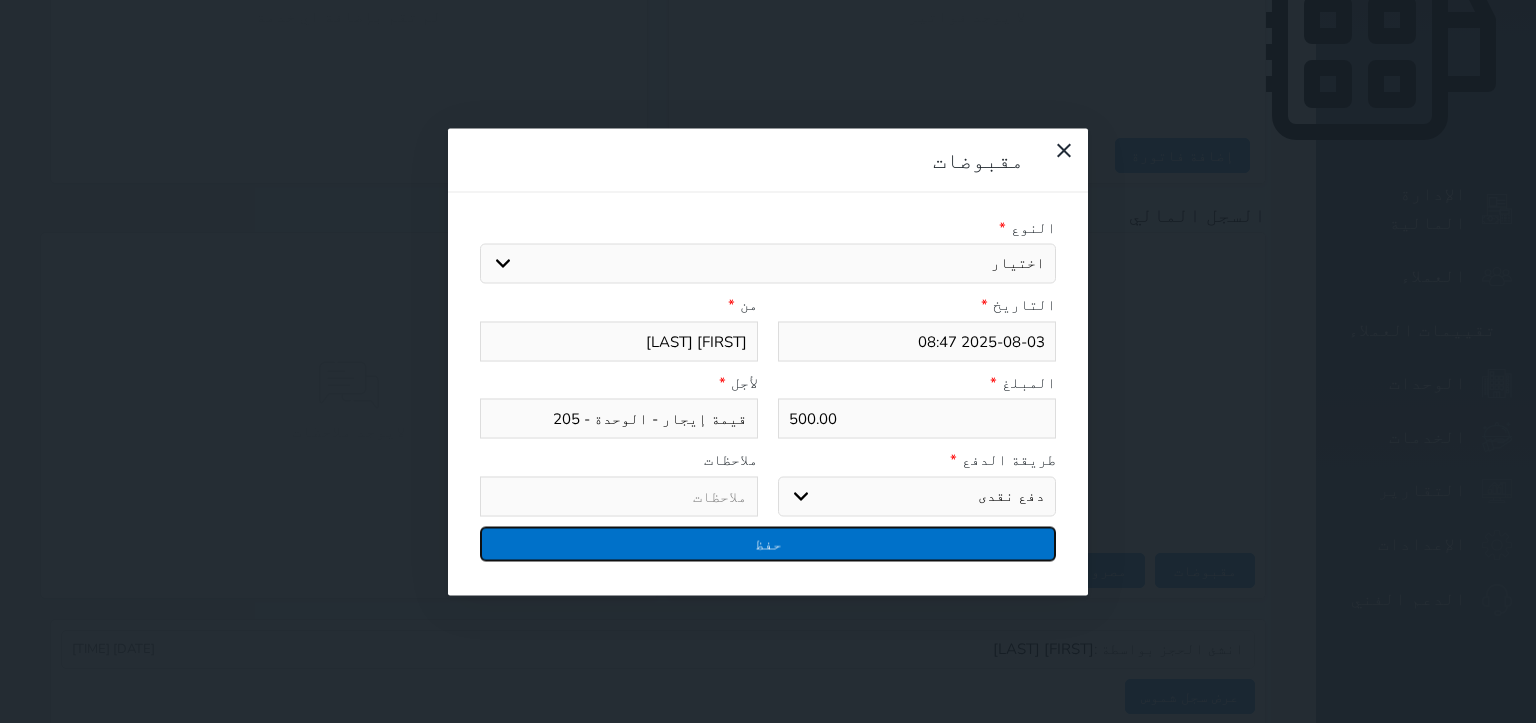click on "حفظ" at bounding box center (768, 543) 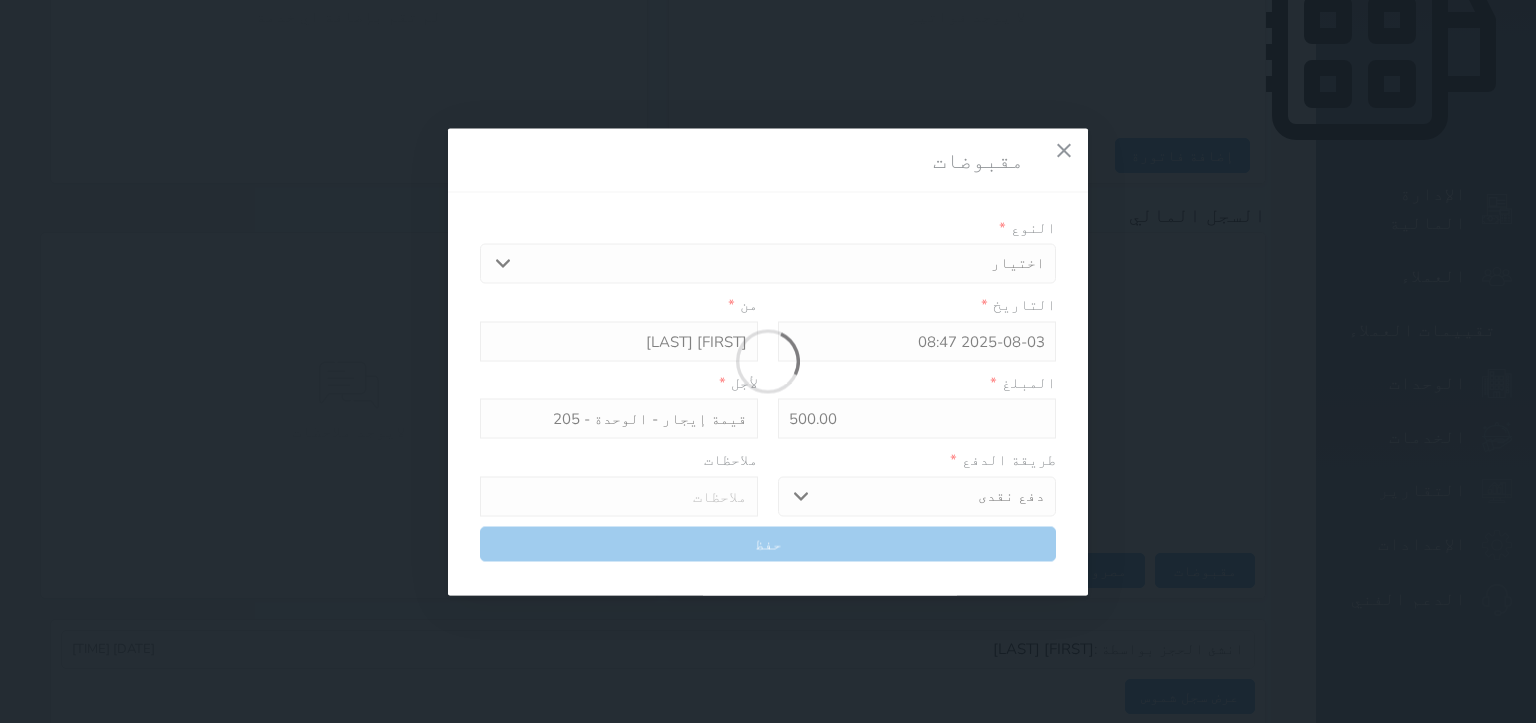 select 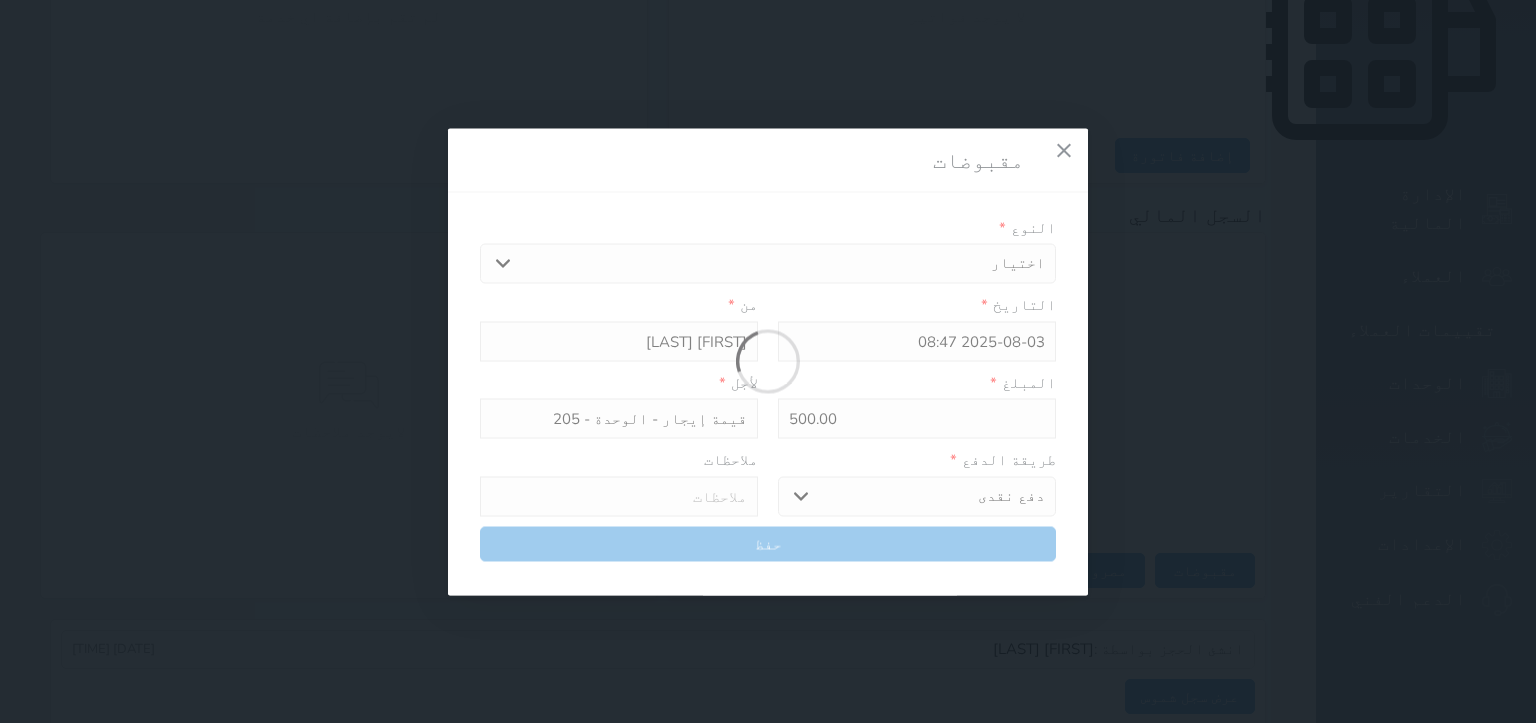 type 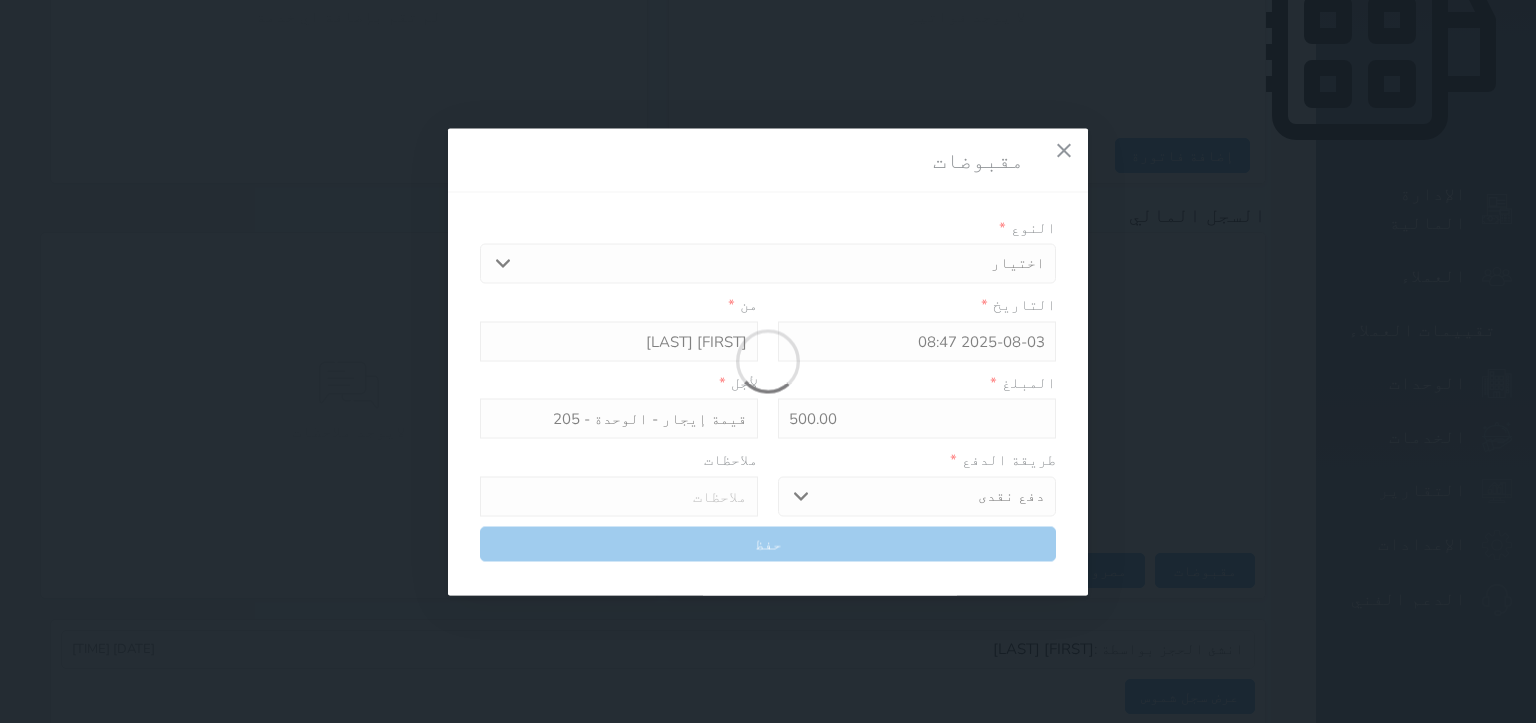 type on "0" 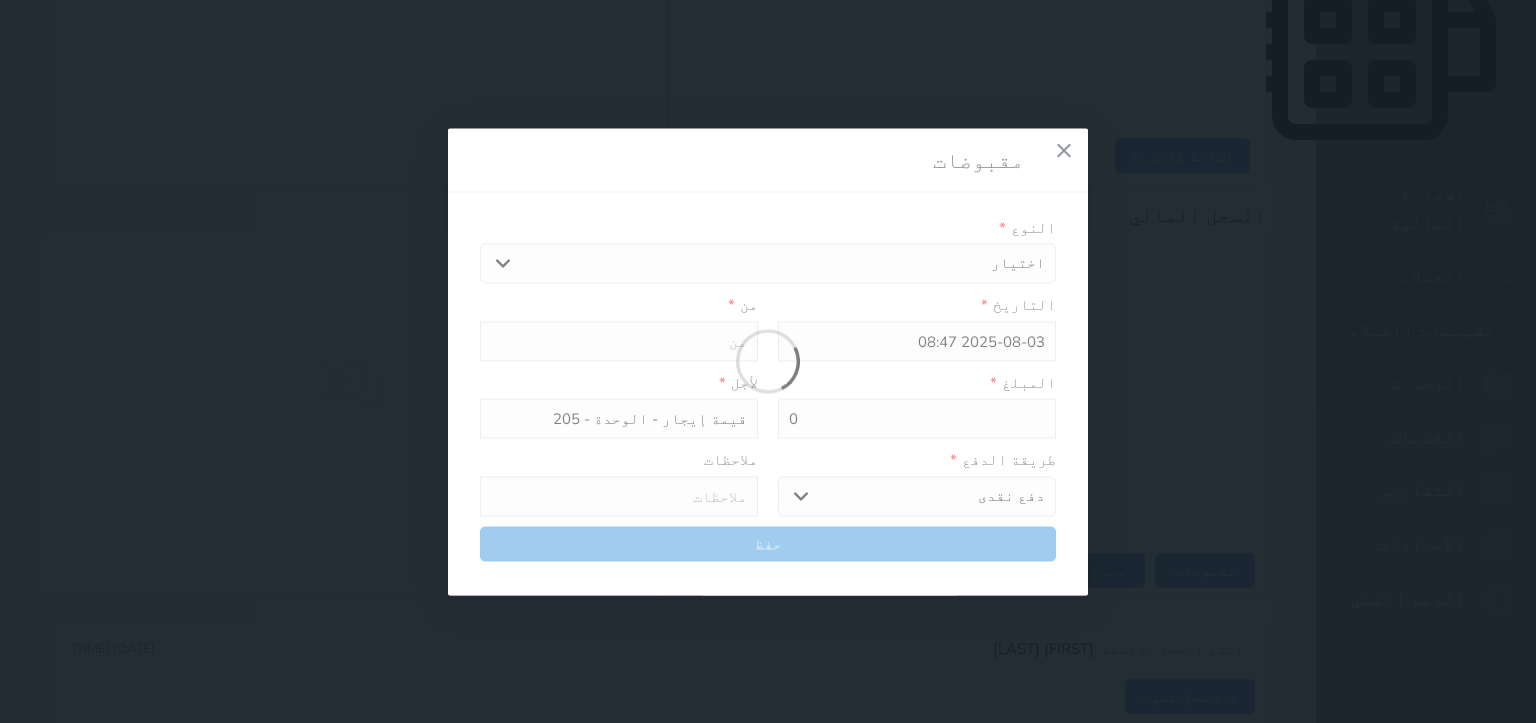select 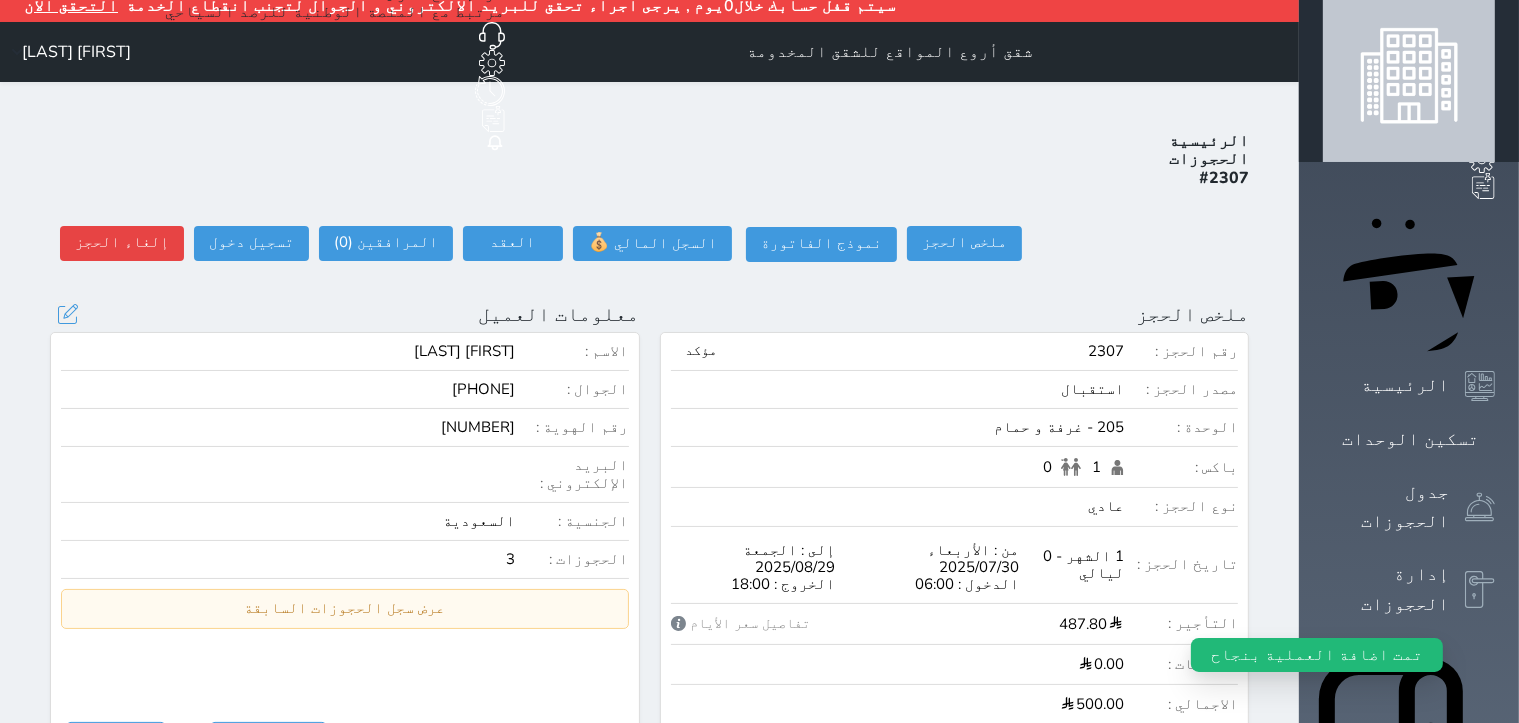scroll, scrollTop: 0, scrollLeft: 0, axis: both 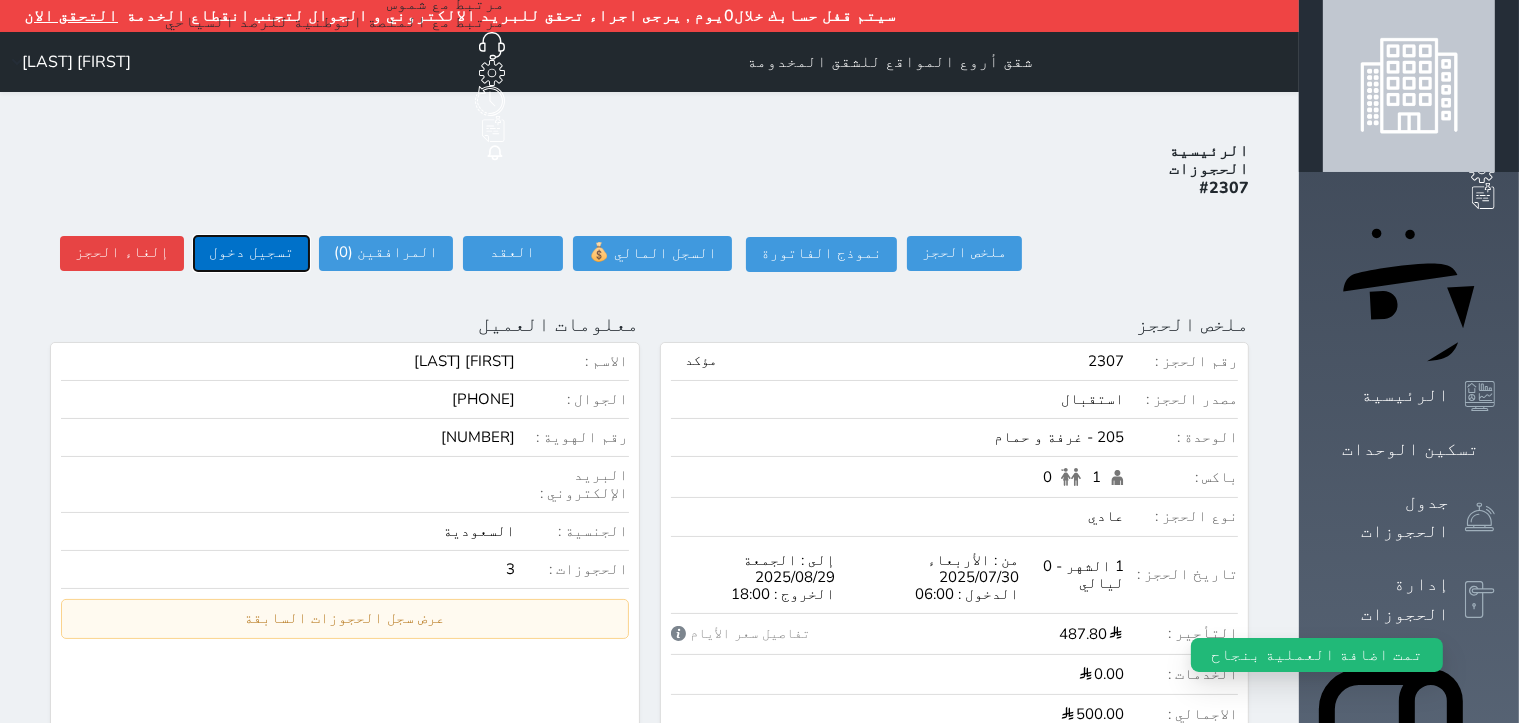 click on "تسجيل دخول" at bounding box center (251, 253) 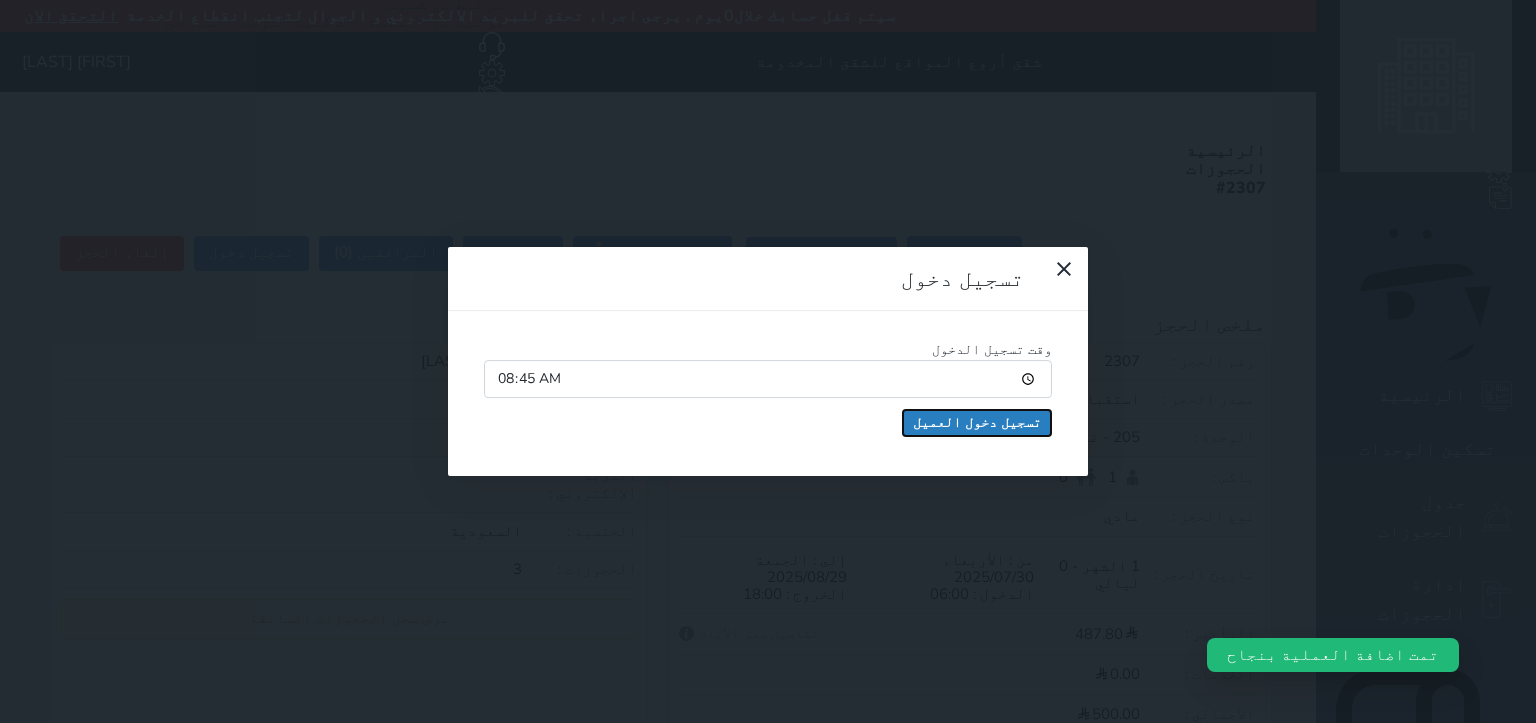 click on "تسجيل دخول العميل" at bounding box center (977, 423) 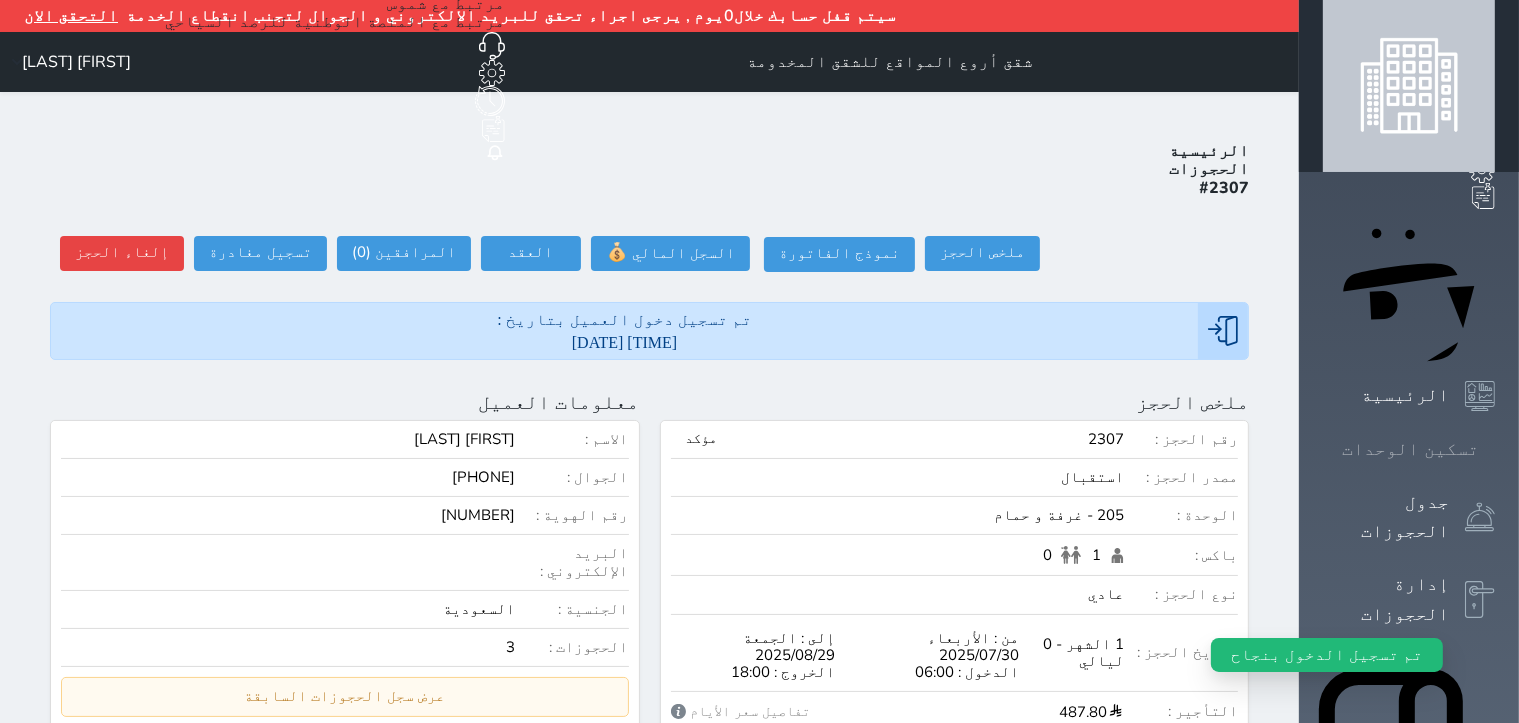 click 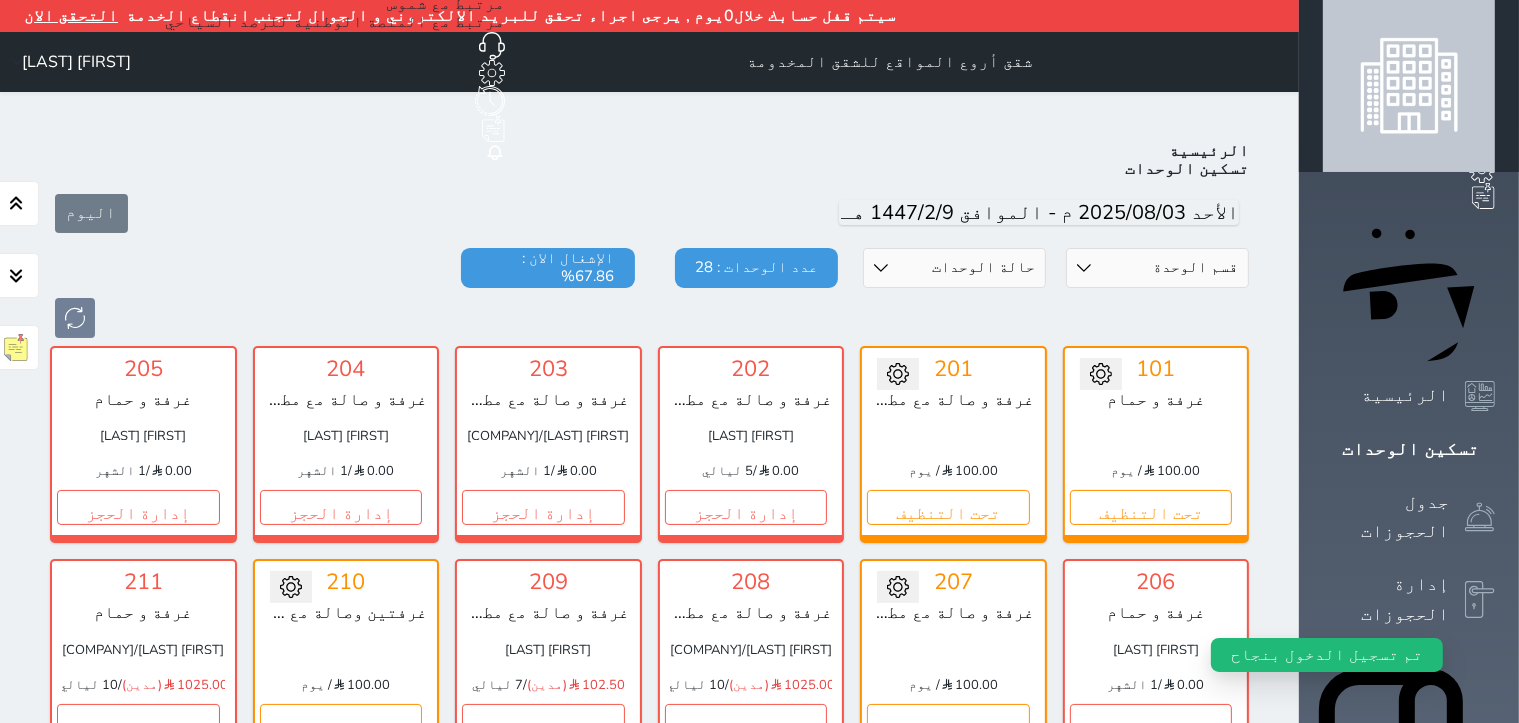 scroll, scrollTop: 109, scrollLeft: 0, axis: vertical 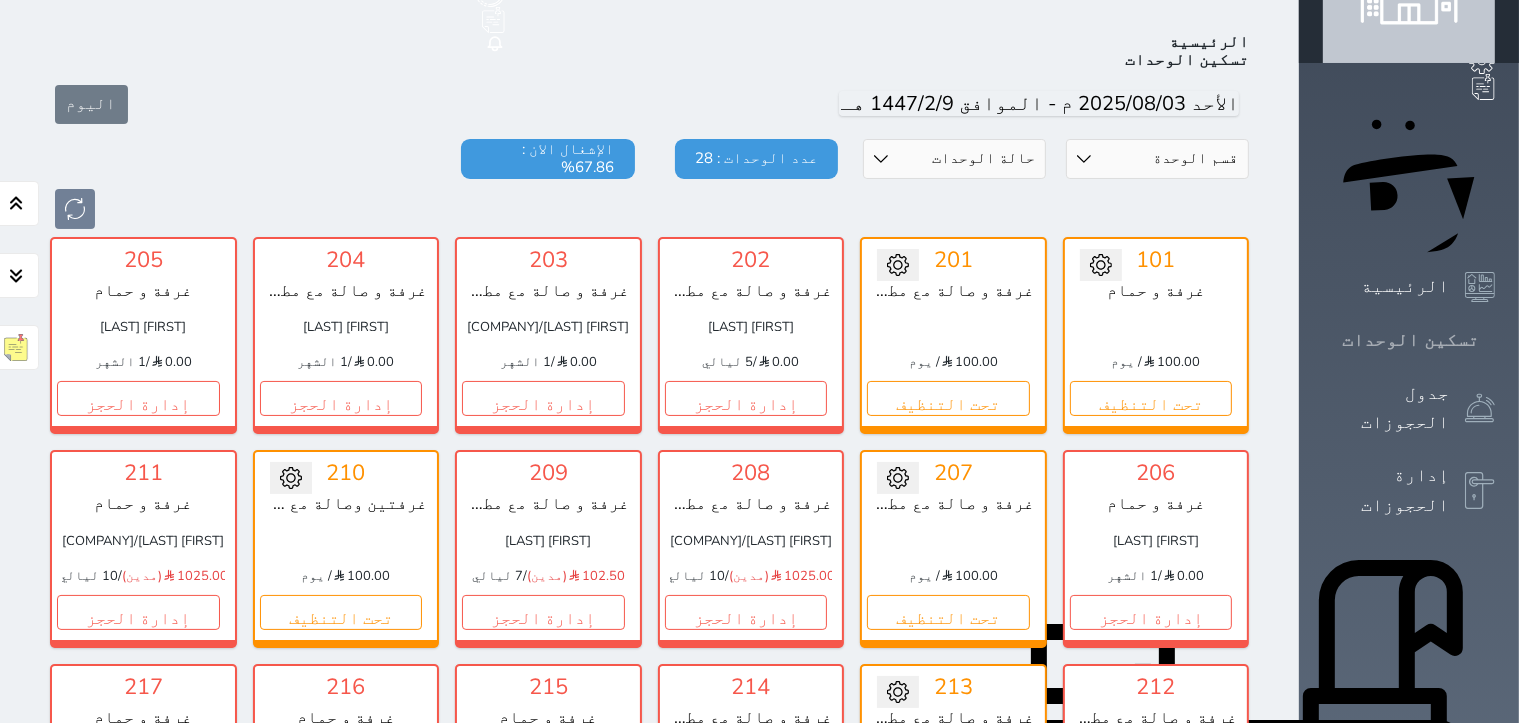 click 